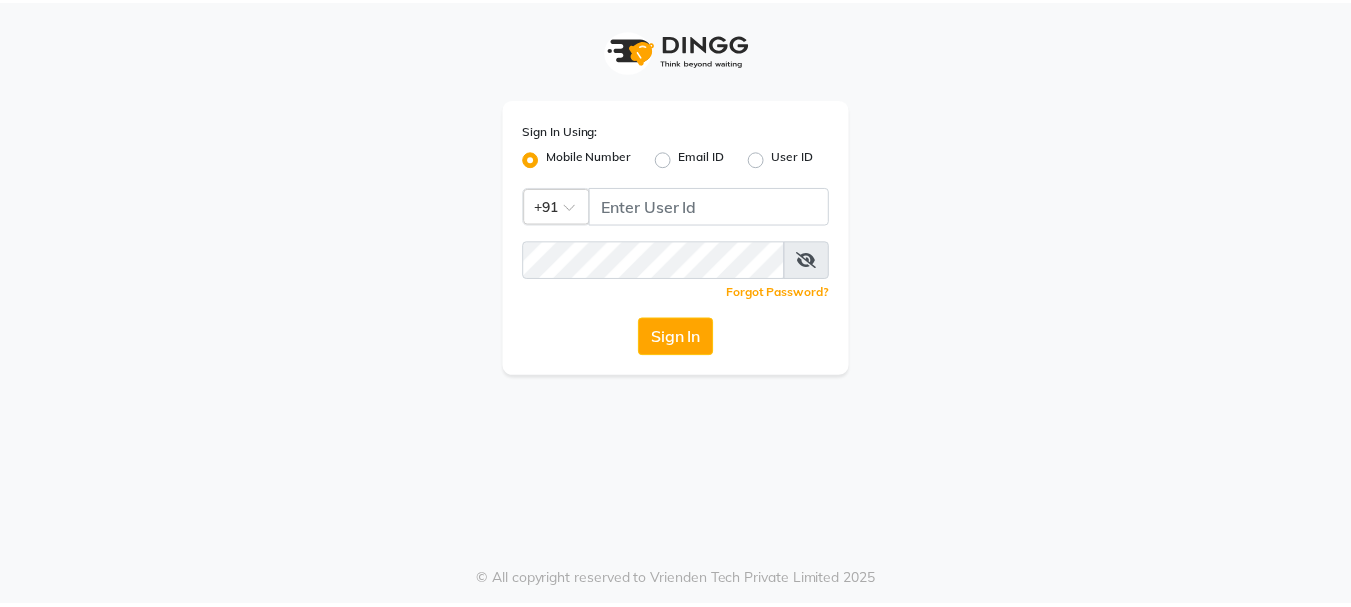 scroll, scrollTop: 0, scrollLeft: 0, axis: both 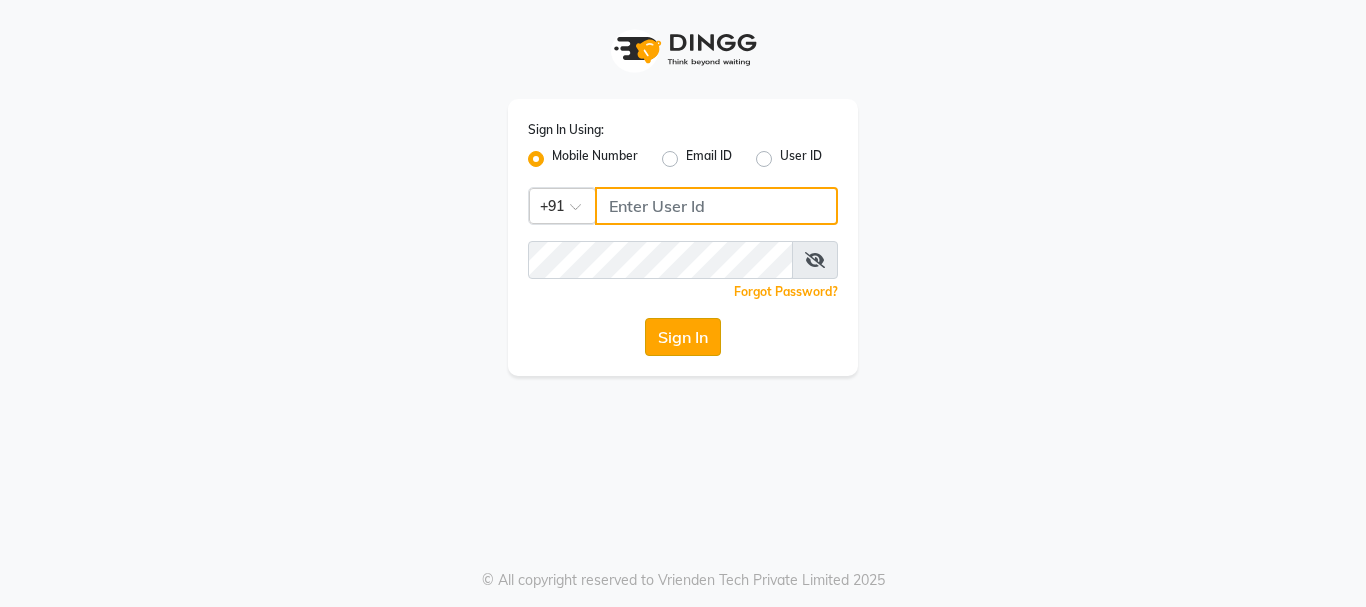 type on "9289973565" 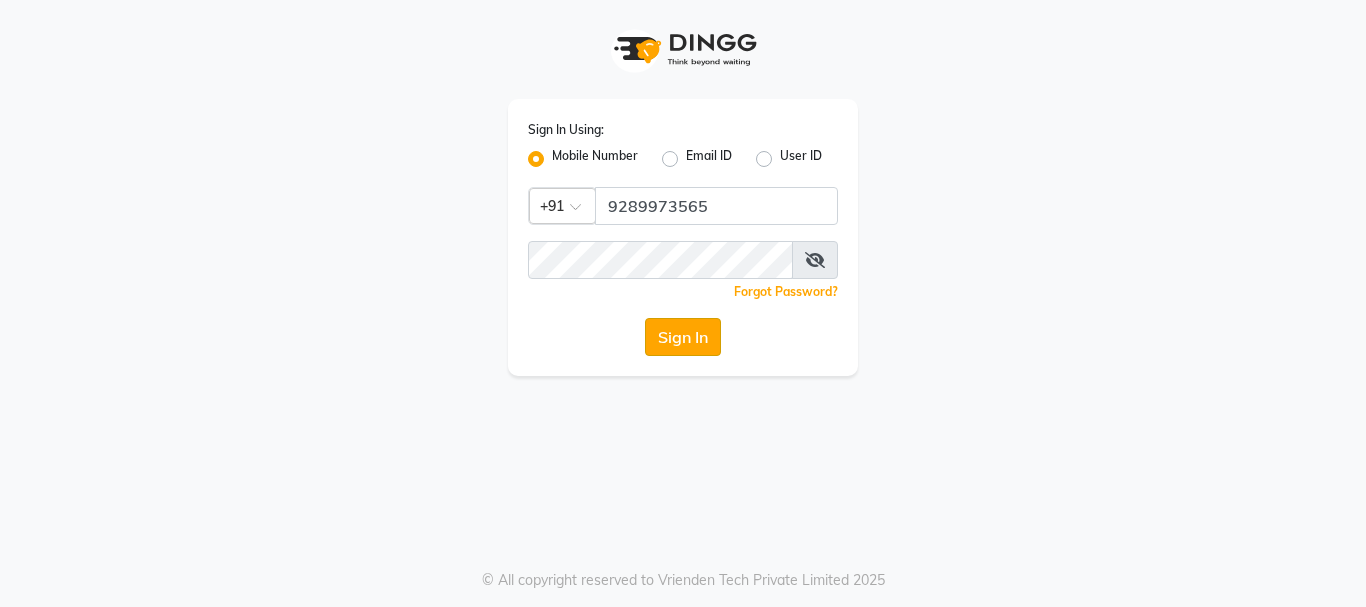 click on "Sign In" 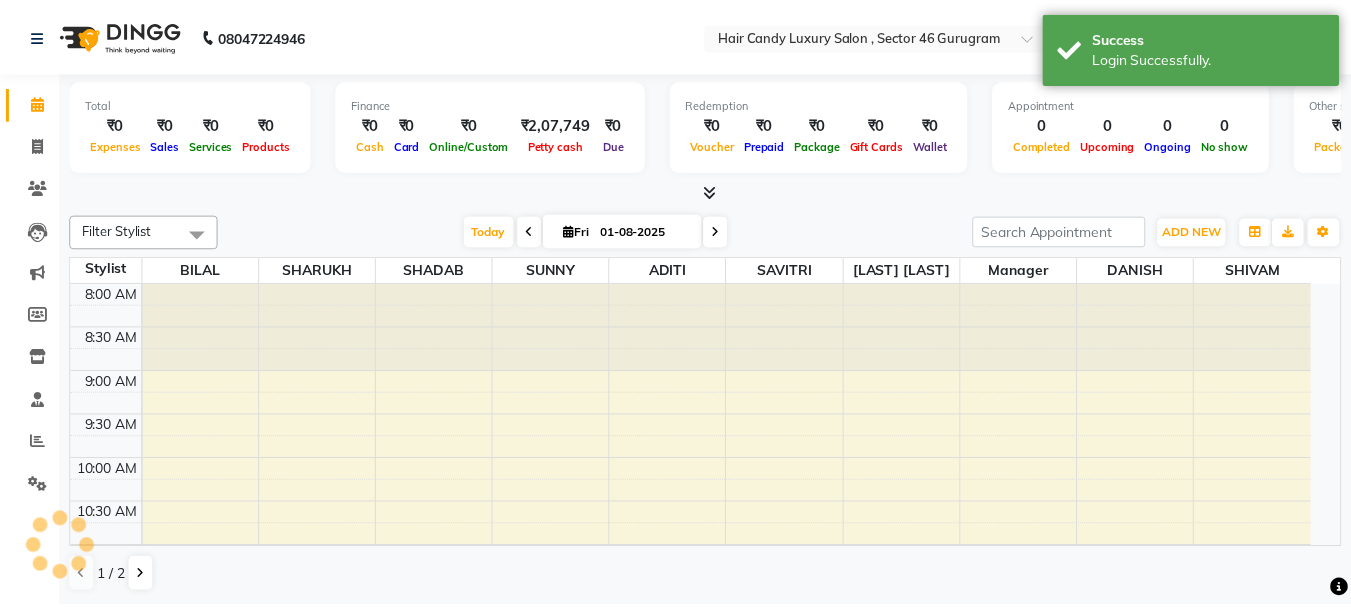 scroll, scrollTop: 0, scrollLeft: 0, axis: both 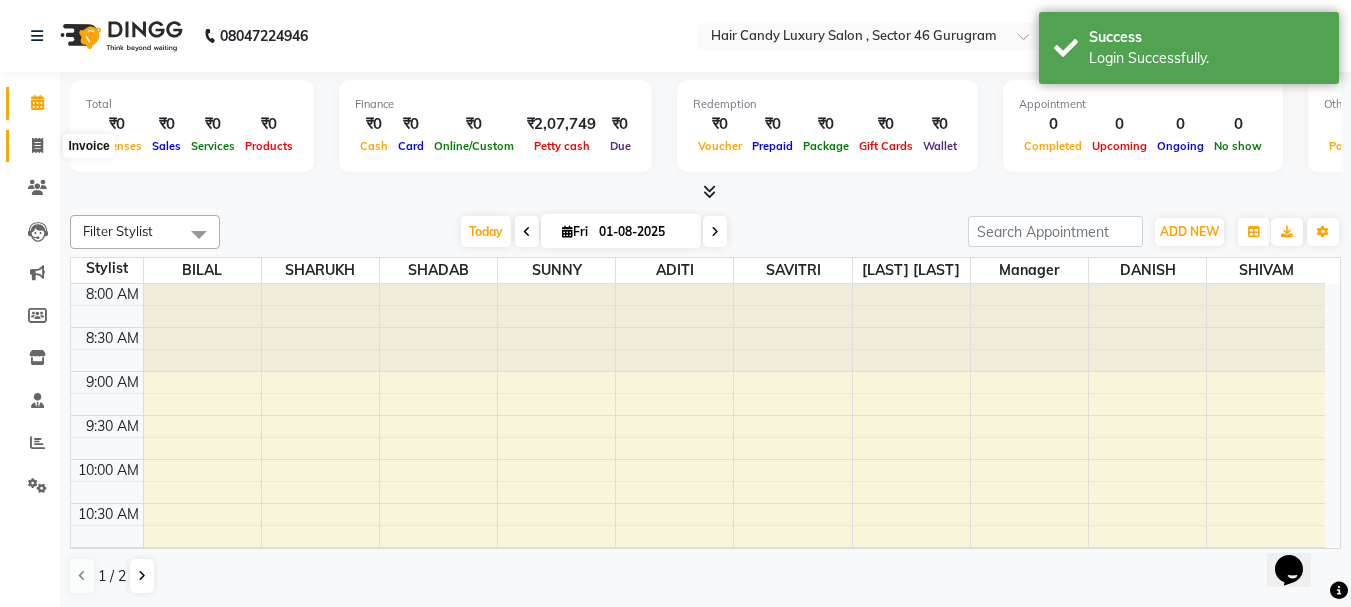 click 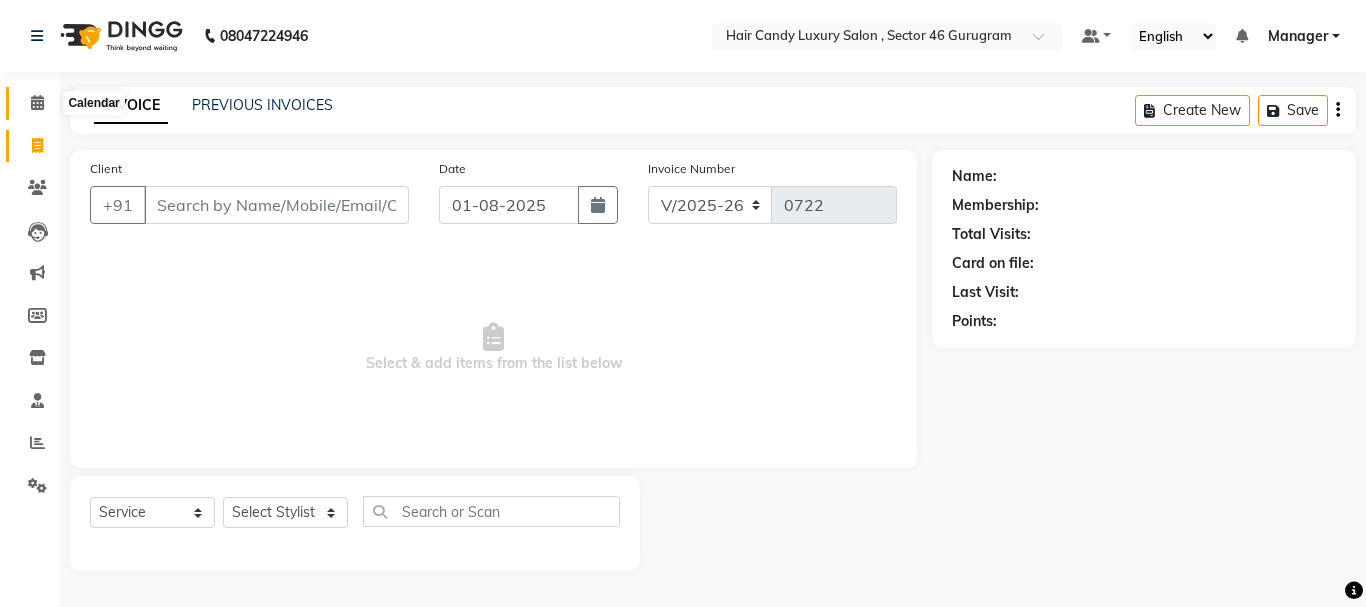 click 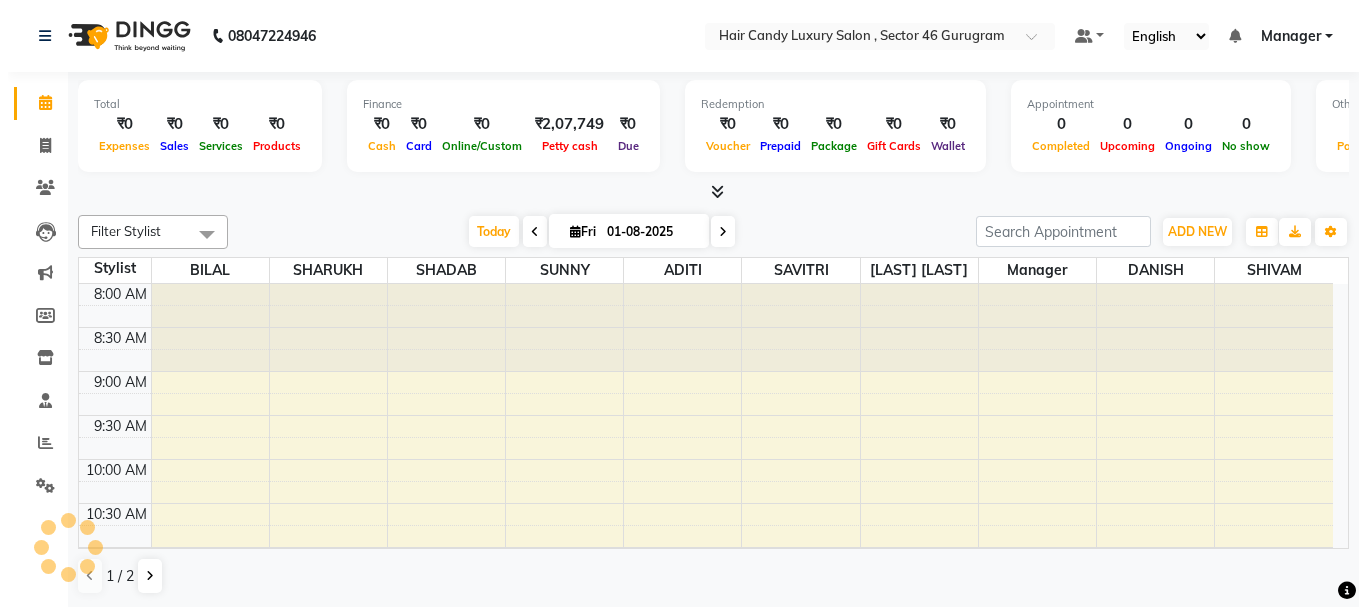 scroll, scrollTop: 0, scrollLeft: 0, axis: both 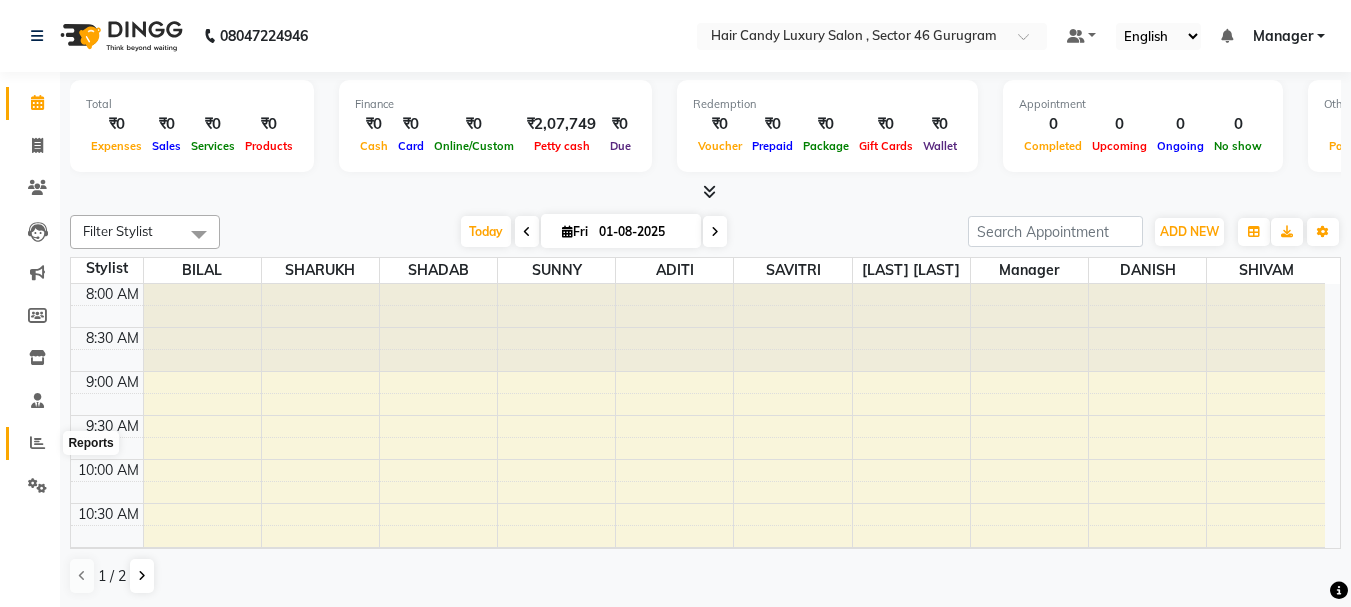 click 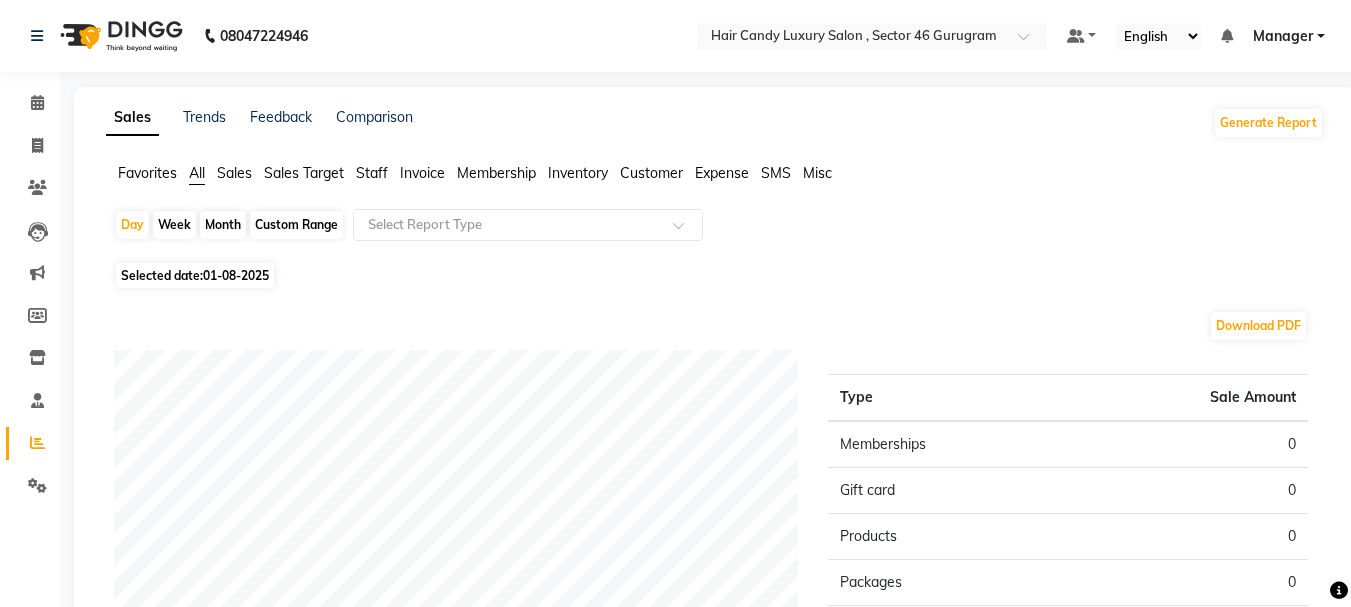 click on "Staff" 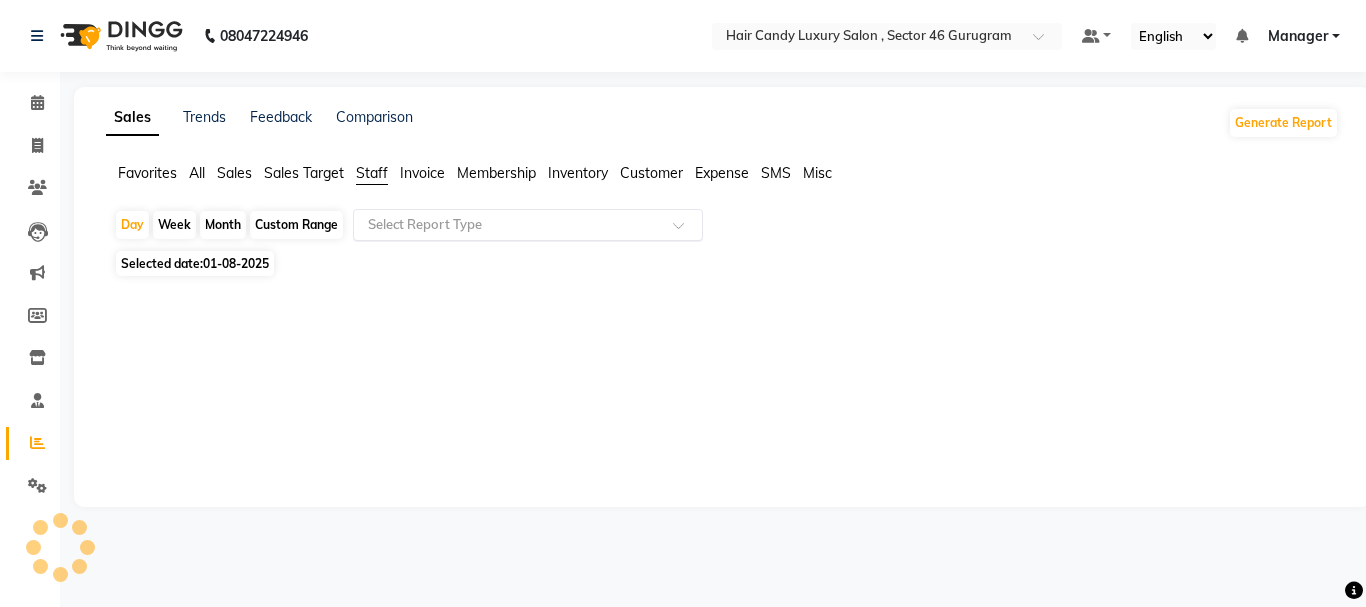 click 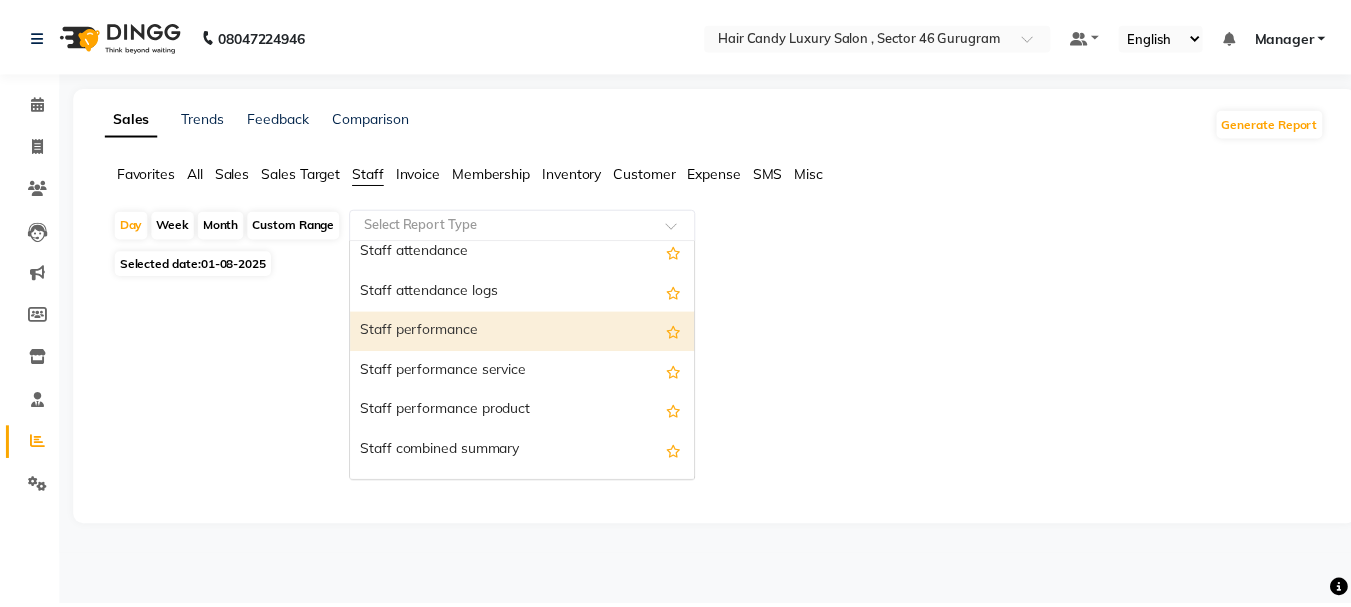 scroll, scrollTop: 300, scrollLeft: 0, axis: vertical 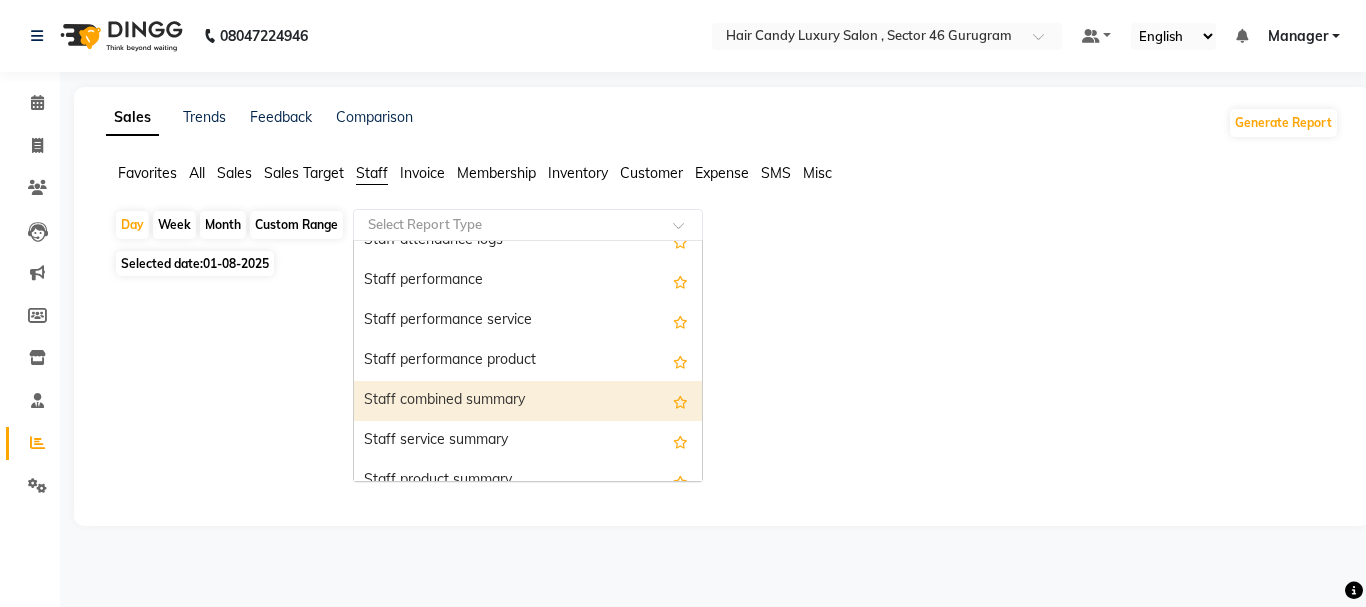 click on "Staff combined summary" at bounding box center (528, 401) 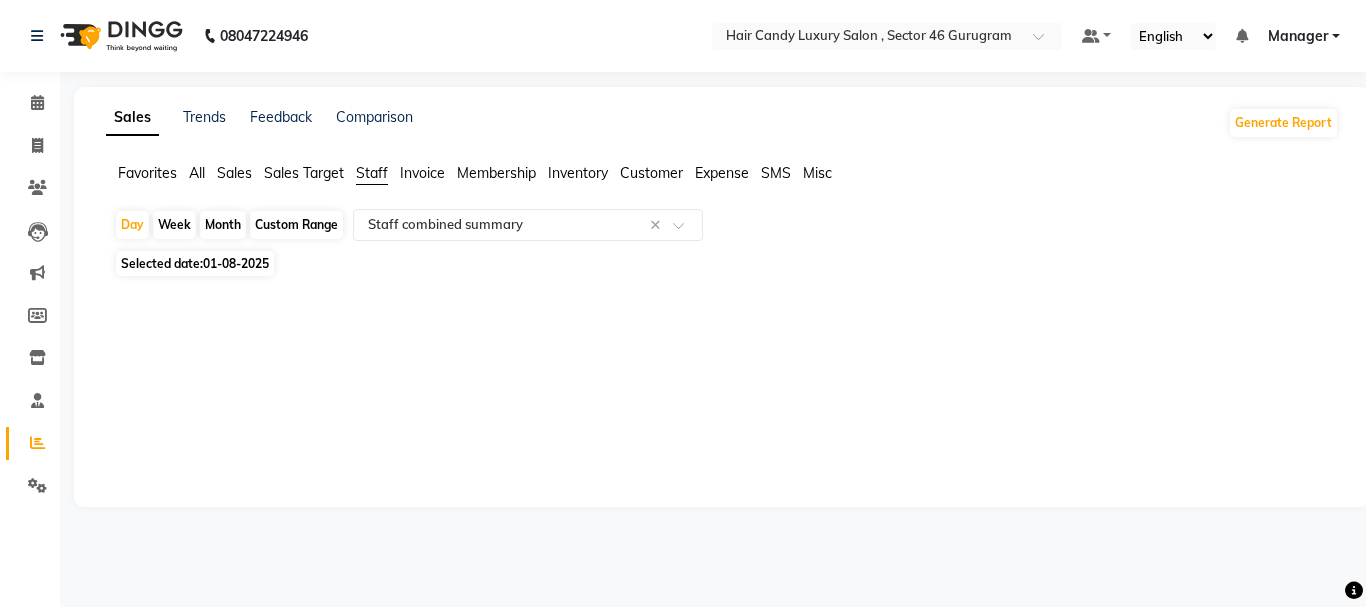 click on "Month" 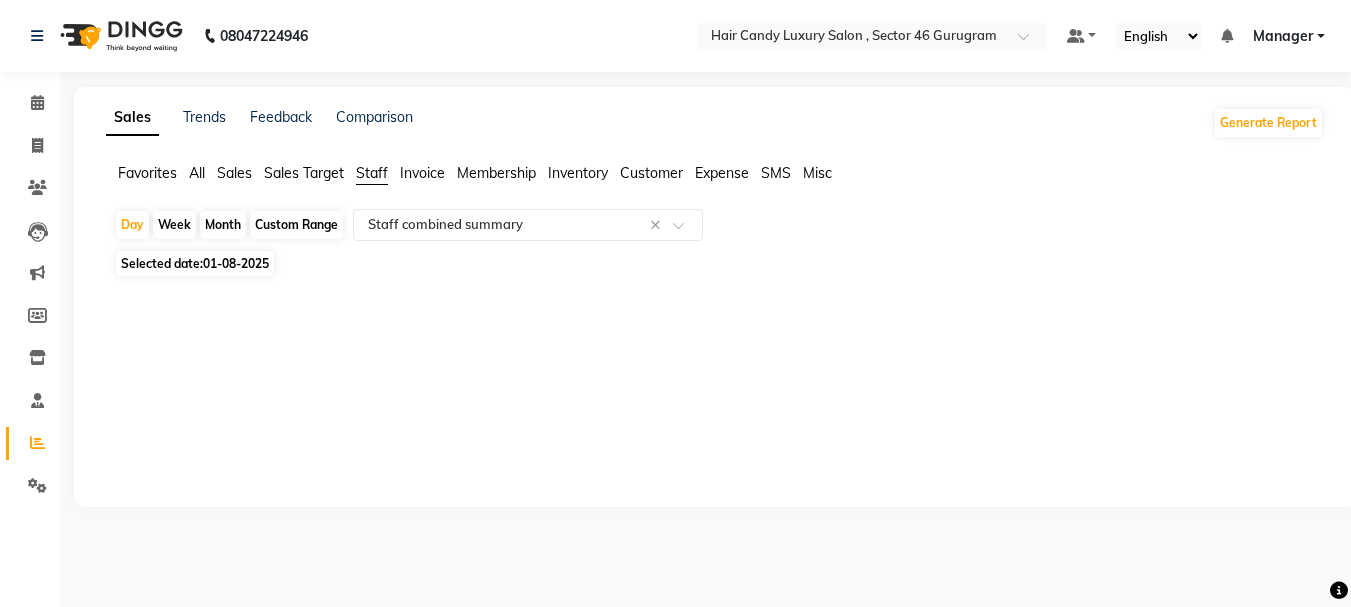 select on "8" 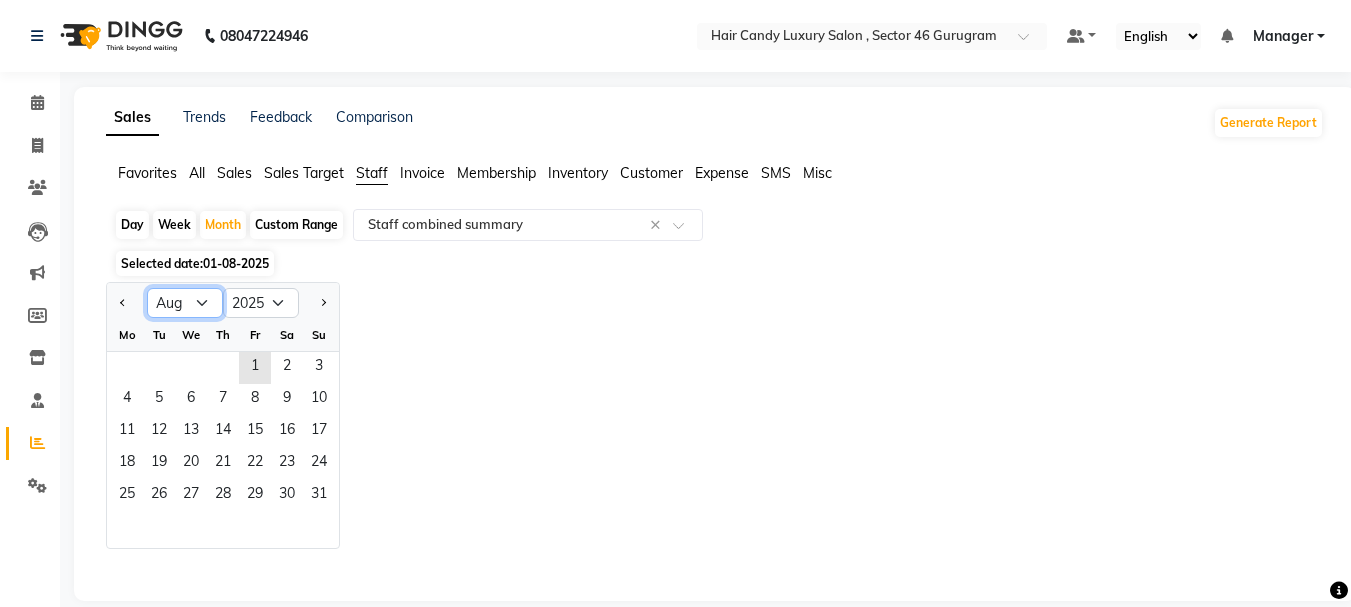 click on "Jan Feb Mar Apr May Jun Jul Aug Sep Oct Nov Dec" 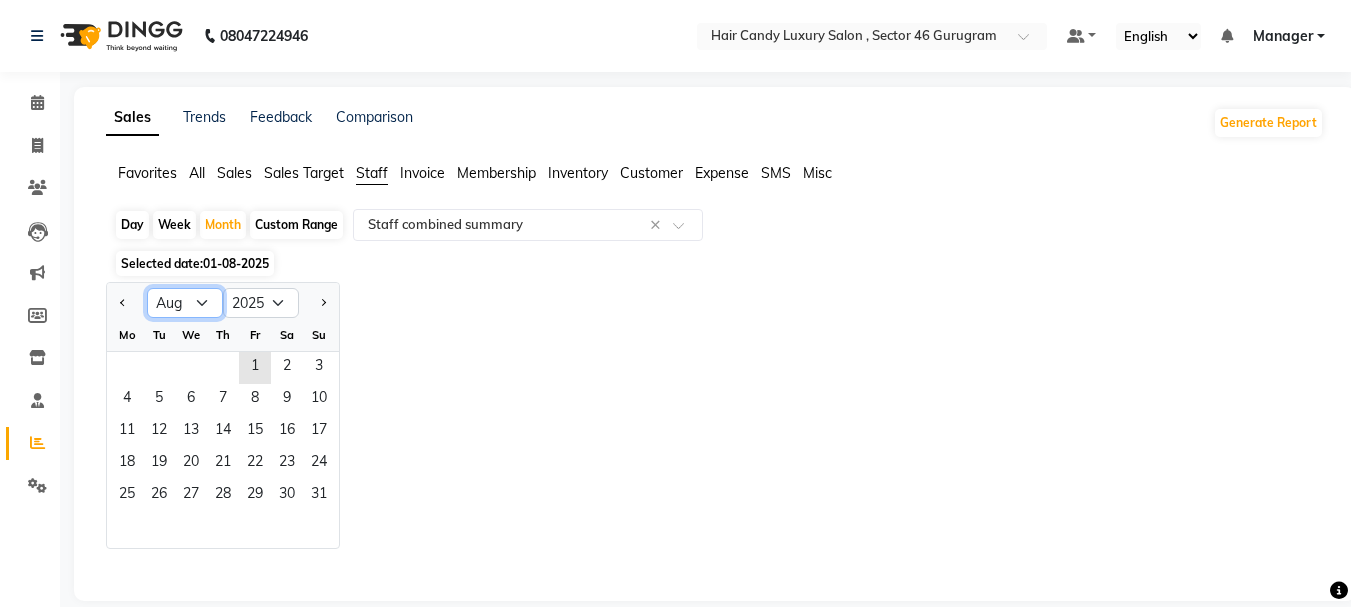select on "7" 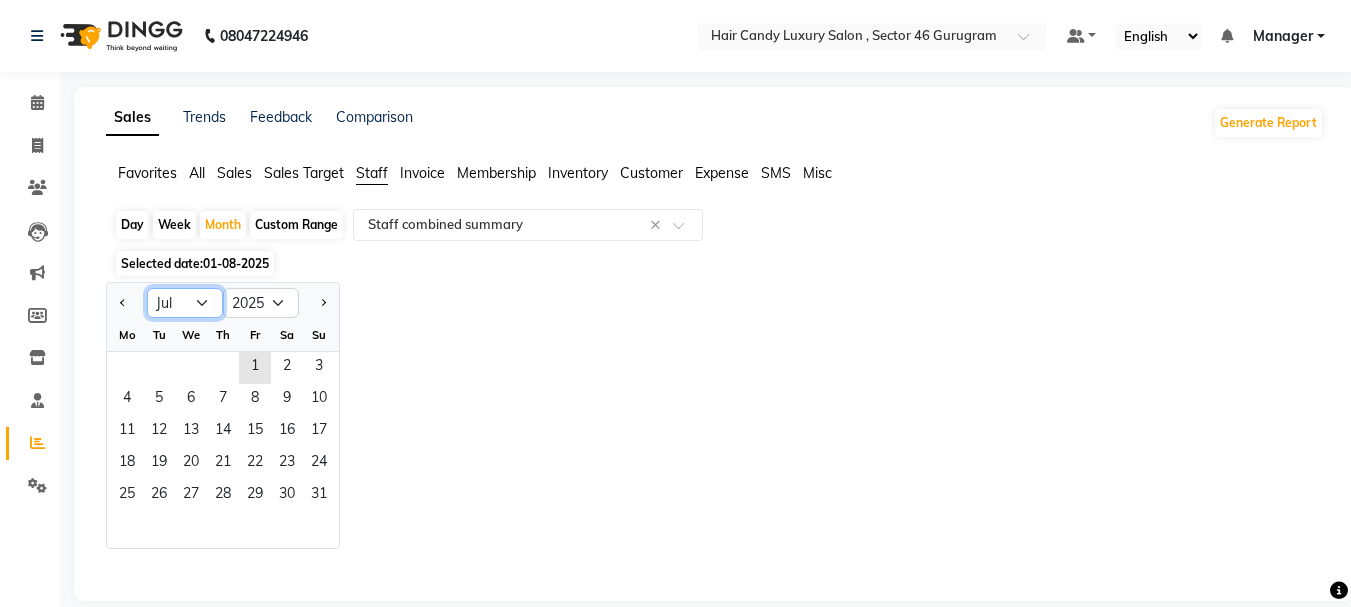 click on "Jan Feb Mar Apr May Jun Jul Aug Sep Oct Nov Dec" 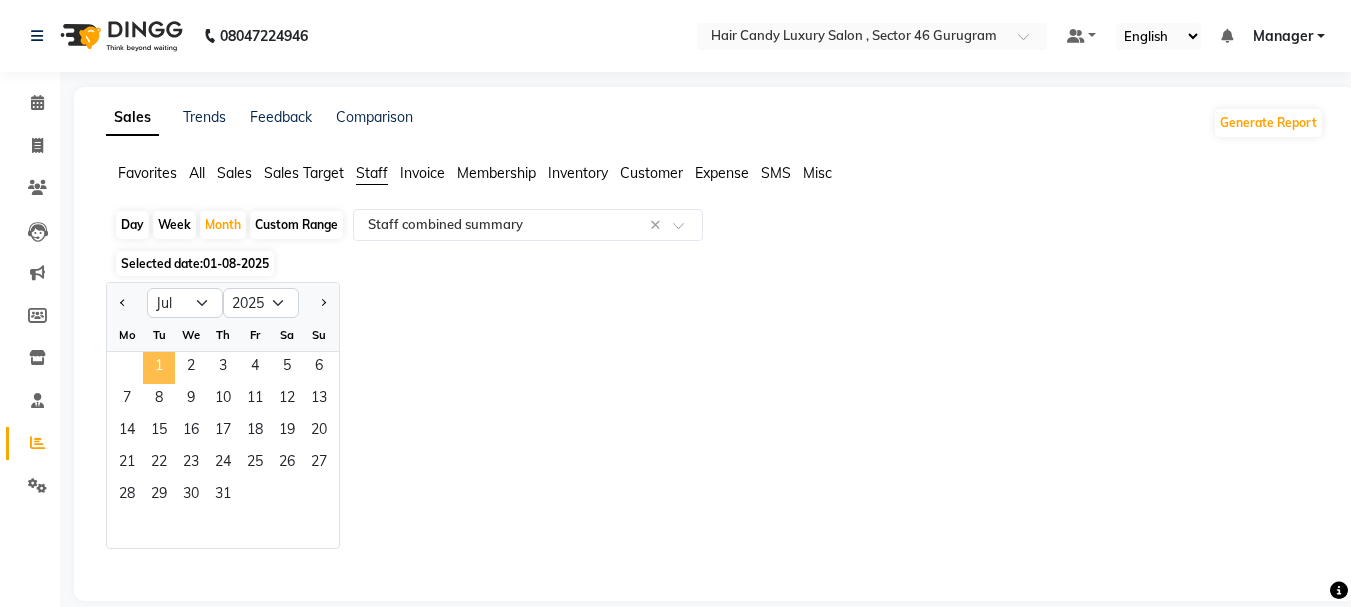 click on "1" 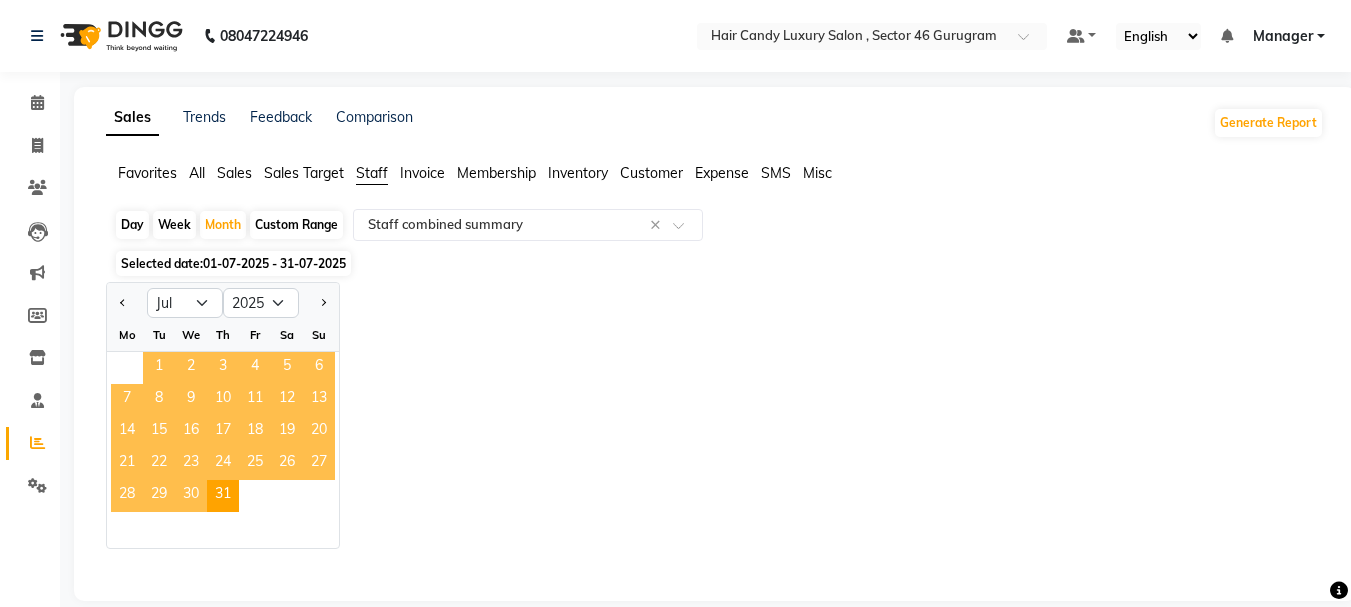 select on "full_report" 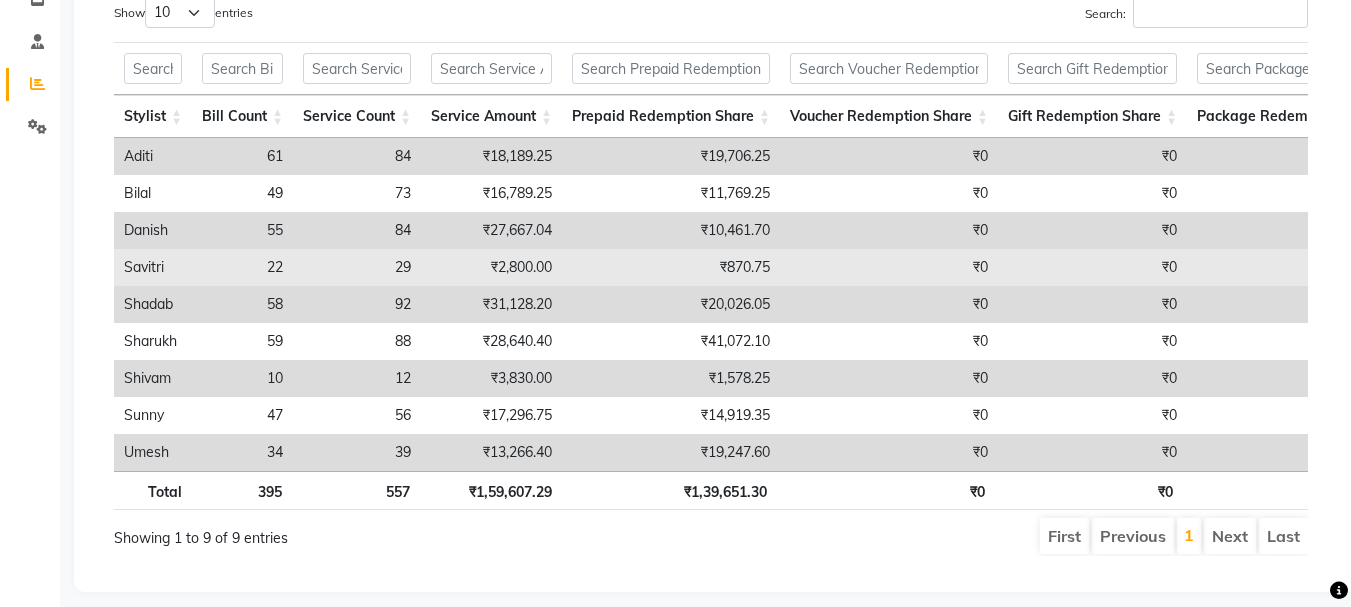 scroll, scrollTop: 400, scrollLeft: 0, axis: vertical 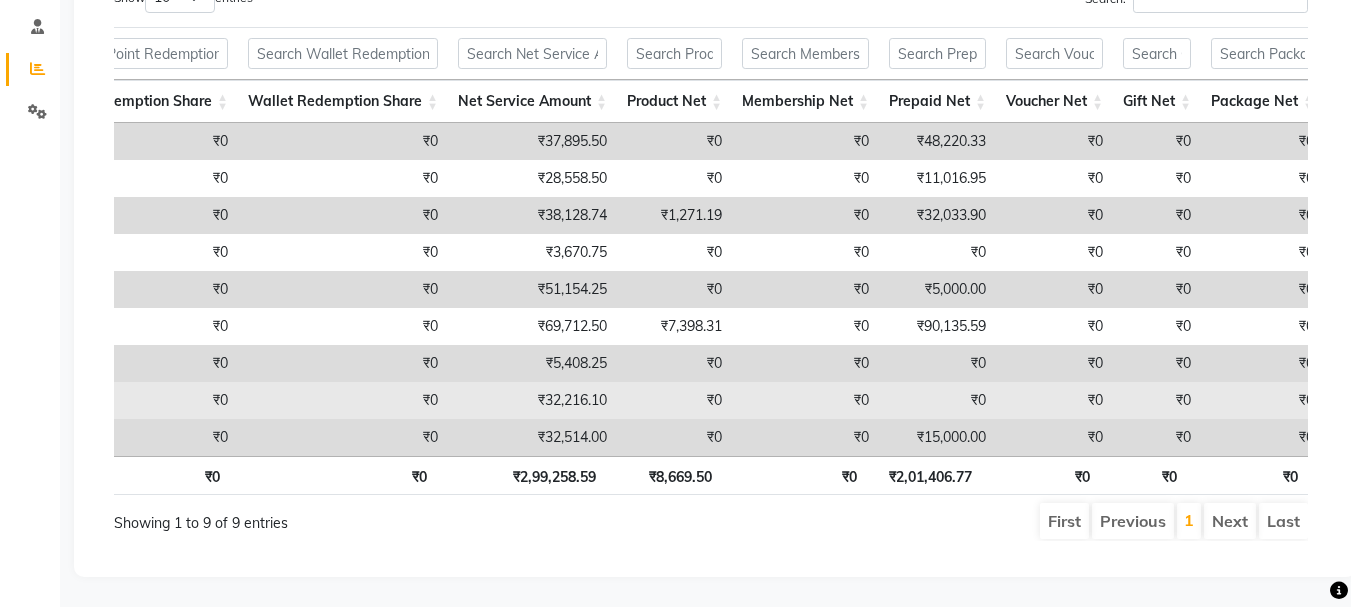 click on "₹0" at bounding box center [674, 400] 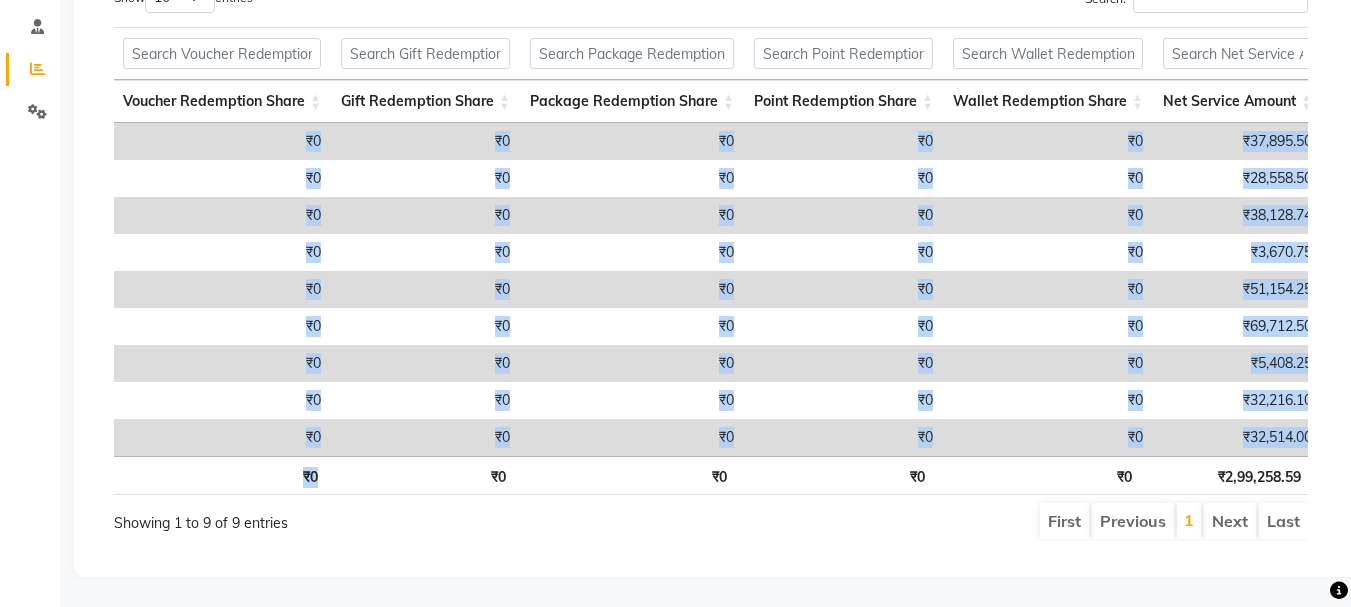 drag, startPoint x: 479, startPoint y: 465, endPoint x: 463, endPoint y: 444, distance: 26.400757 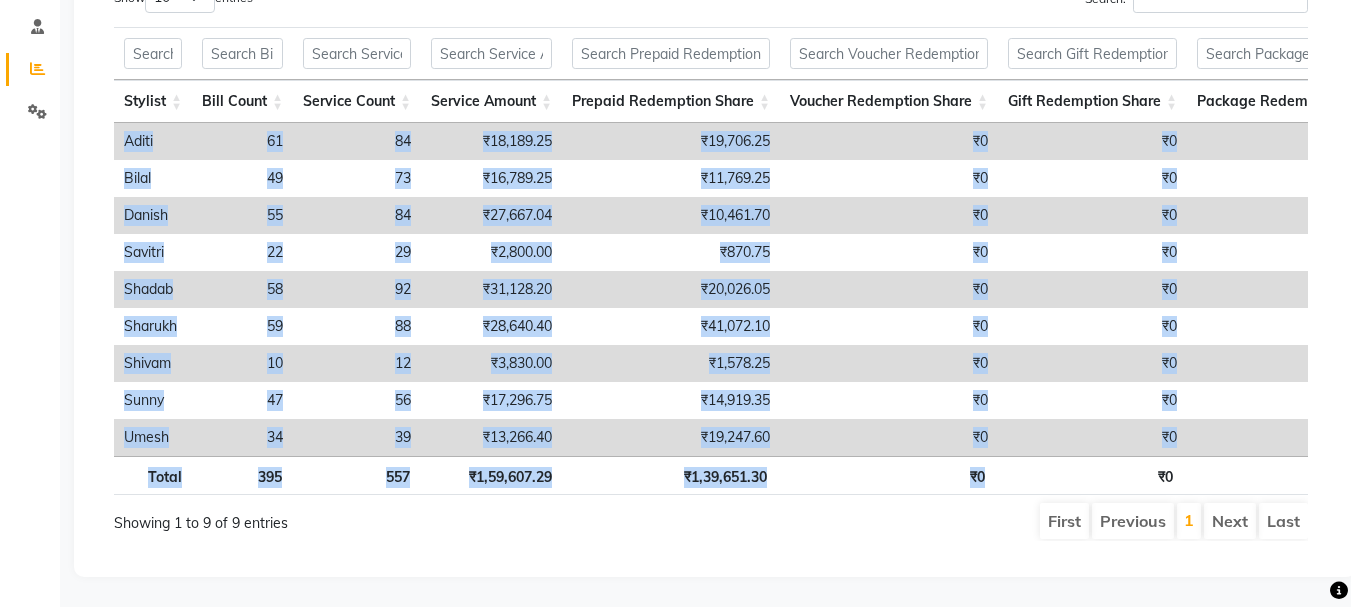 click on "34" at bounding box center [242, 437] 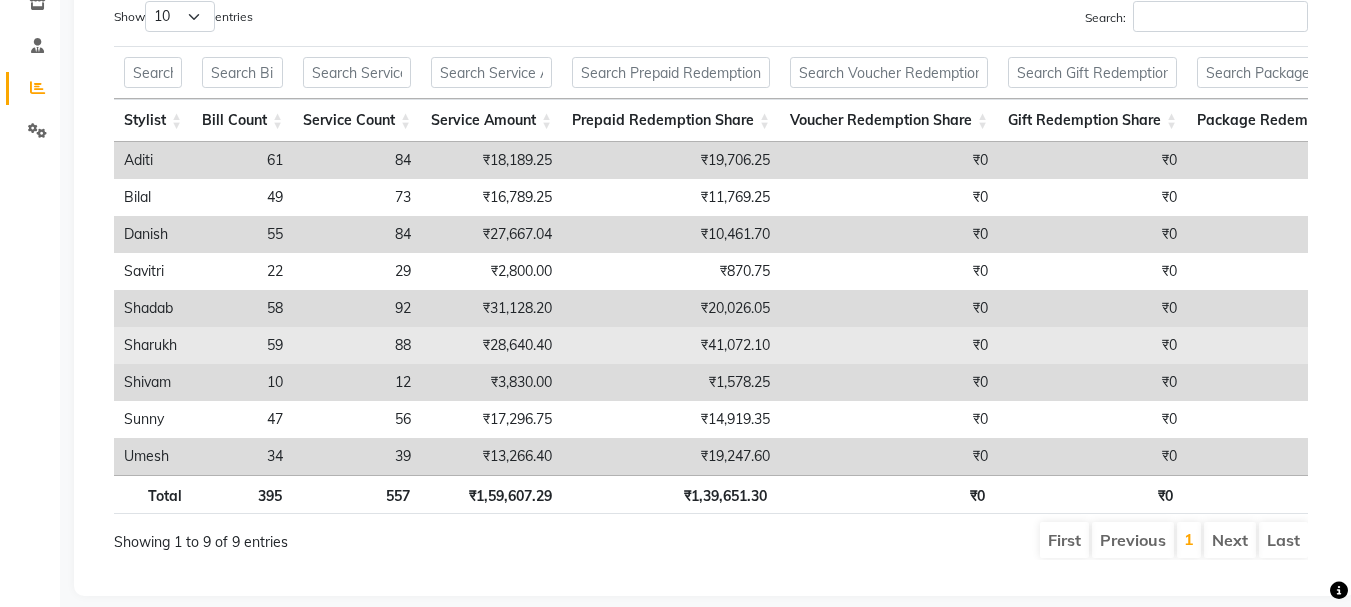 scroll, scrollTop: 300, scrollLeft: 0, axis: vertical 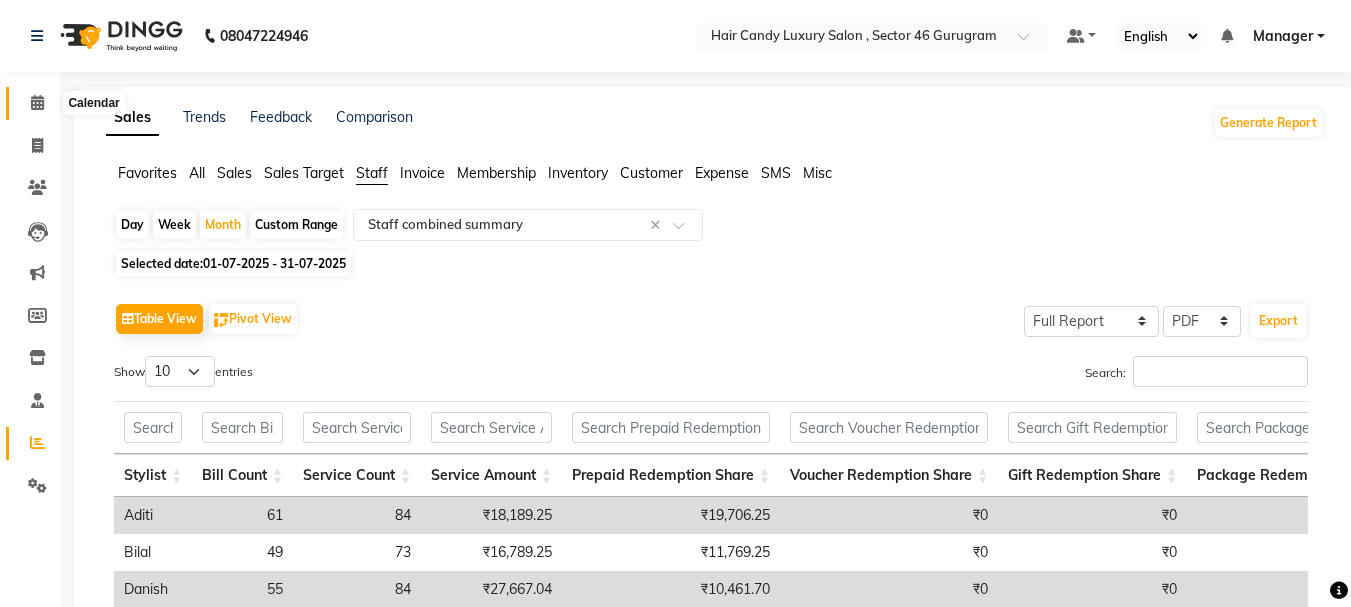 click 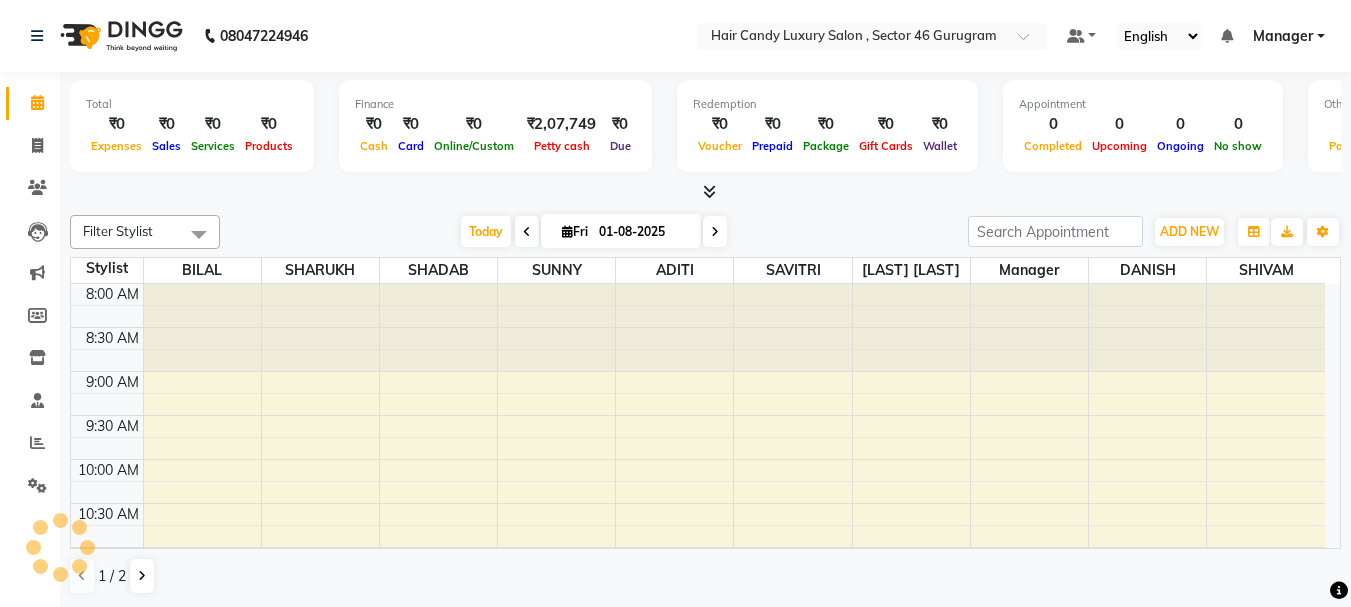 scroll, scrollTop: 0, scrollLeft: 0, axis: both 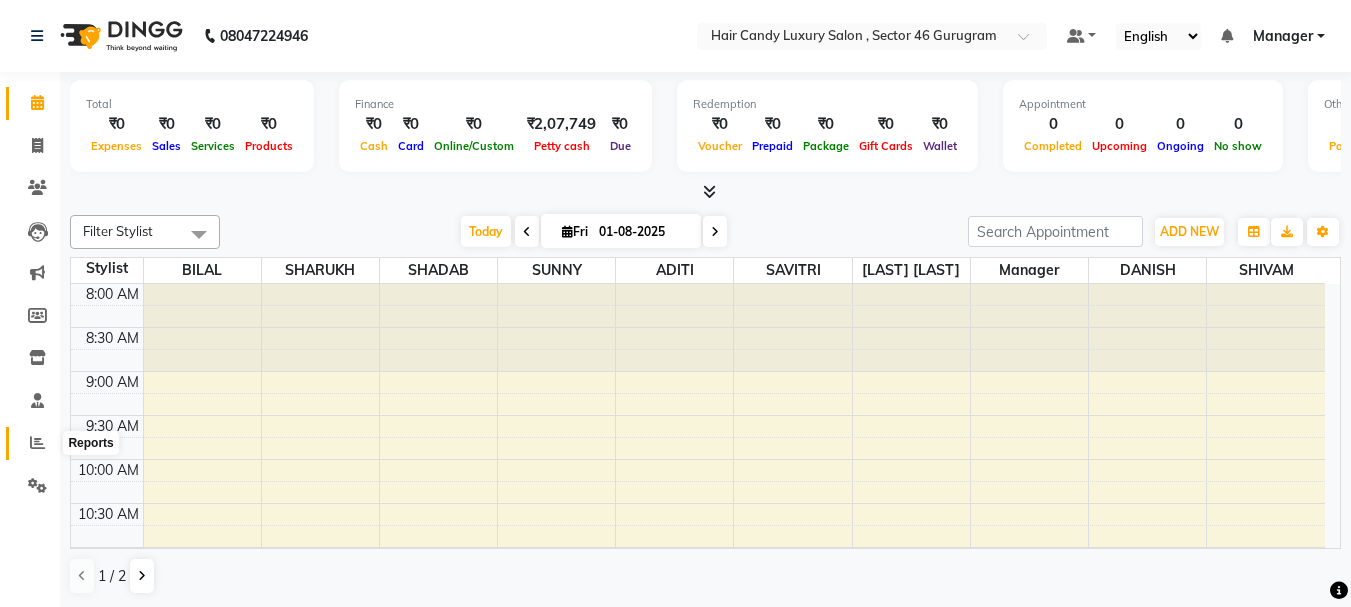 click 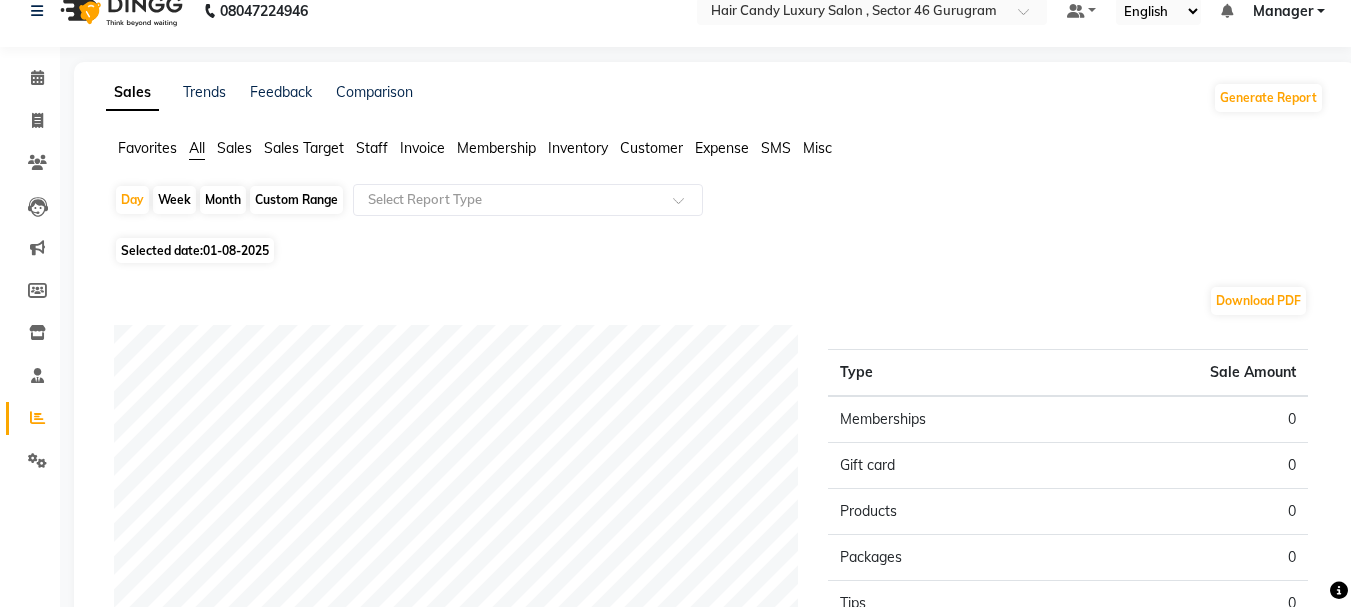 scroll, scrollTop: 0, scrollLeft: 0, axis: both 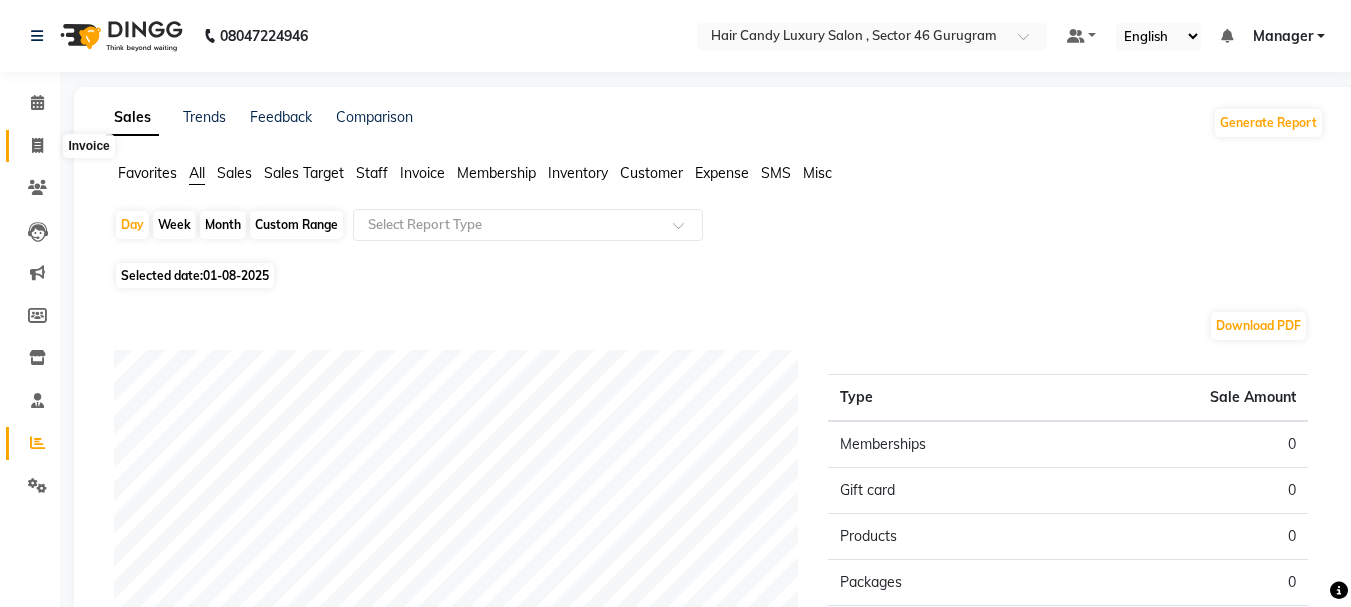 click 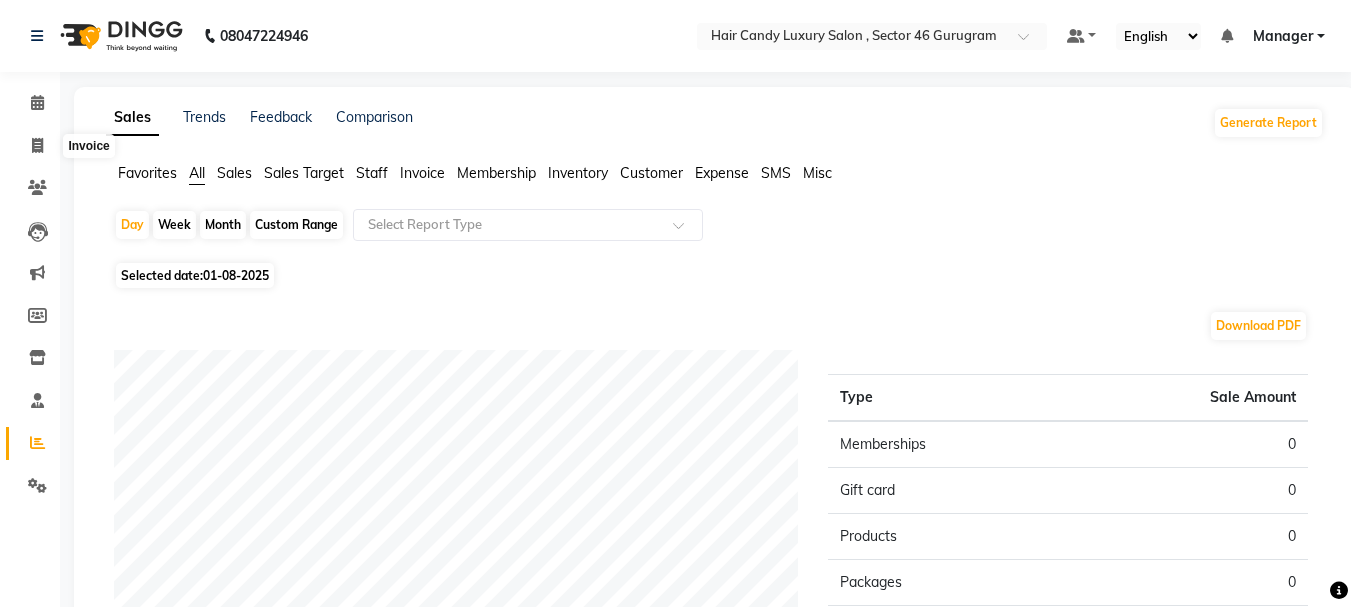 select on "service" 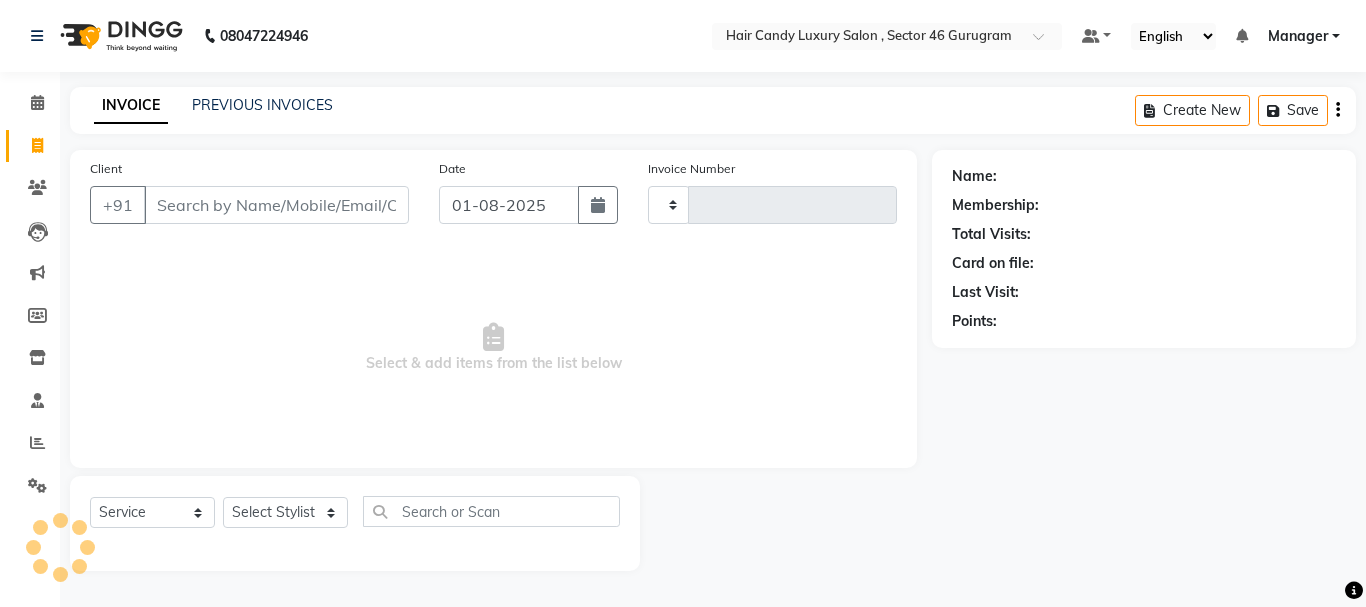 type on "0722" 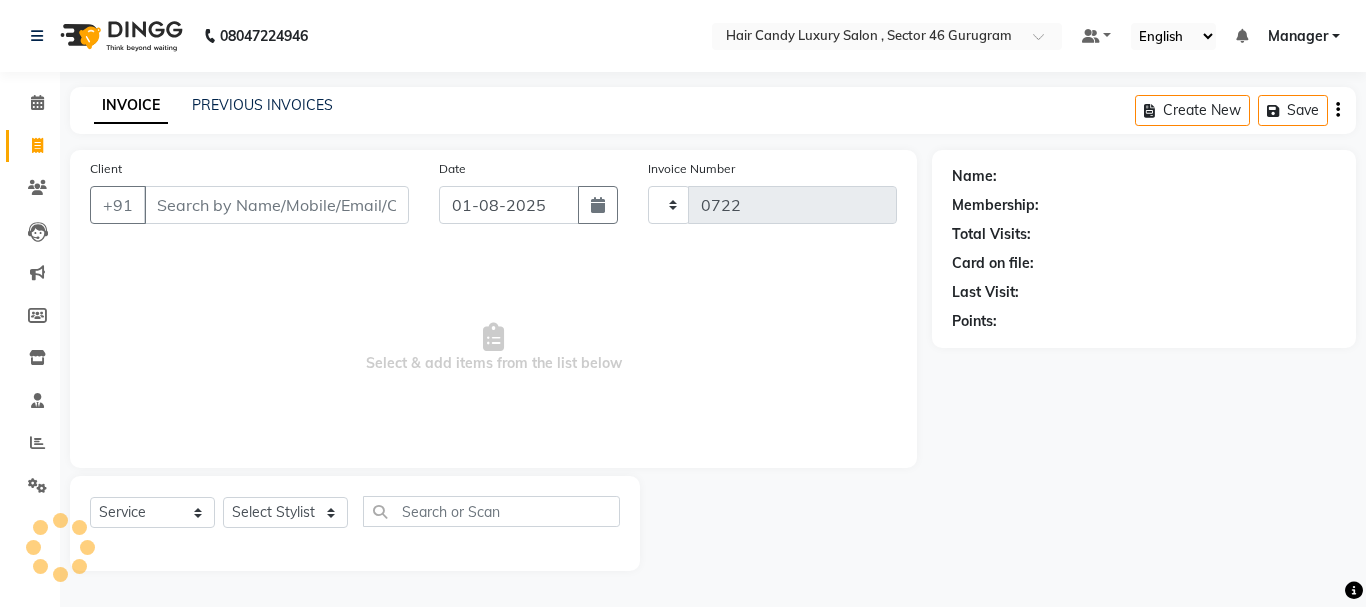 select on "8304" 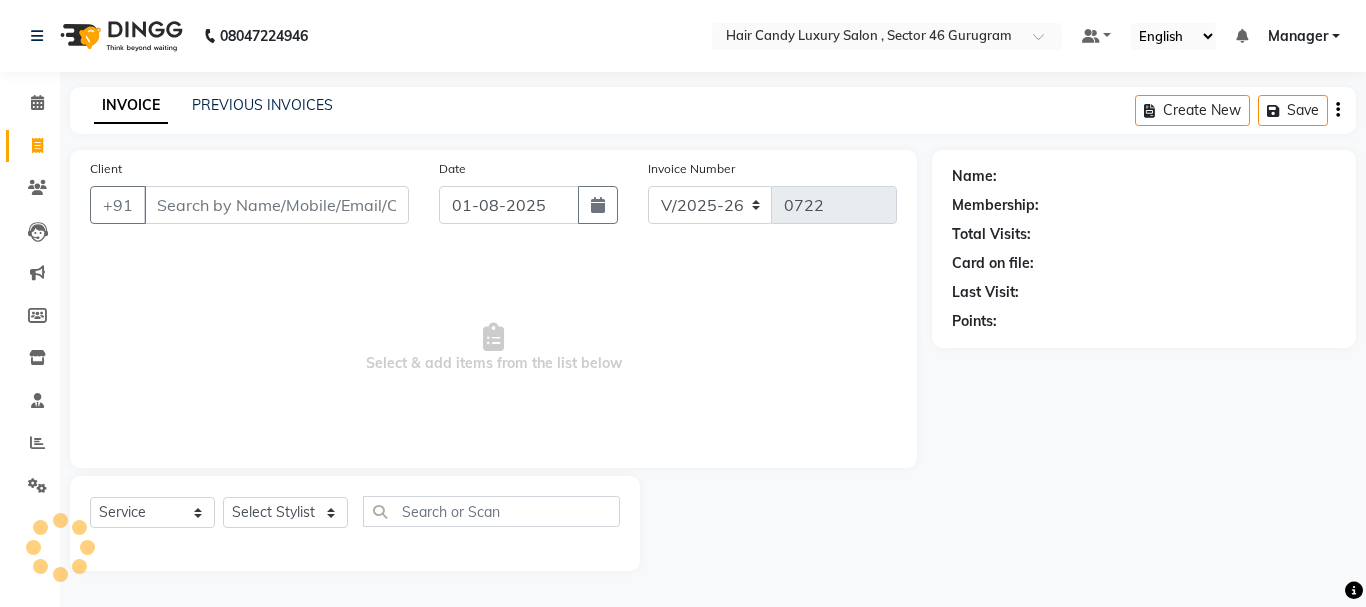 click on "Client" at bounding box center (276, 205) 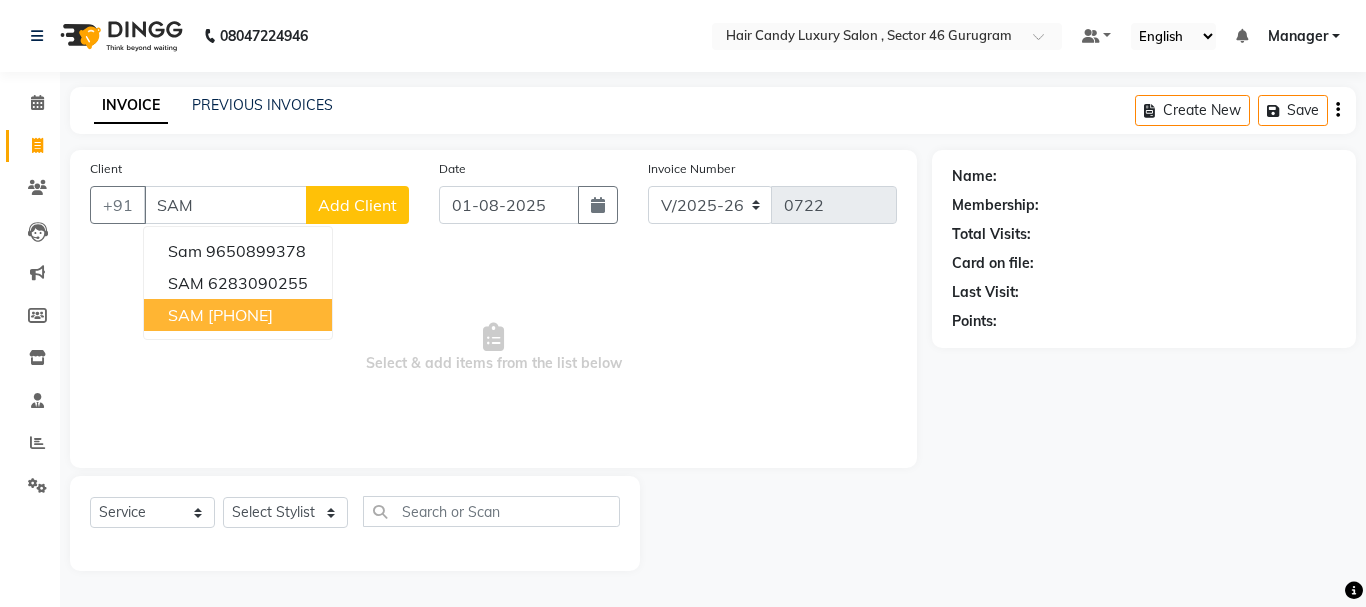 click on "[PHONE]" at bounding box center (240, 315) 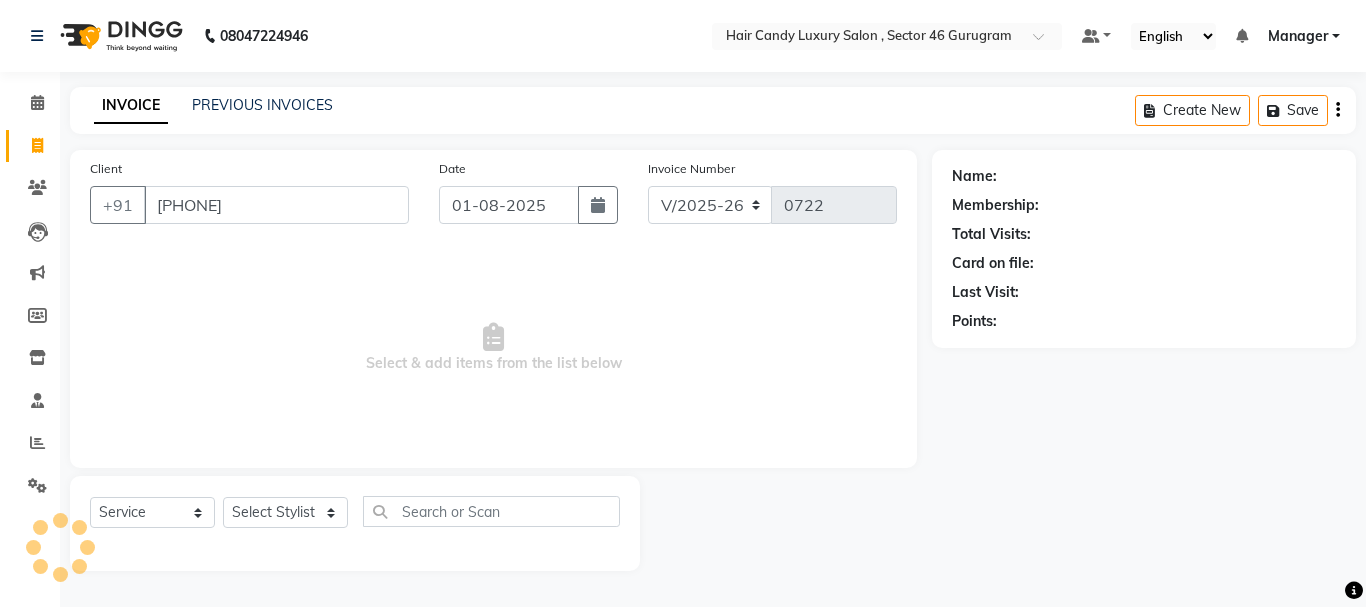 type on "[PHONE]" 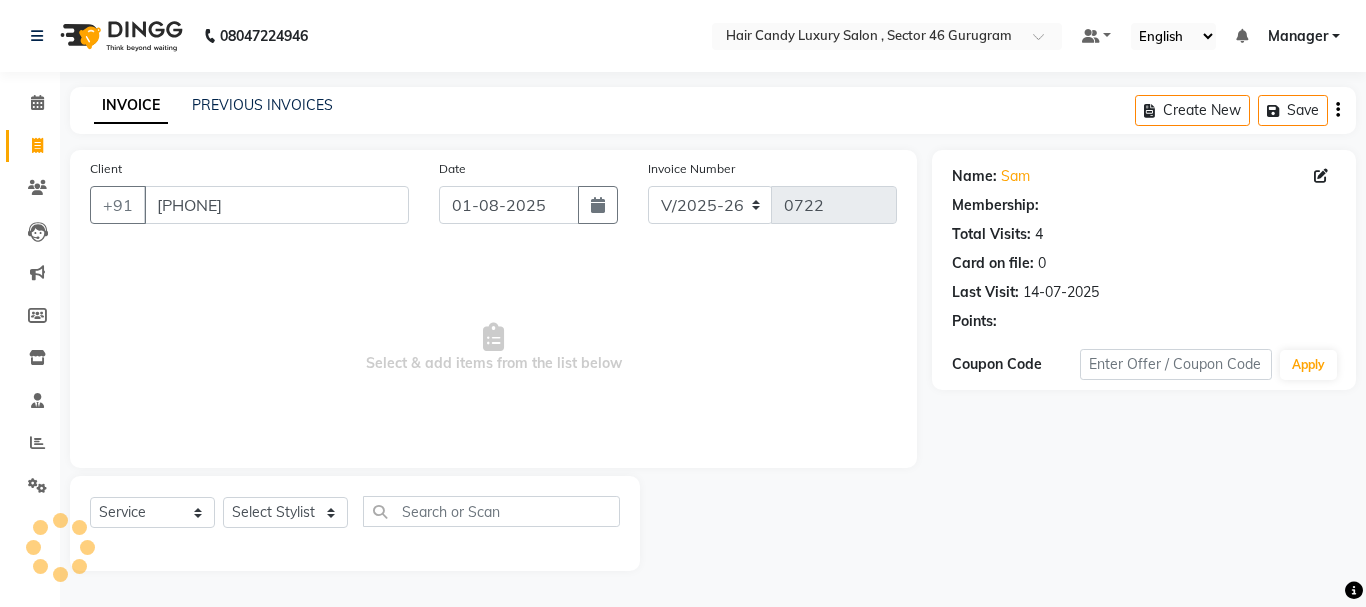select on "1: Object" 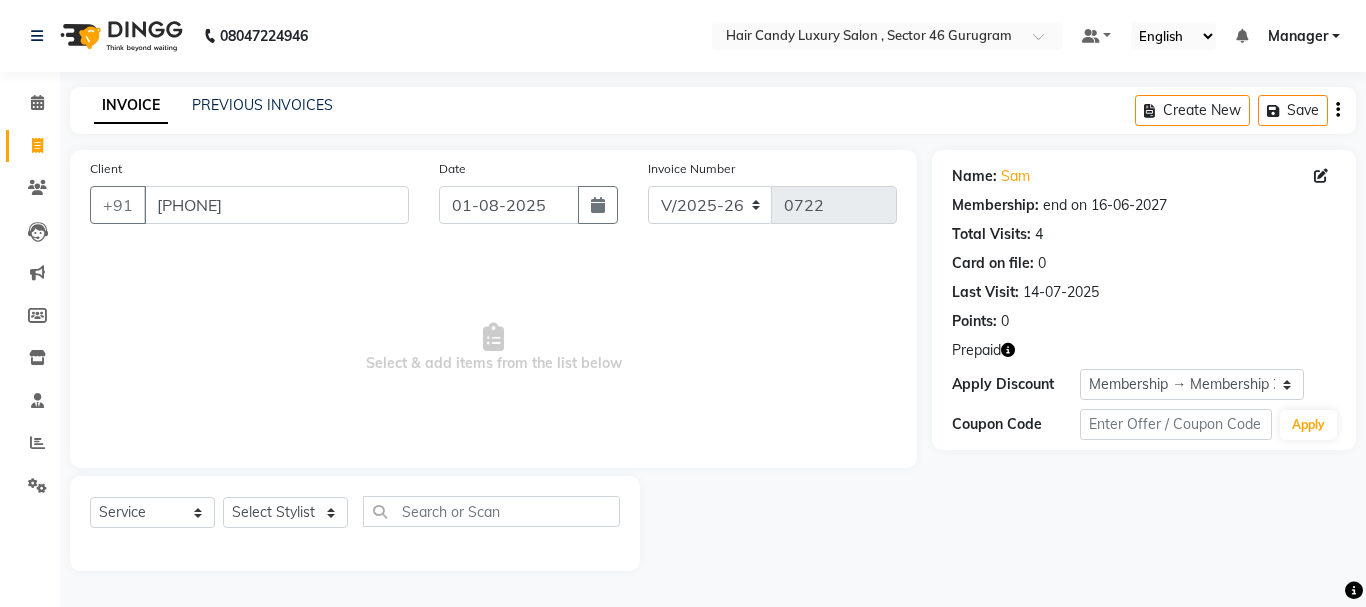 click on "Prepaid" 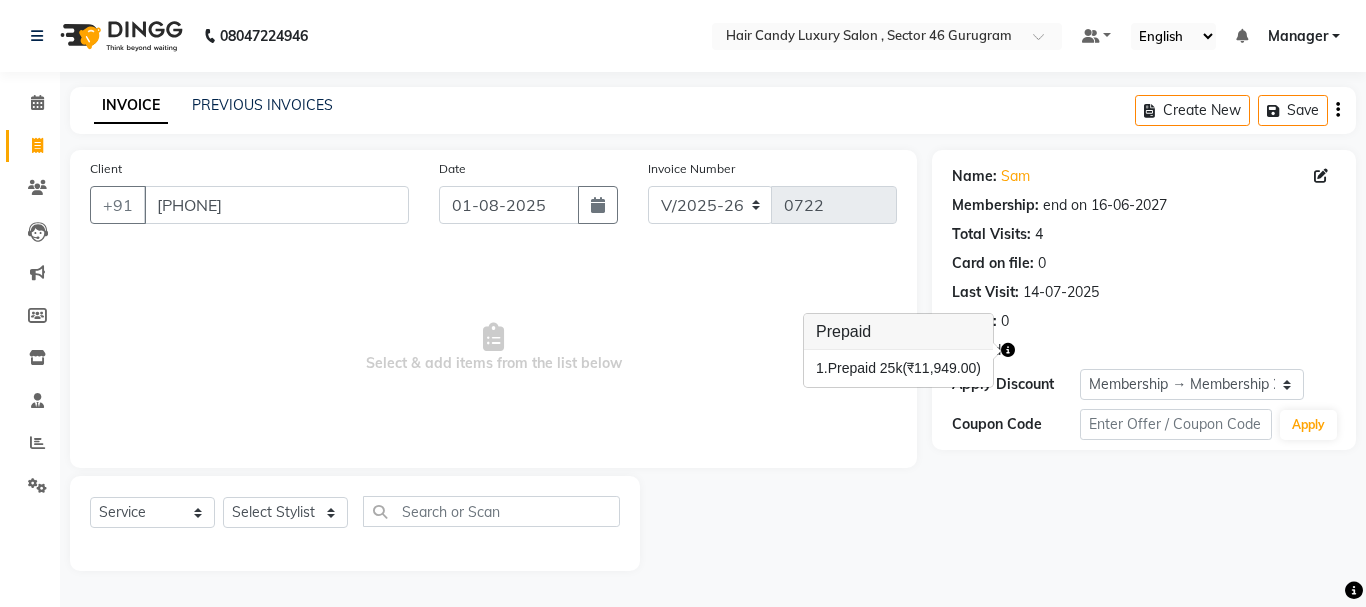 click on "Select & add items from the list below" at bounding box center [493, 348] 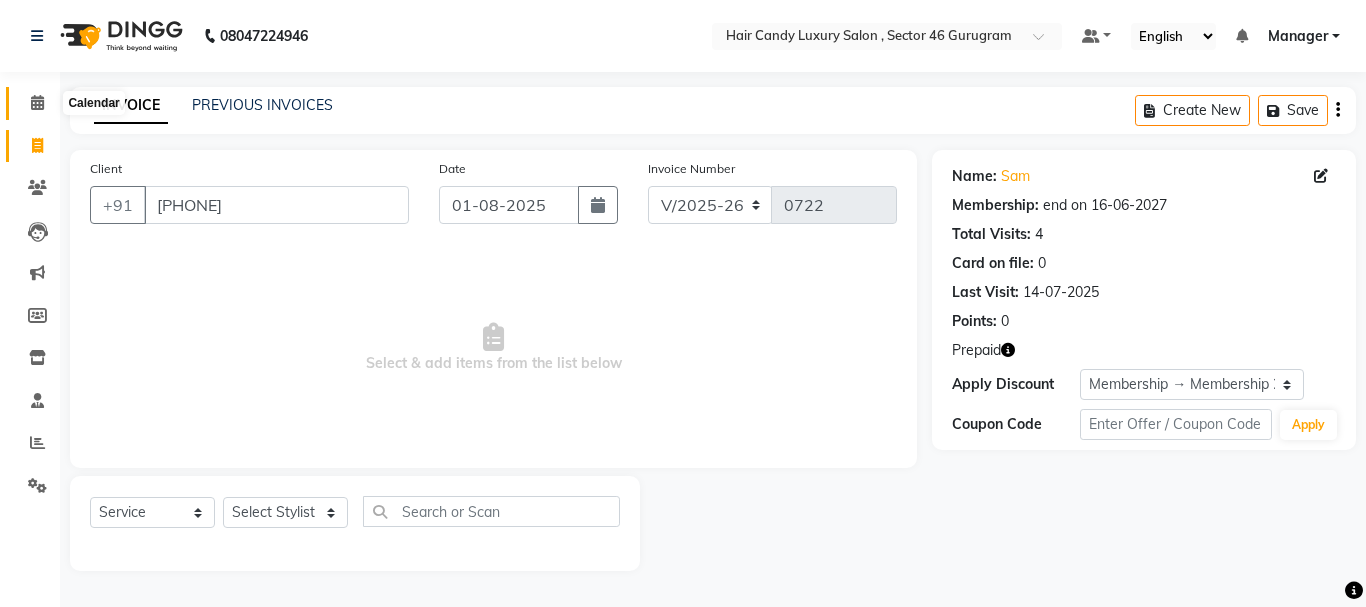 click 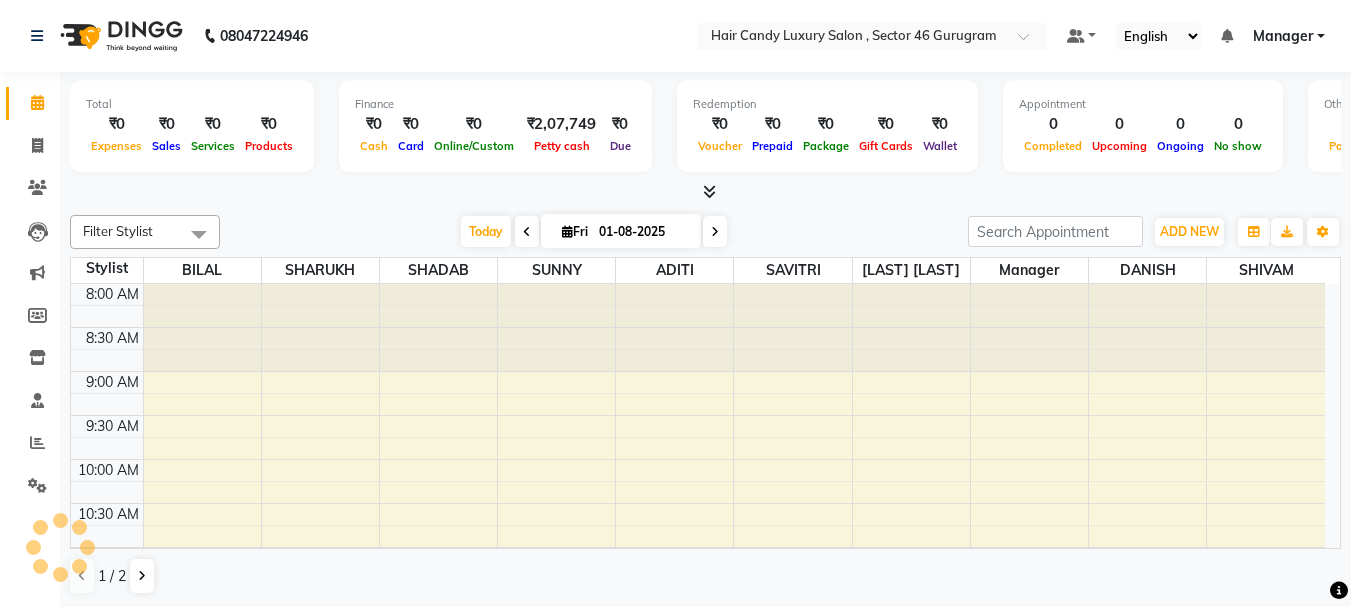 scroll, scrollTop: 0, scrollLeft: 0, axis: both 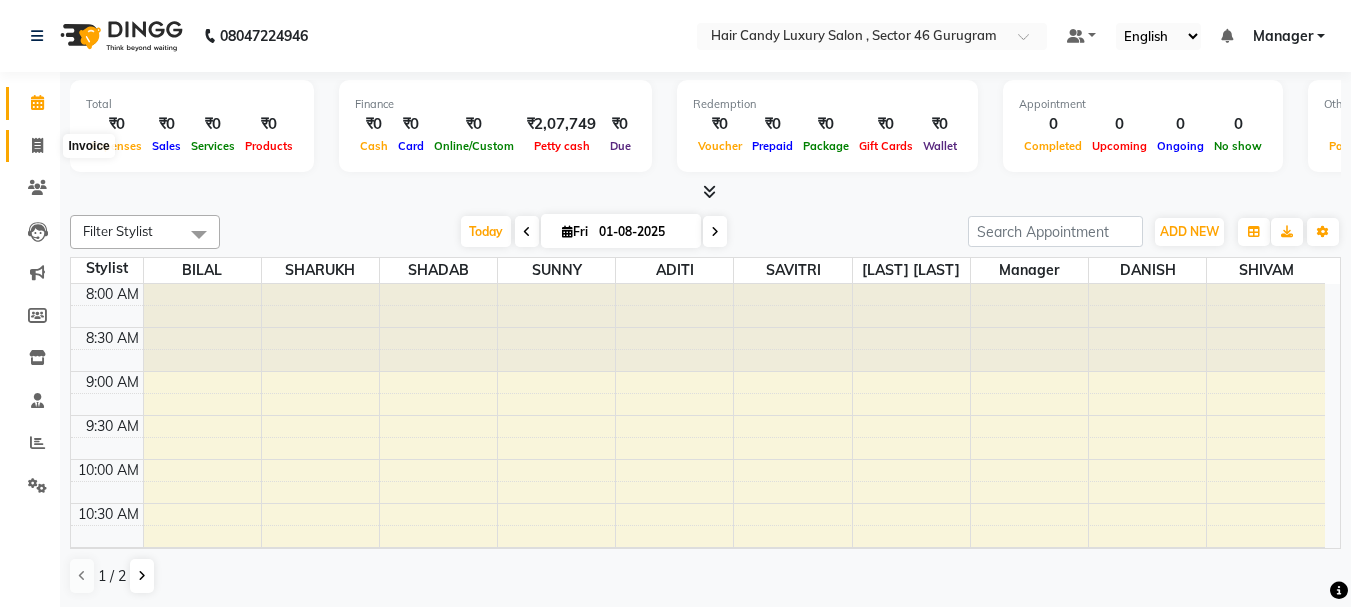 click 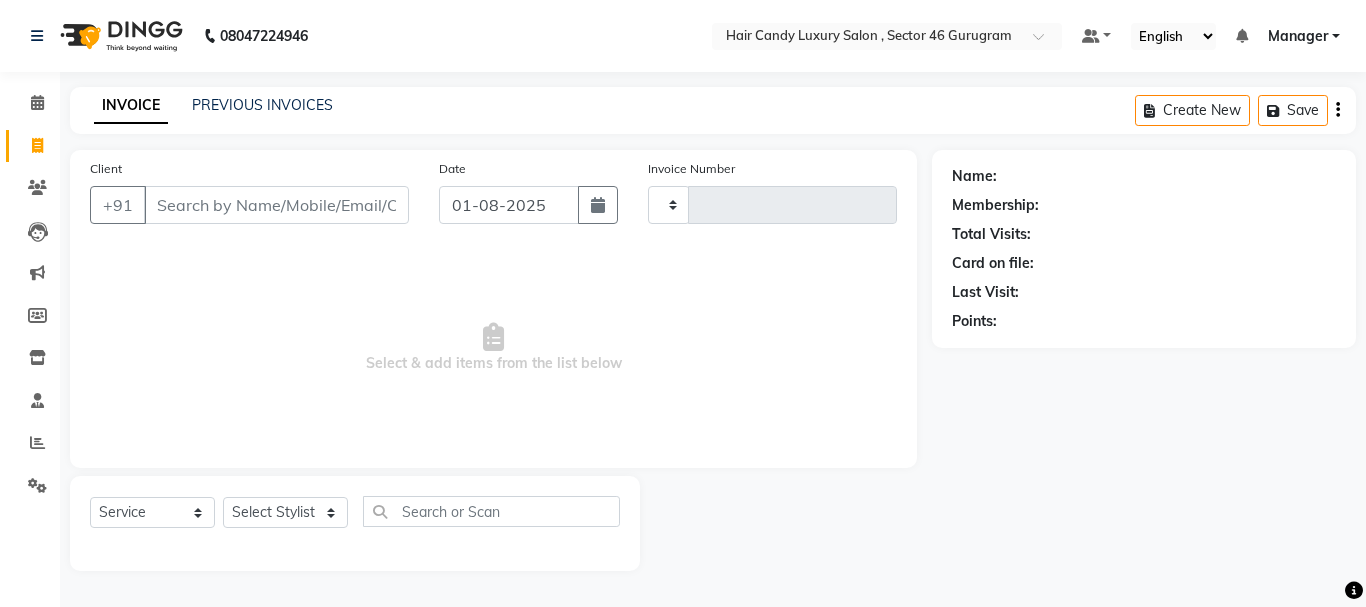 type on "0722" 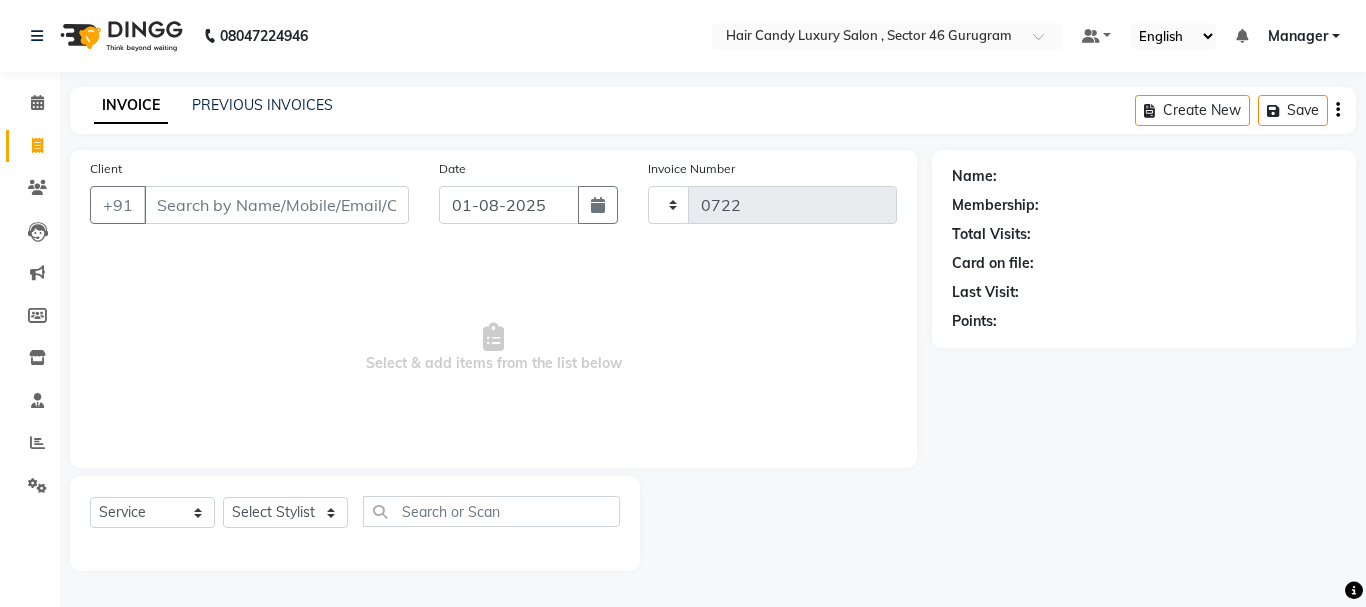 select on "8304" 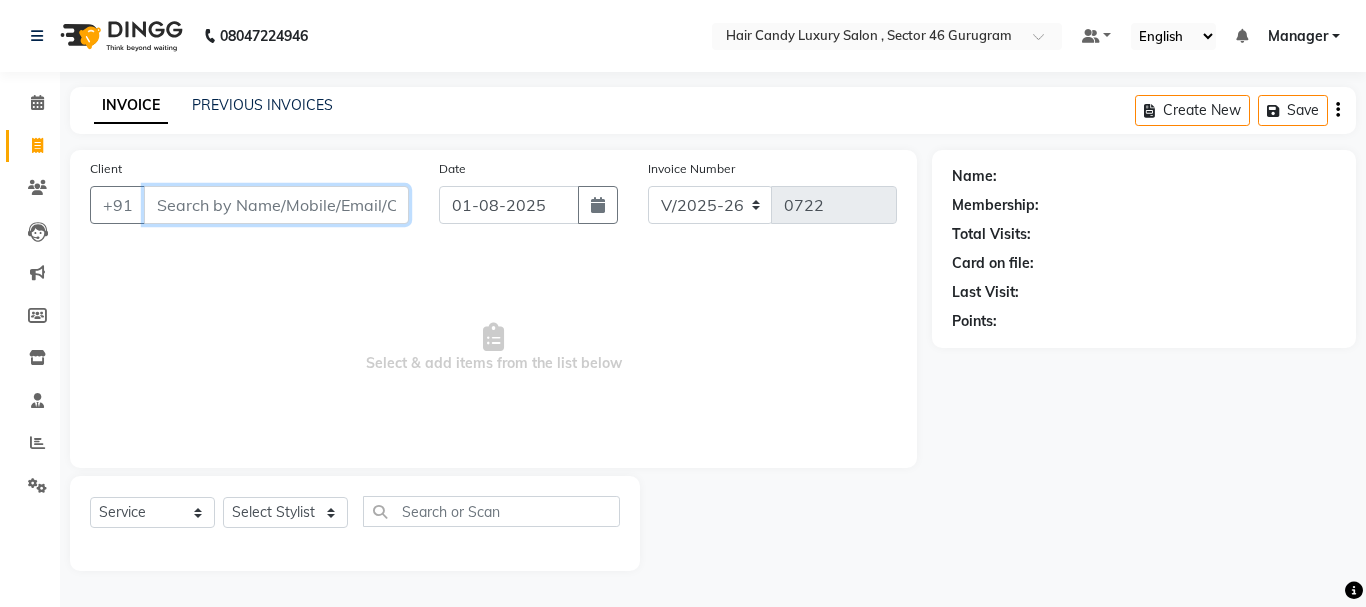 click on "Client" at bounding box center (276, 205) 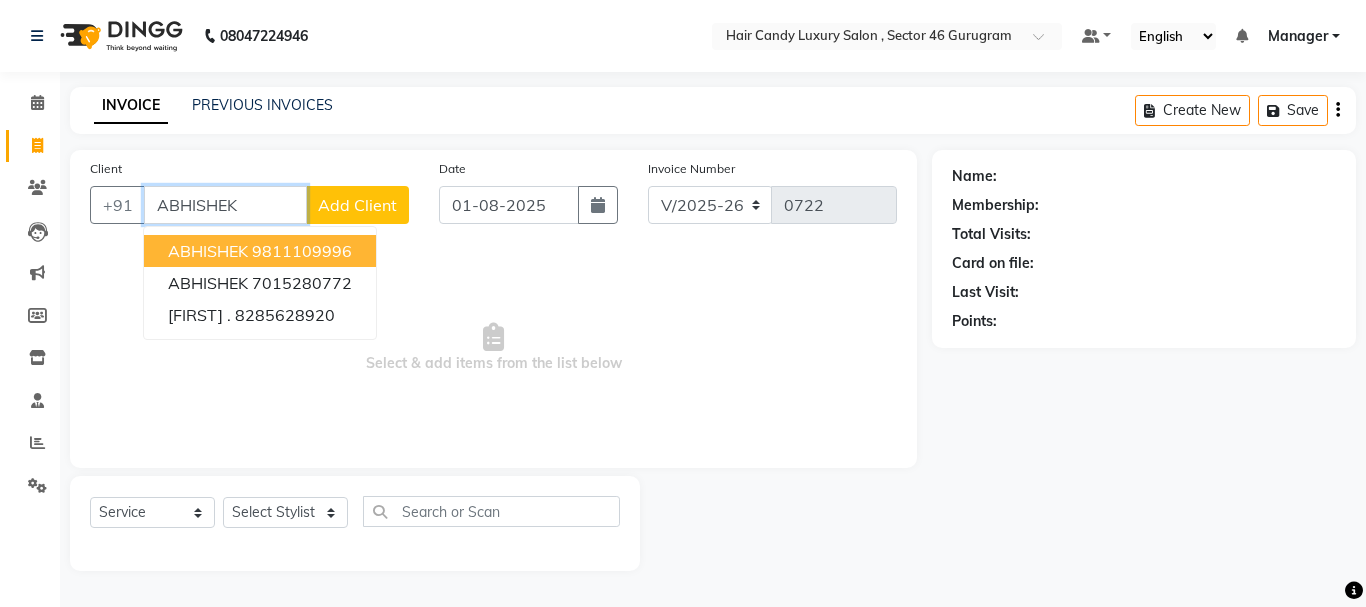 click on "9811109996" at bounding box center [302, 251] 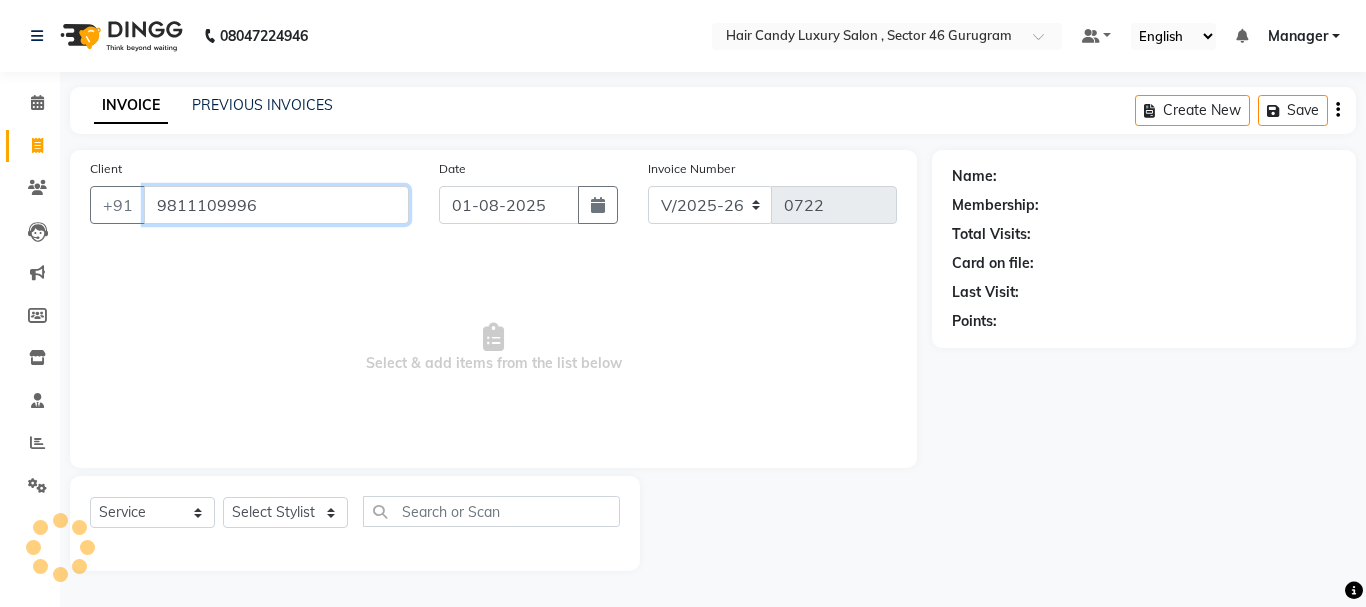 type on "9811109996" 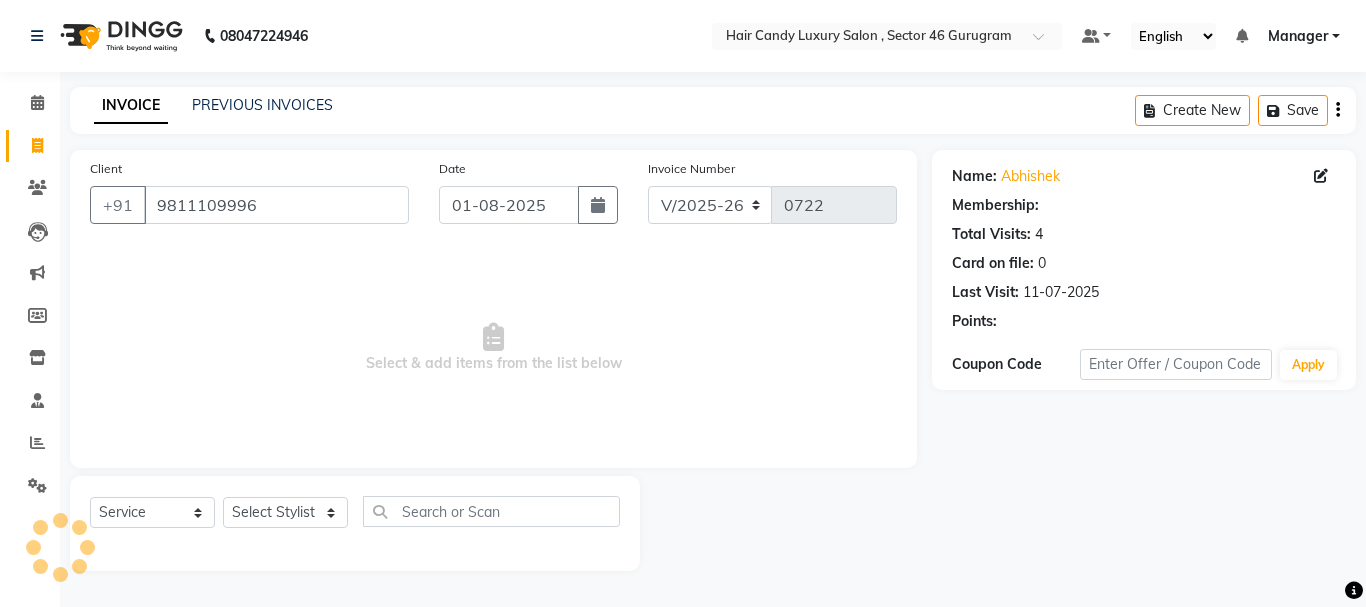 select on "1: Object" 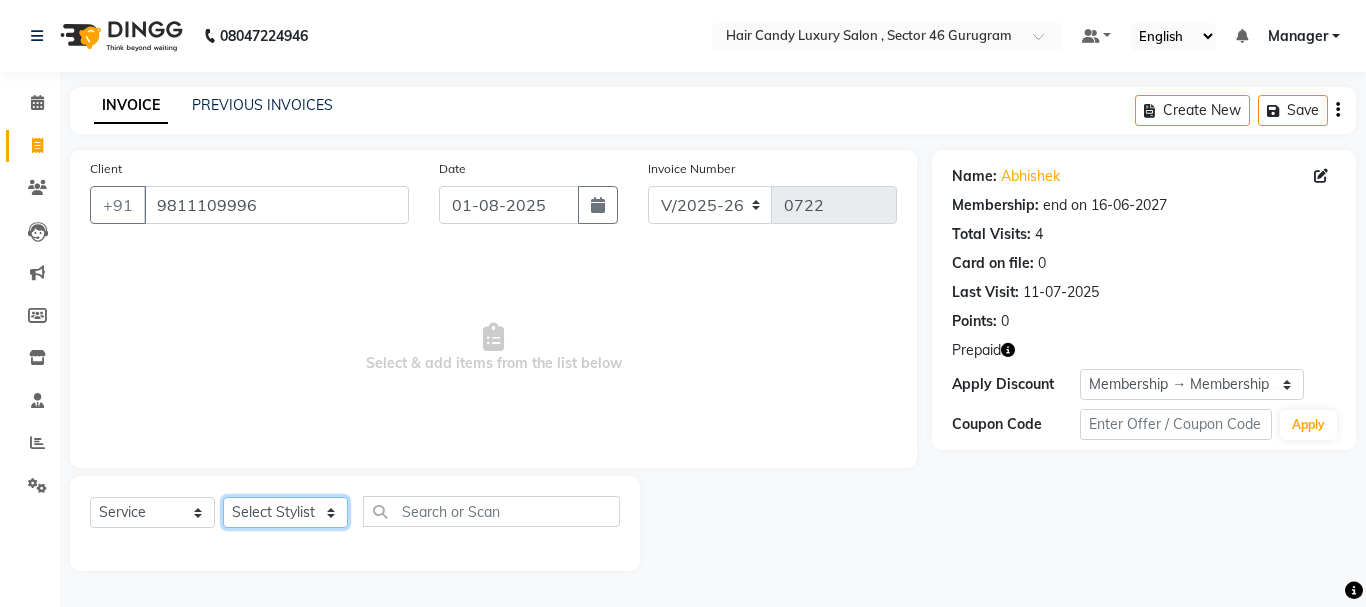 click on "Select Stylist ADITI BILAL DANISH Manager Manager  RINKI VALECHA SAVITRI SHADAB SHARUKH SHIVAM SUNNY UMESH" 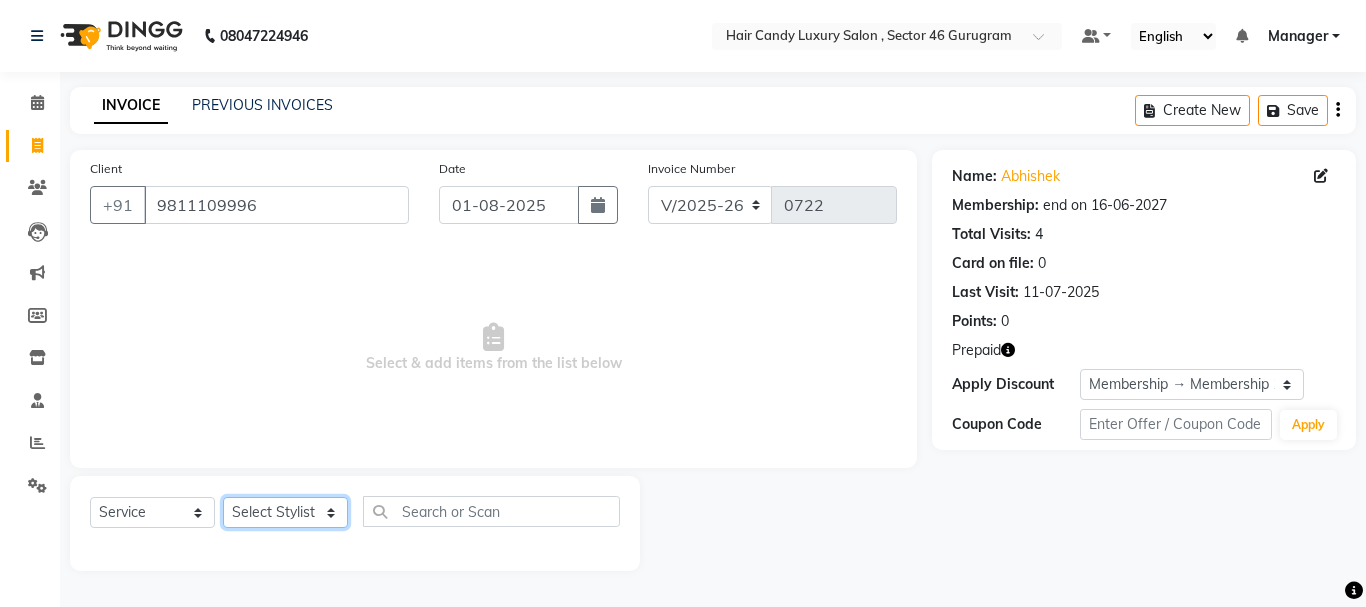 select on "80576" 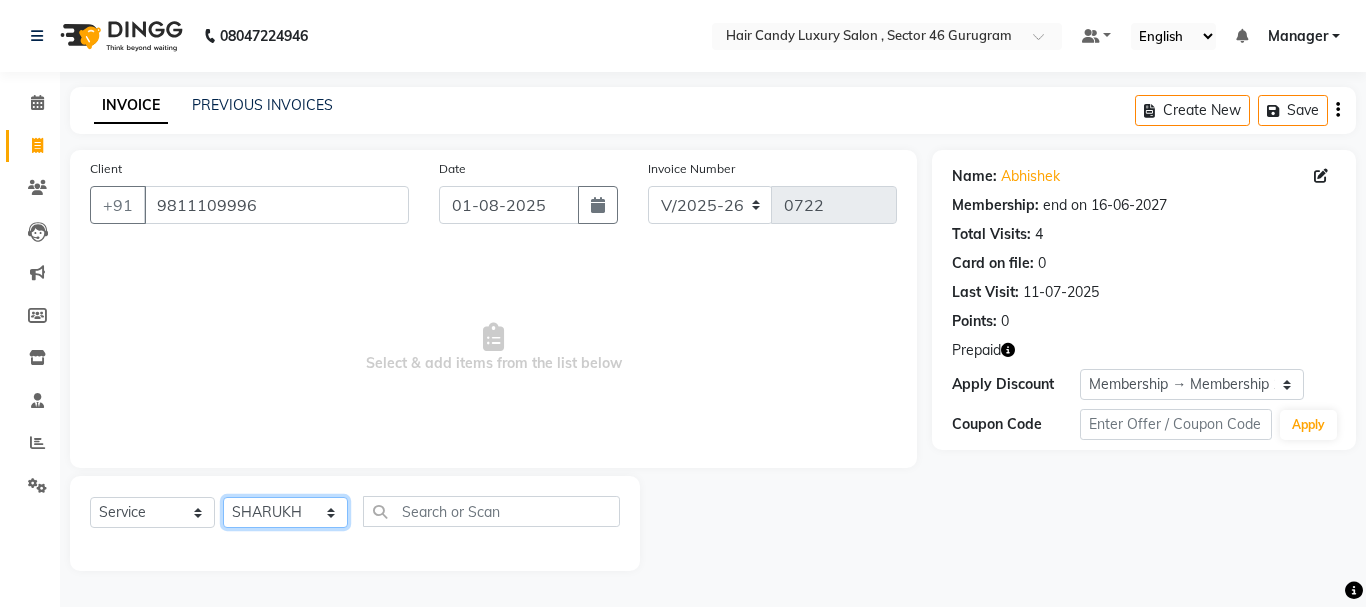 click on "Select Stylist ADITI BILAL DANISH Manager Manager  RINKI VALECHA SAVITRI SHADAB SHARUKH SHIVAM SUNNY UMESH" 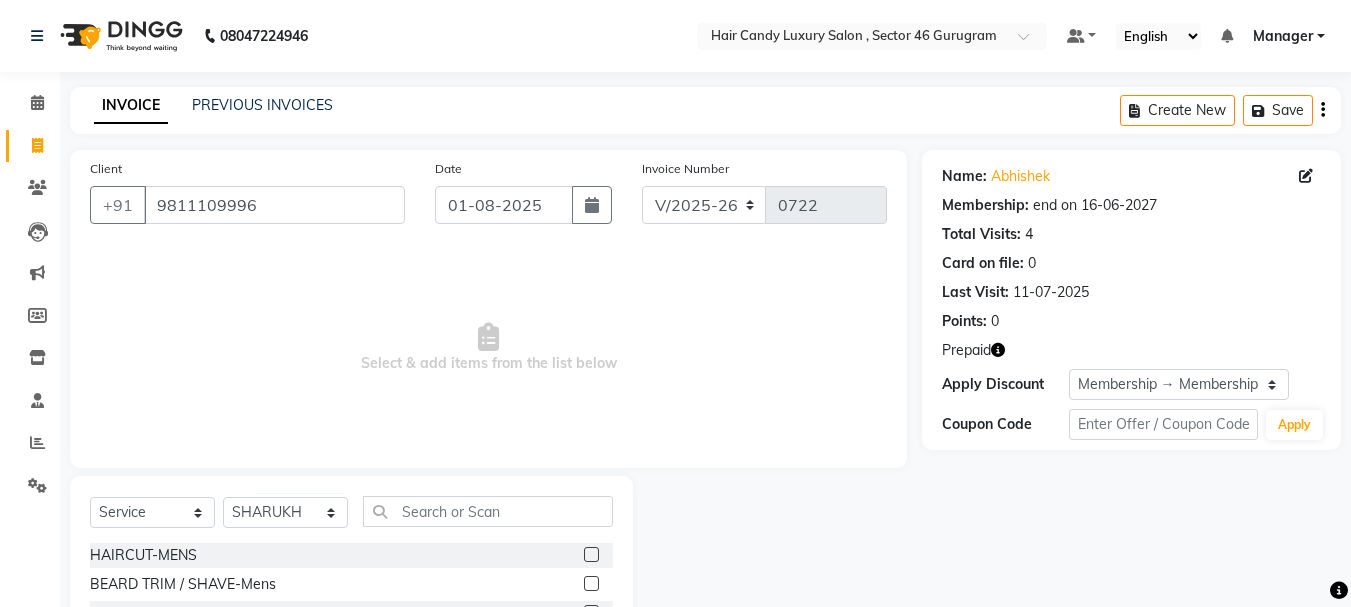 click 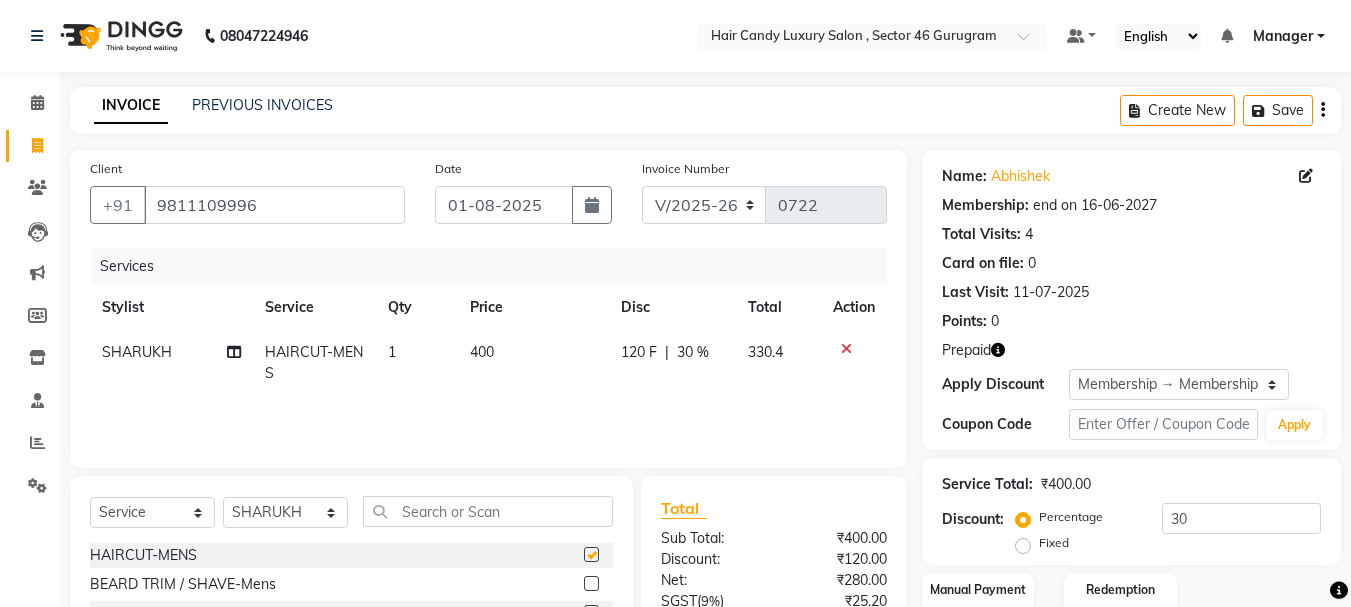 checkbox on "false" 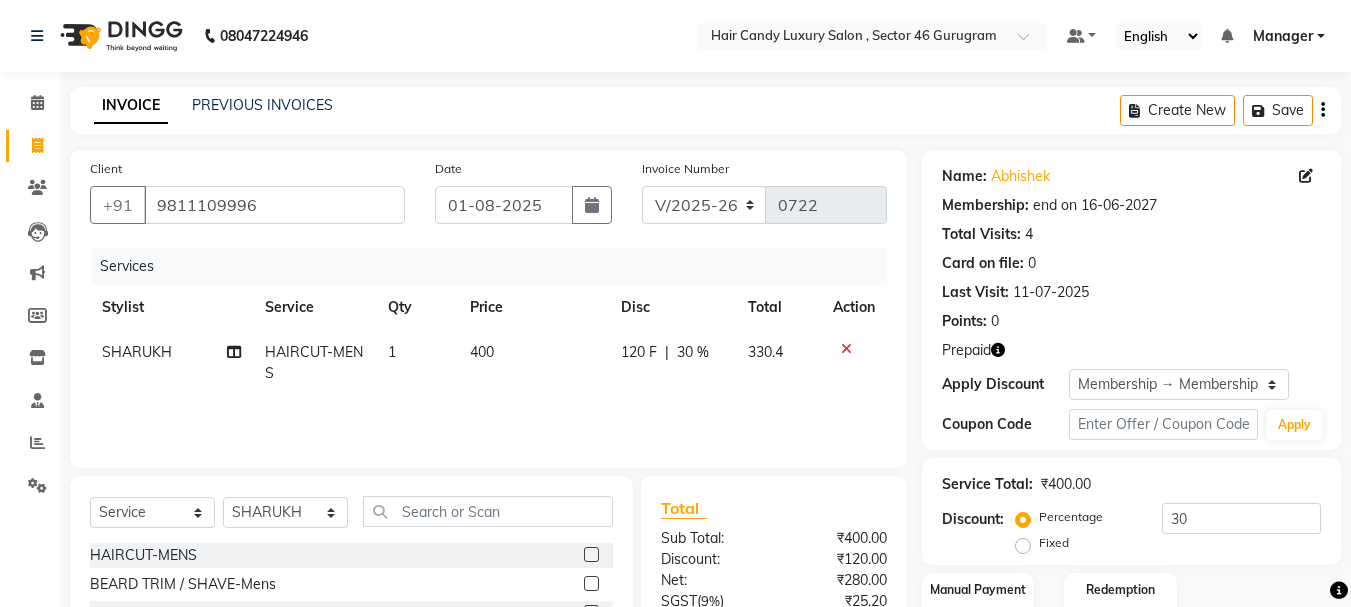 click 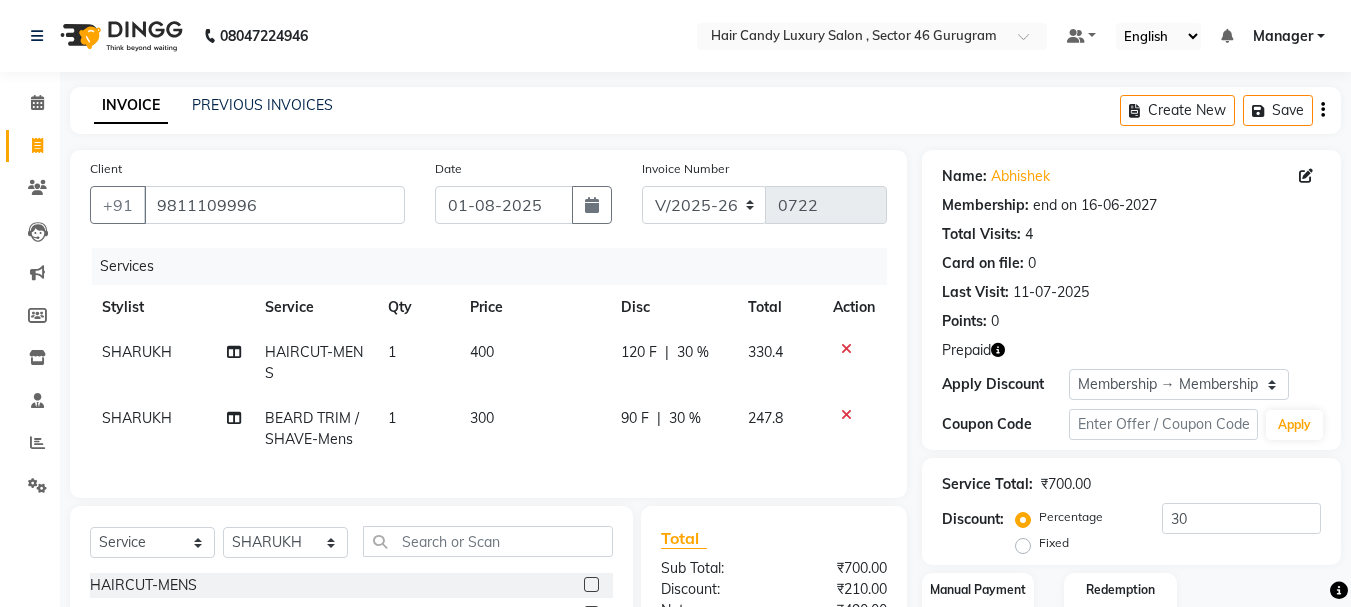 checkbox on "false" 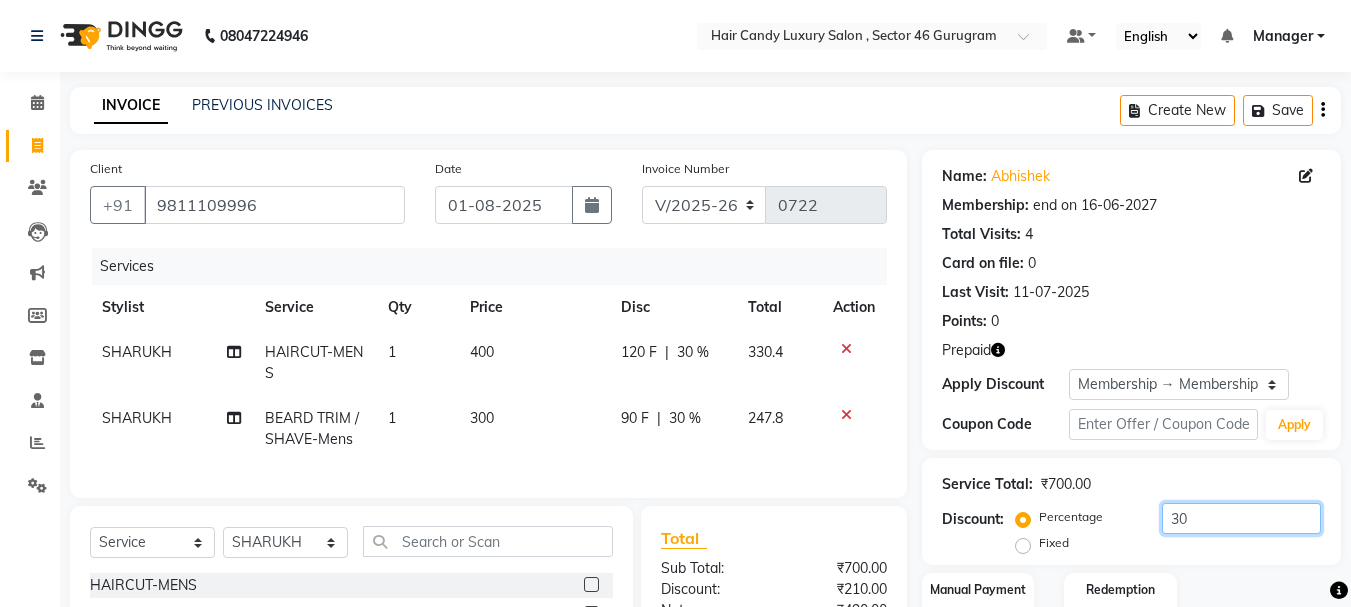 drag, startPoint x: 1201, startPoint y: 516, endPoint x: 1140, endPoint y: 528, distance: 62.169125 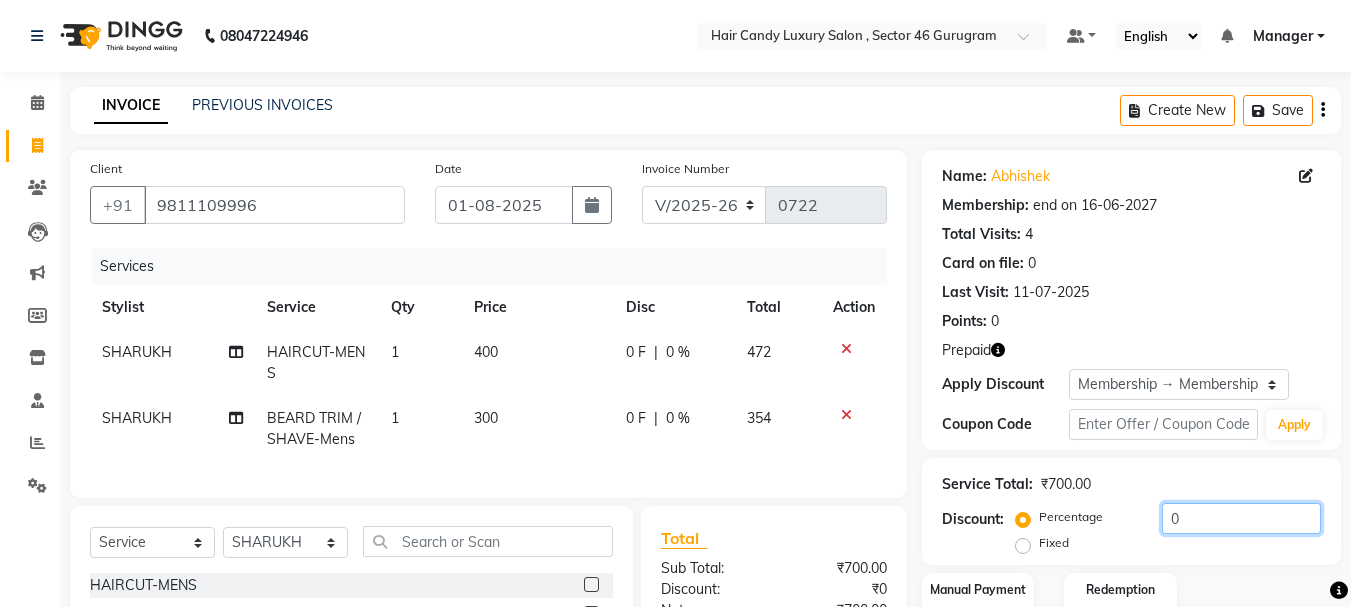type on "0" 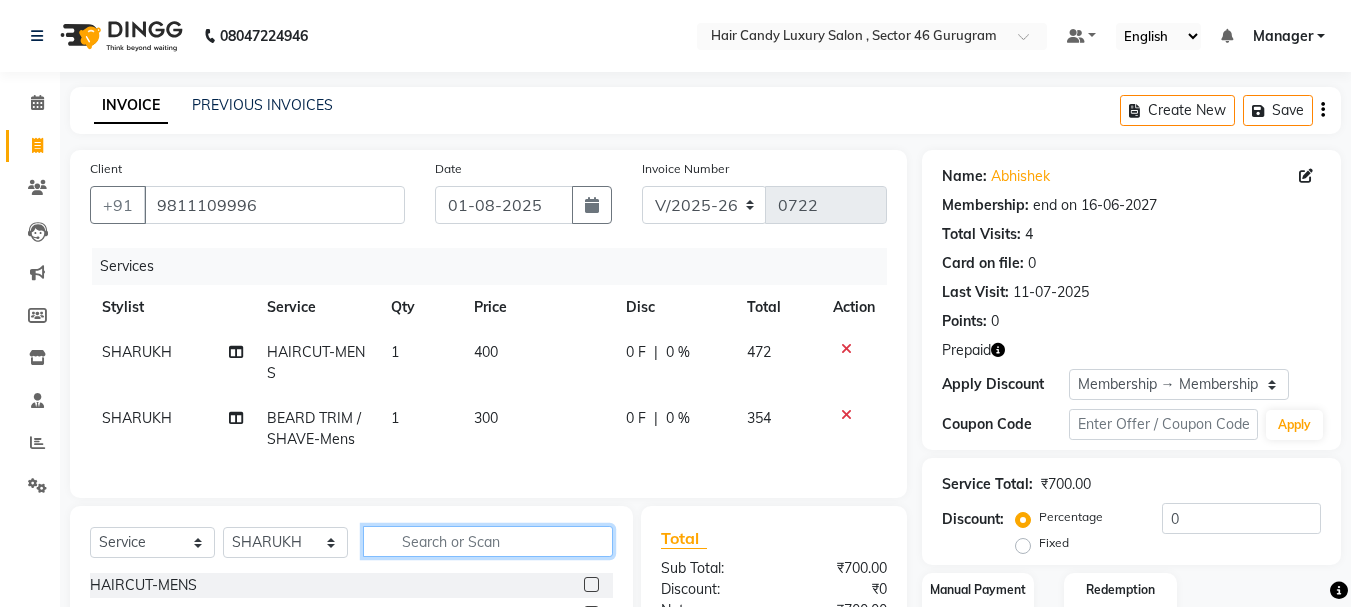 click 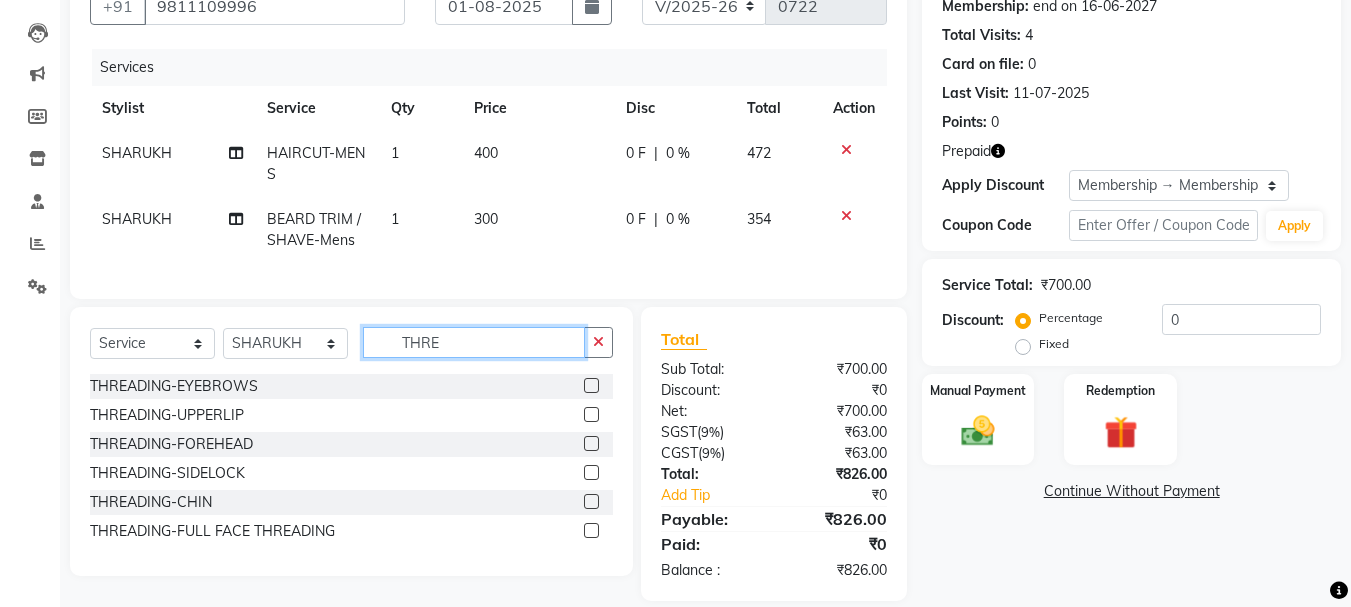 scroll, scrollTop: 200, scrollLeft: 0, axis: vertical 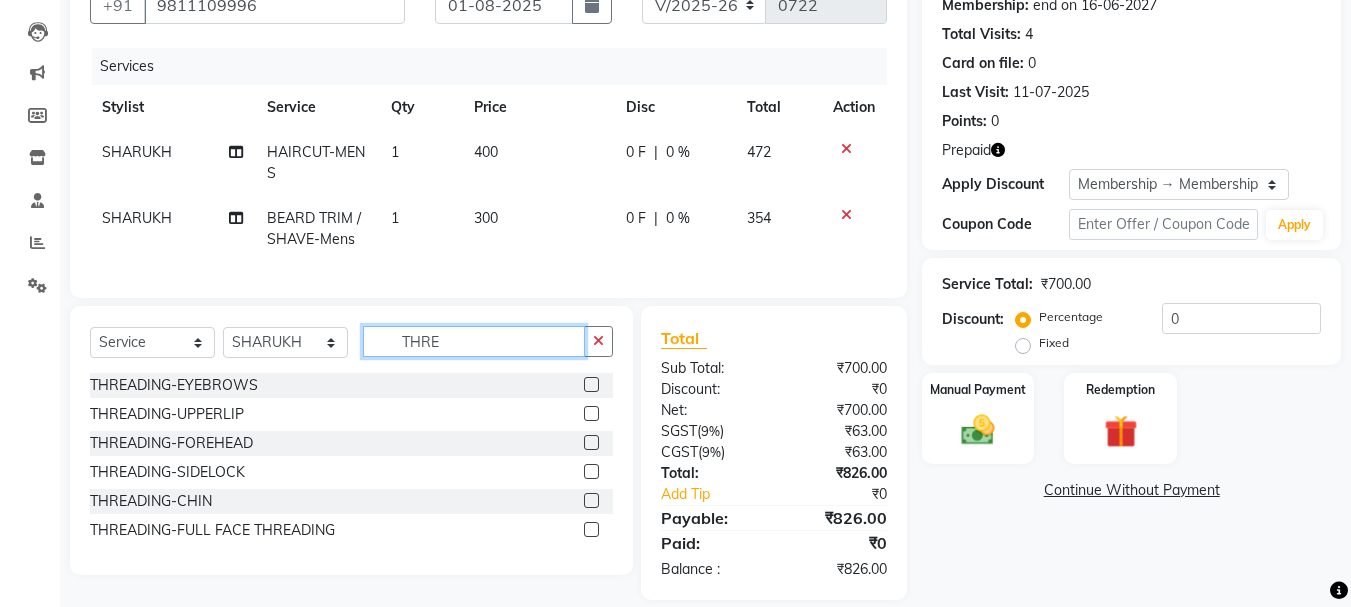 type on "THRE" 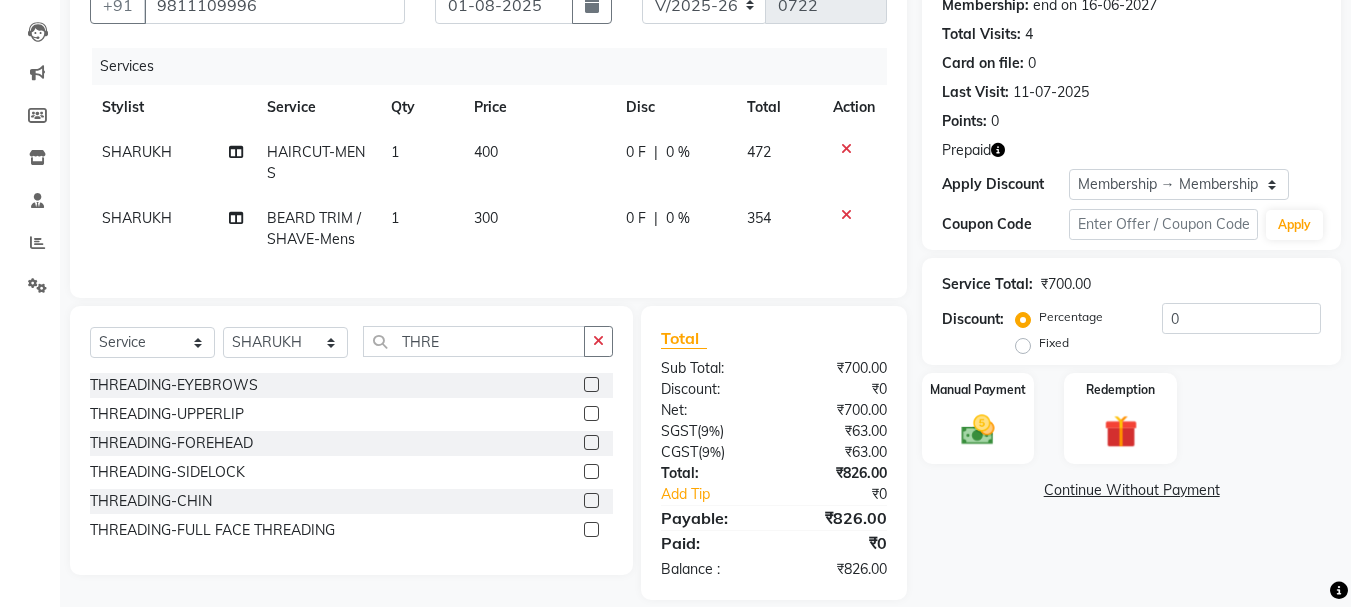 click 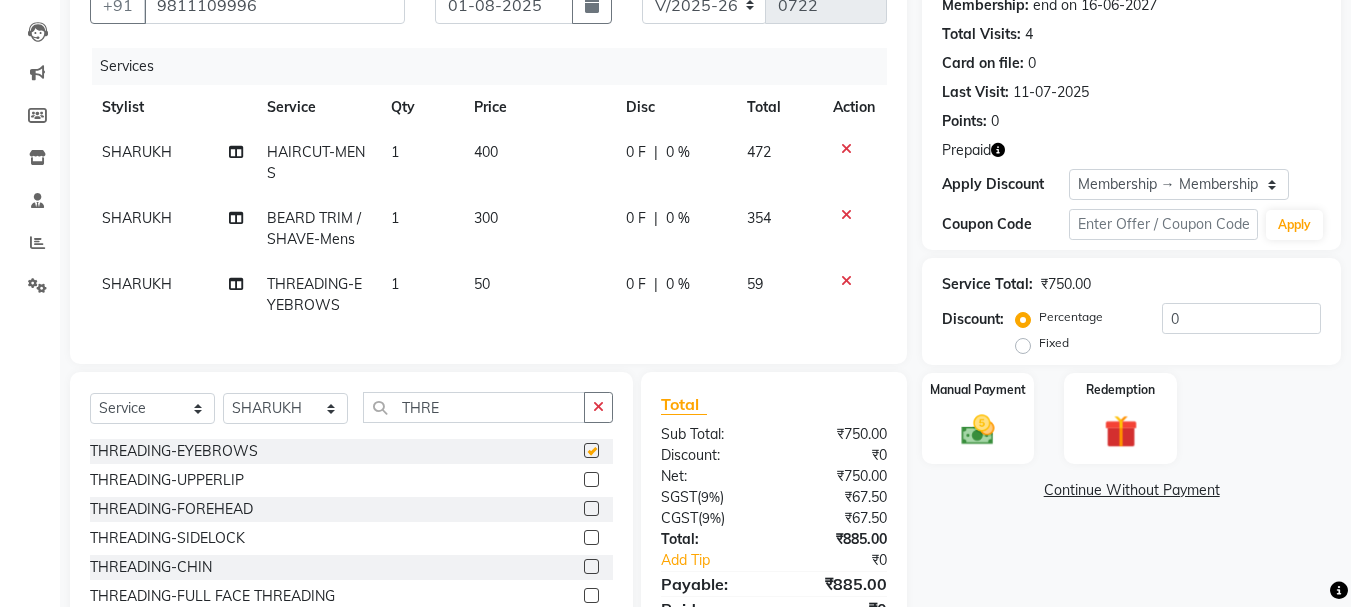 checkbox on "false" 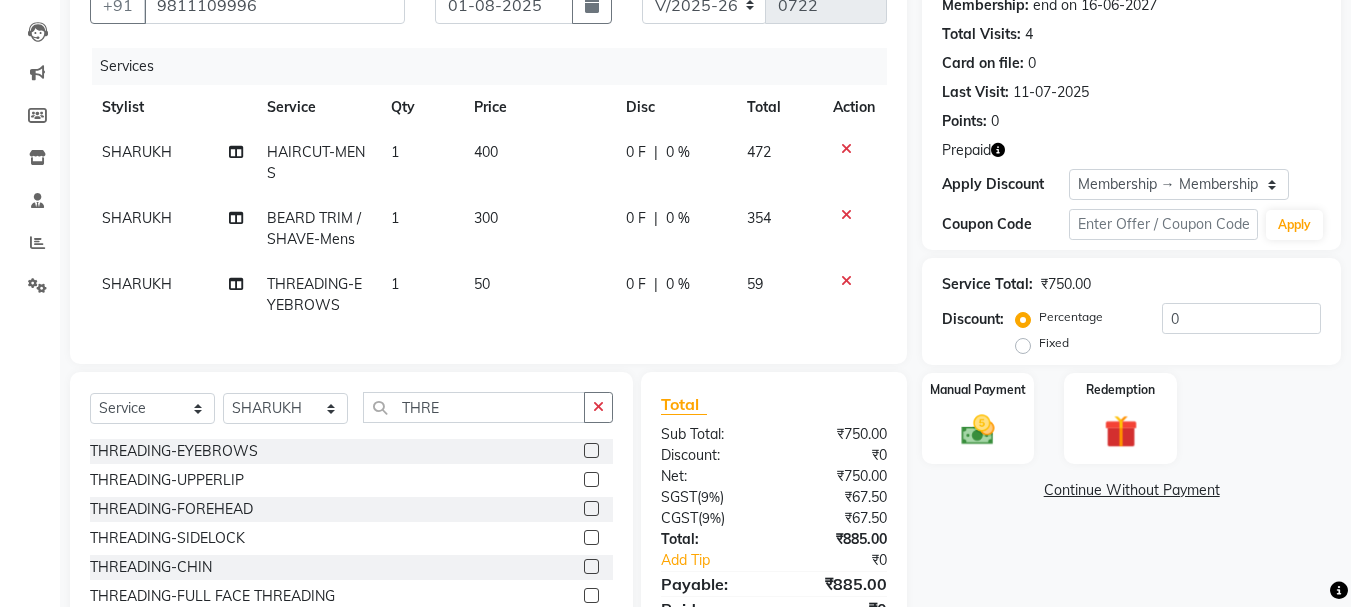click on "50" 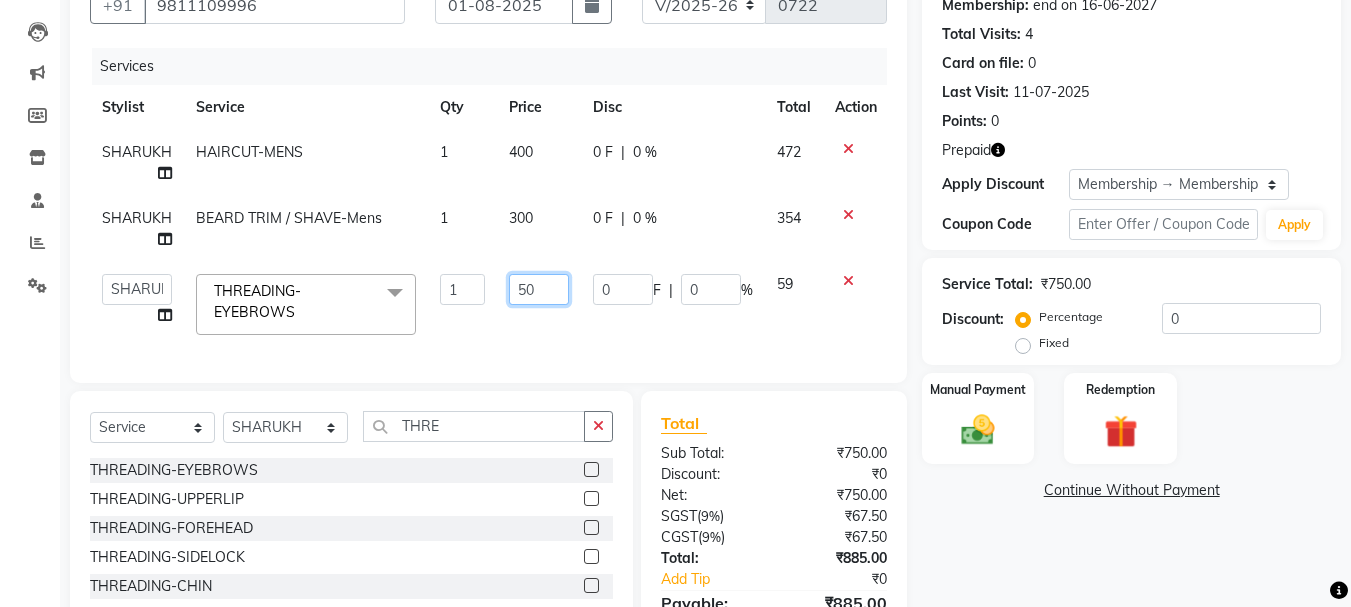 drag, startPoint x: 551, startPoint y: 284, endPoint x: 477, endPoint y: 303, distance: 76.40026 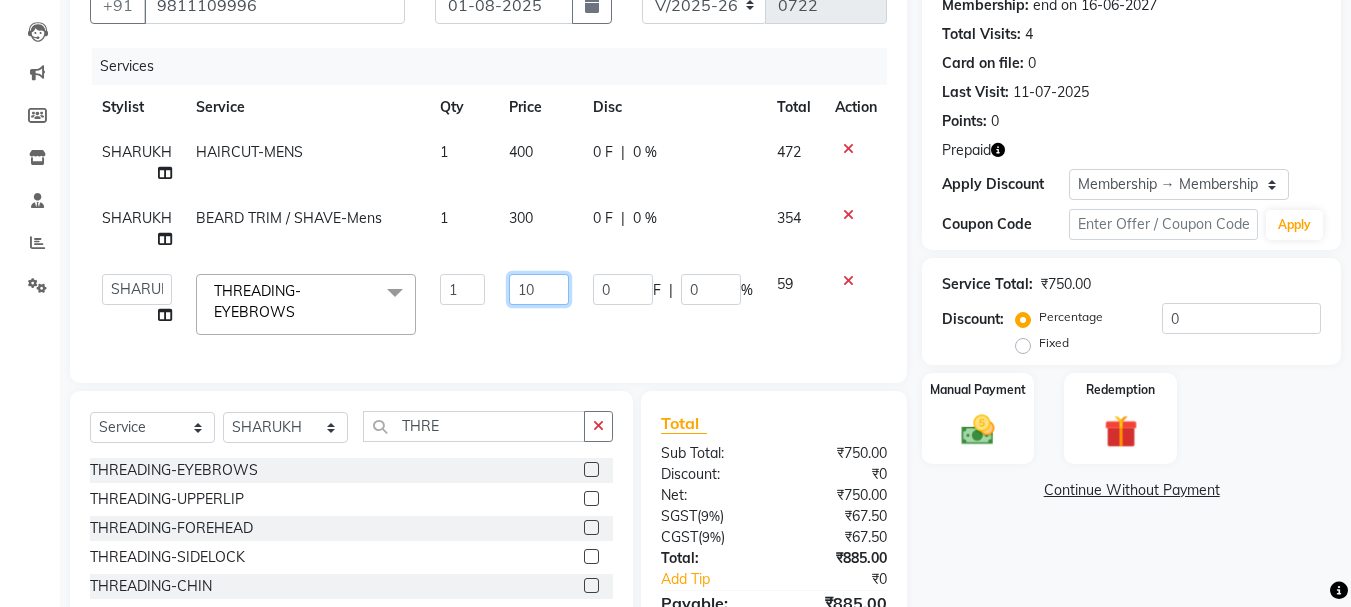 type on "100" 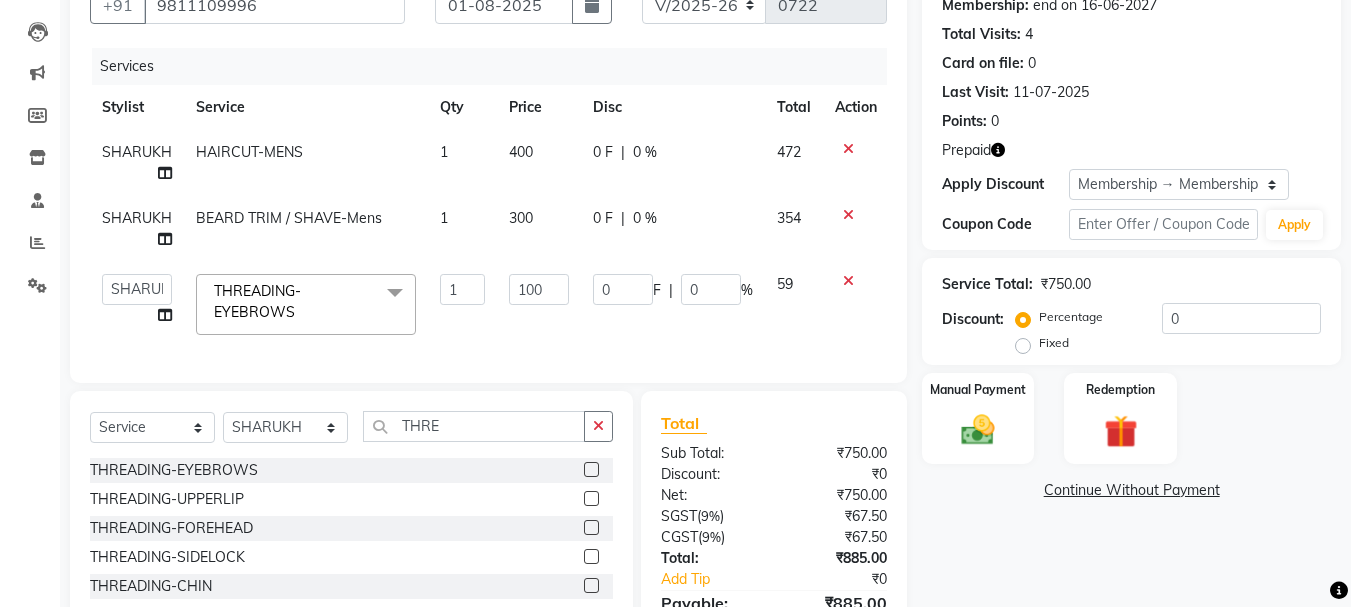 click on "300" 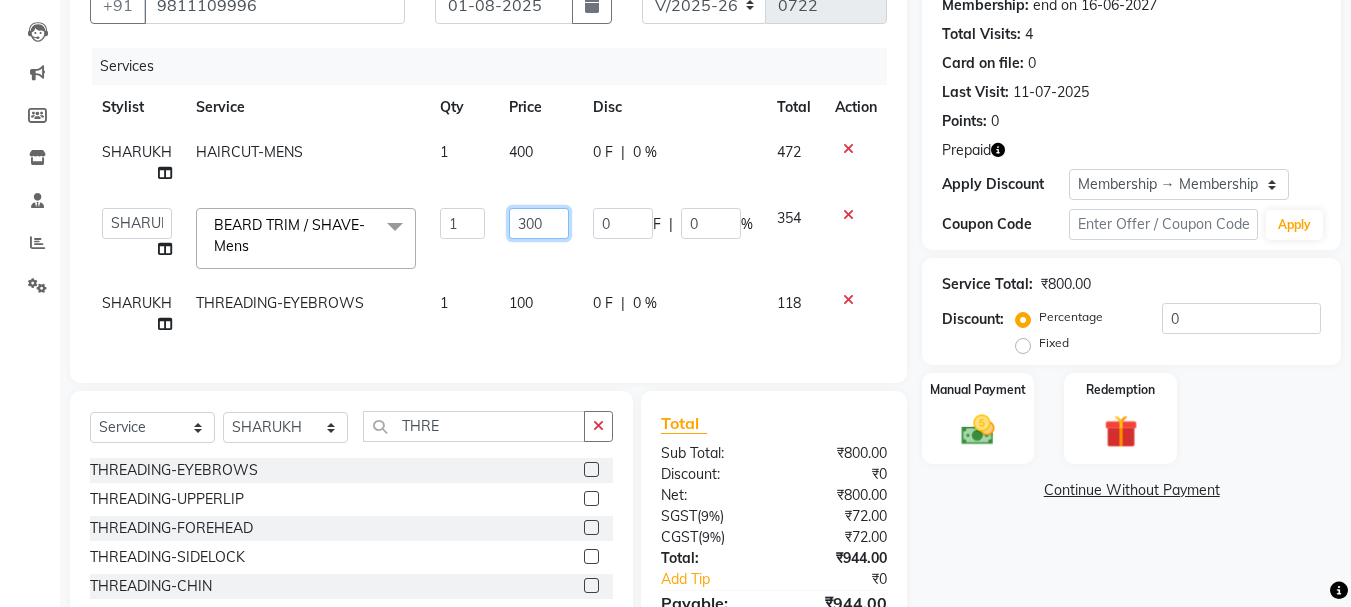 drag, startPoint x: 559, startPoint y: 225, endPoint x: 404, endPoint y: 255, distance: 157.87654 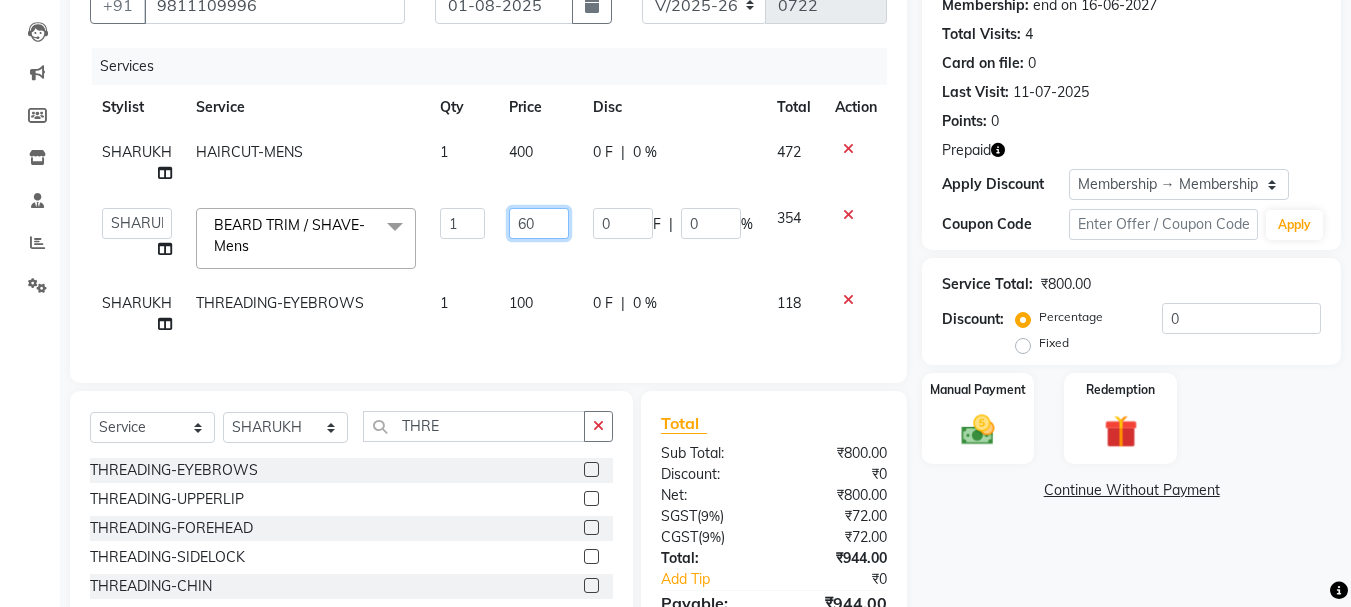 type on "600" 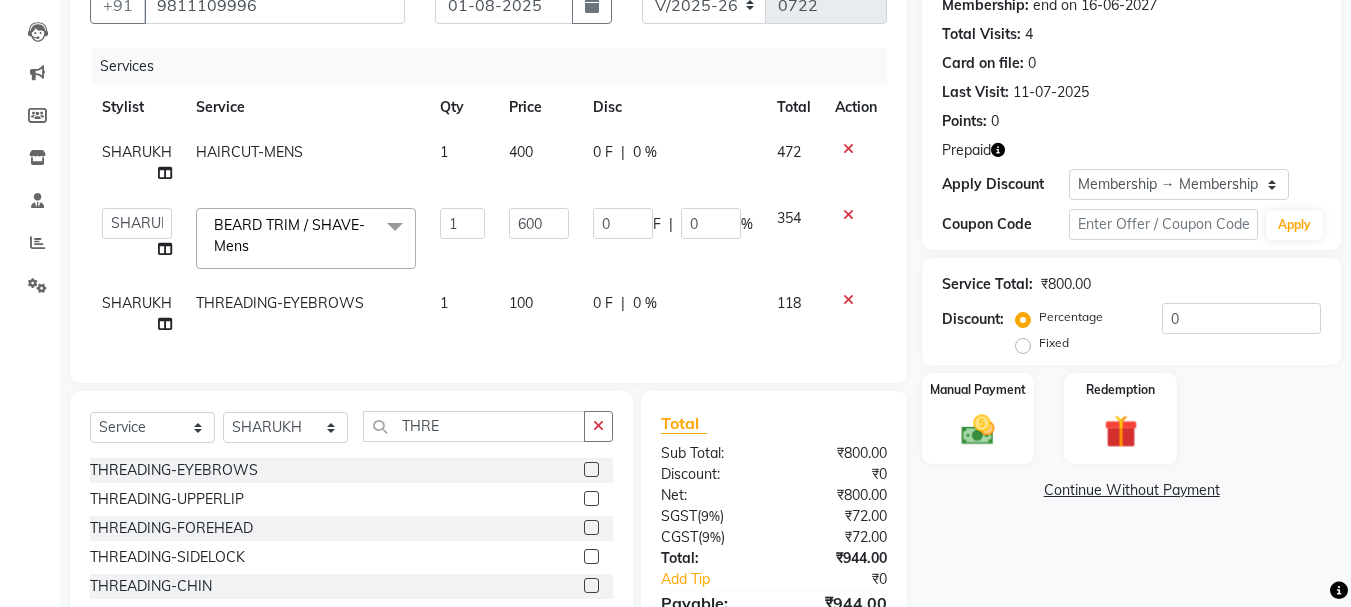 click on "[LAST] THREADING-EYEBROWS 1 100 0 F | 0 % 118" 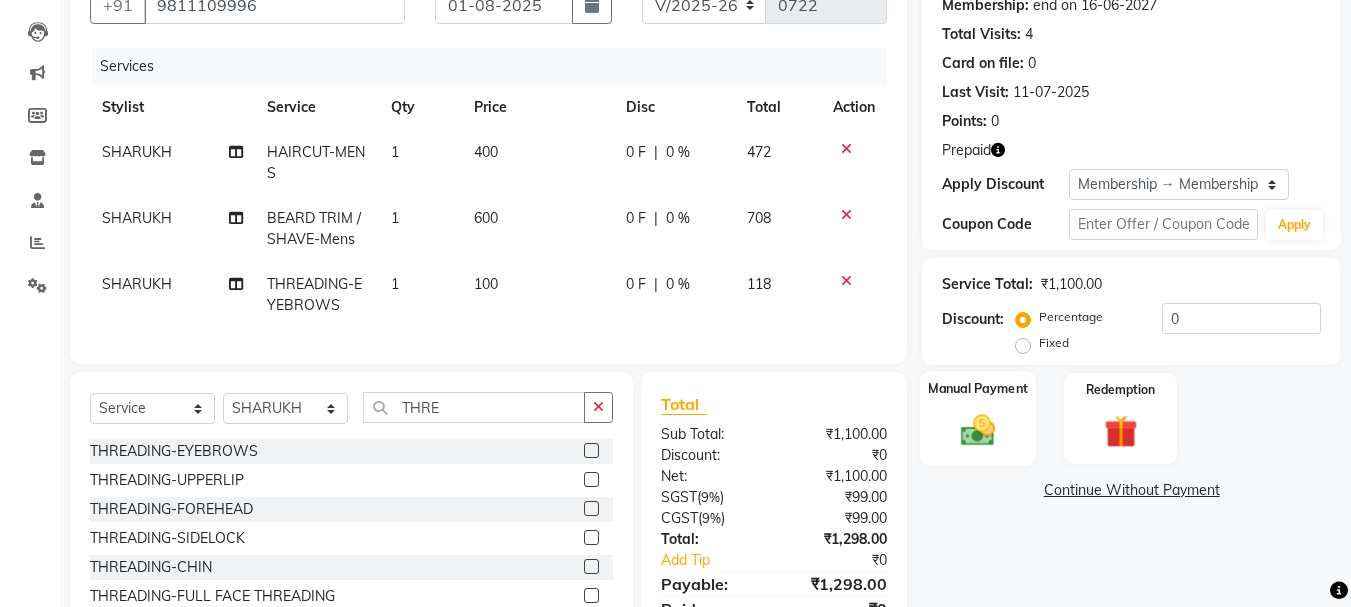 click 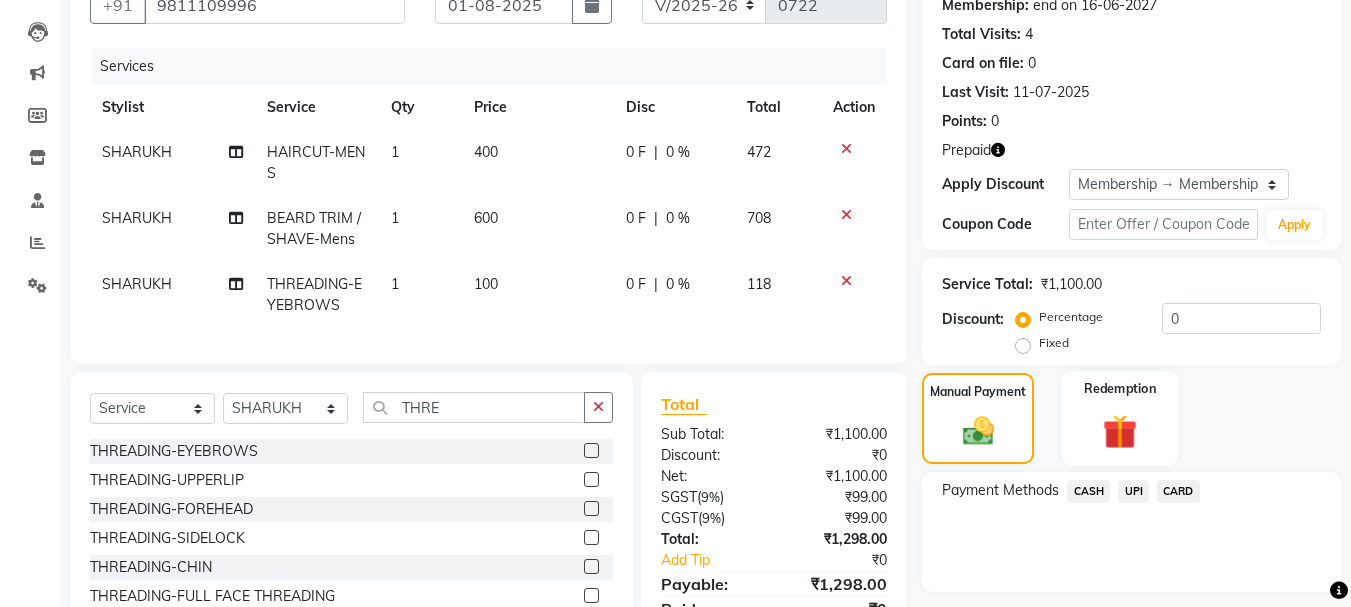 click 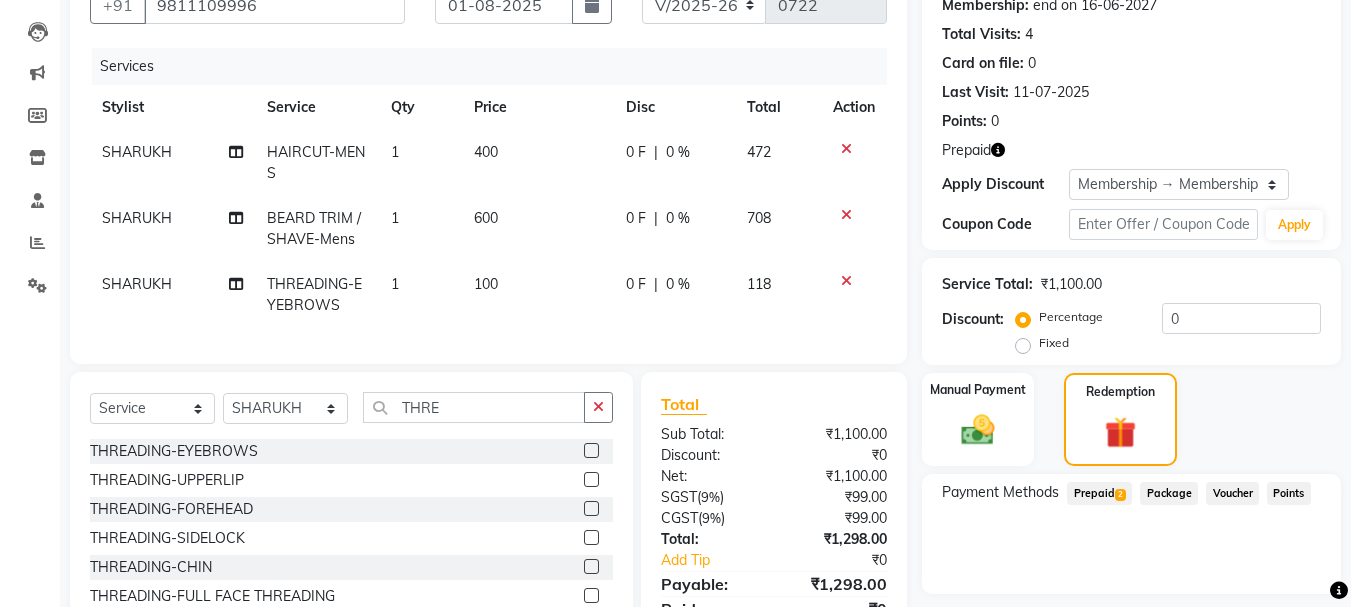click on "Prepaid  2" 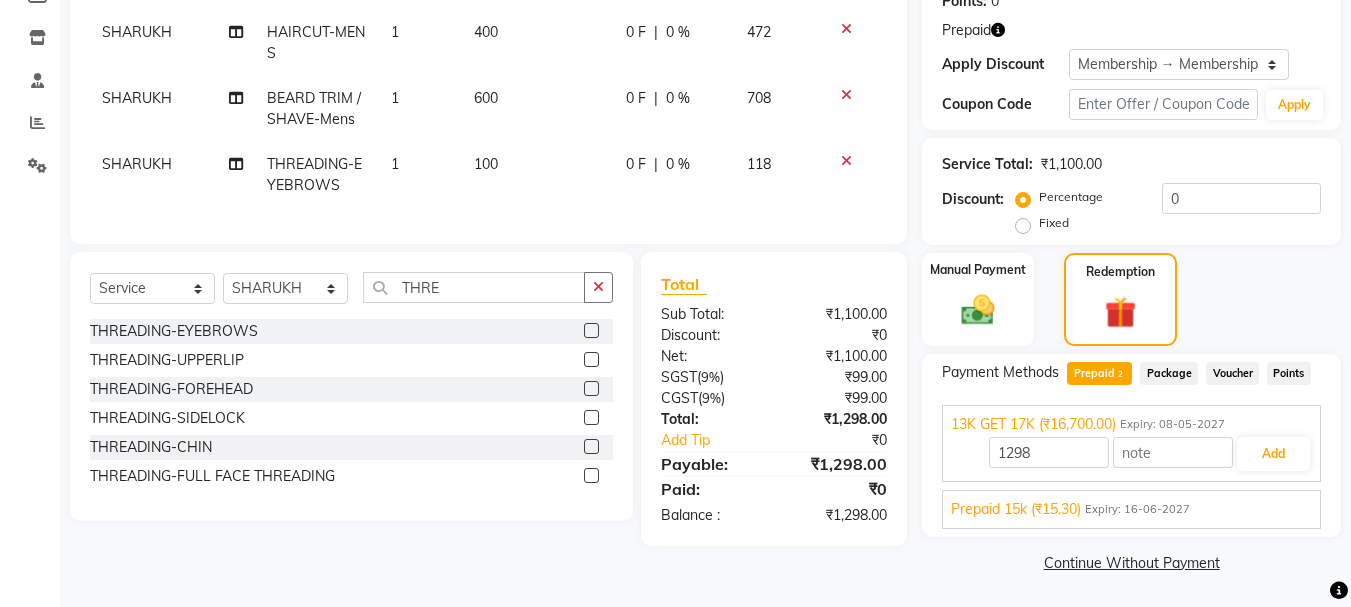 scroll, scrollTop: 321, scrollLeft: 0, axis: vertical 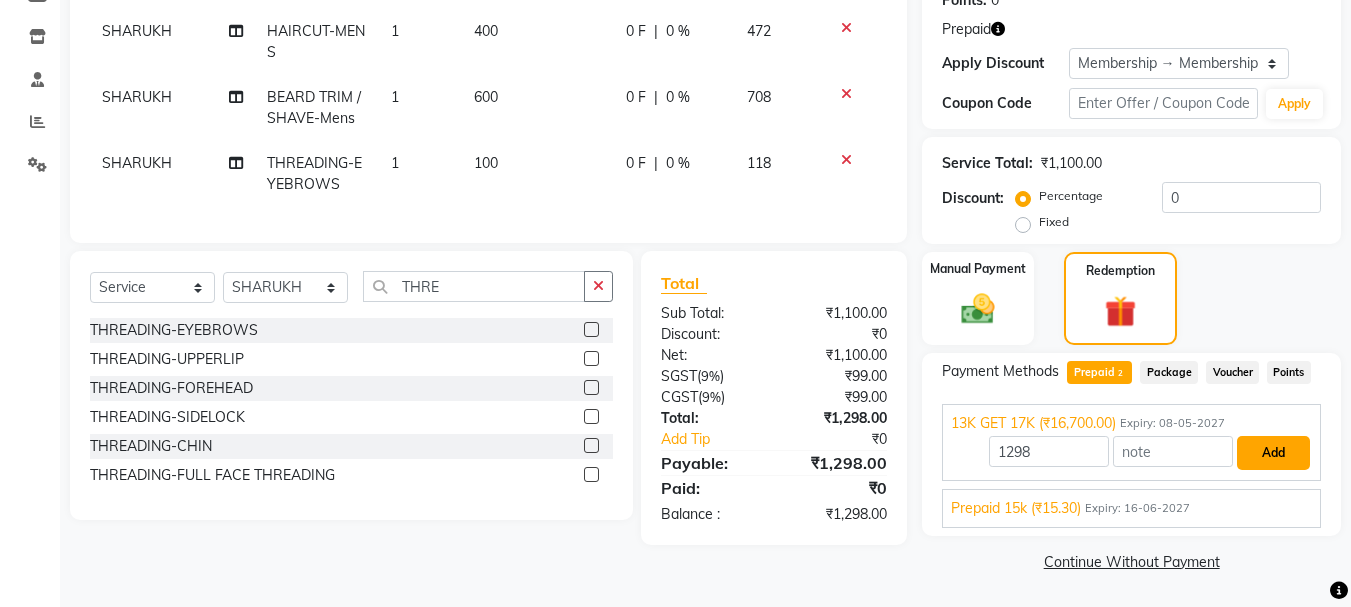 click on "Add" at bounding box center (1273, 453) 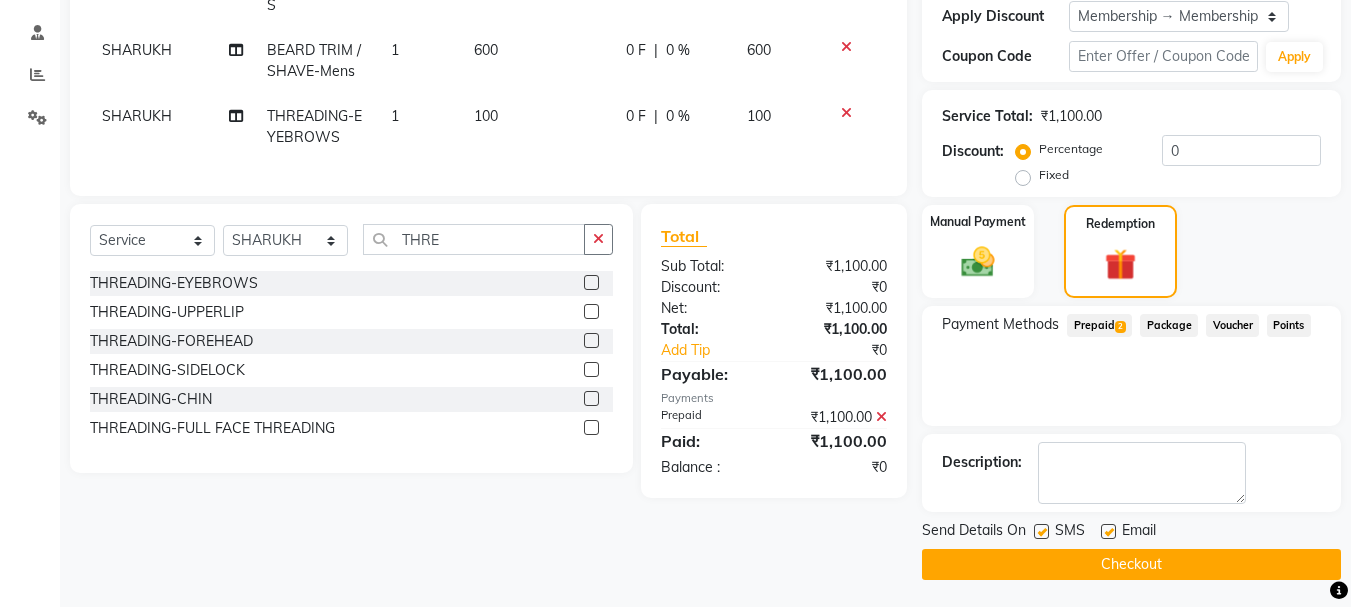 scroll, scrollTop: 371, scrollLeft: 0, axis: vertical 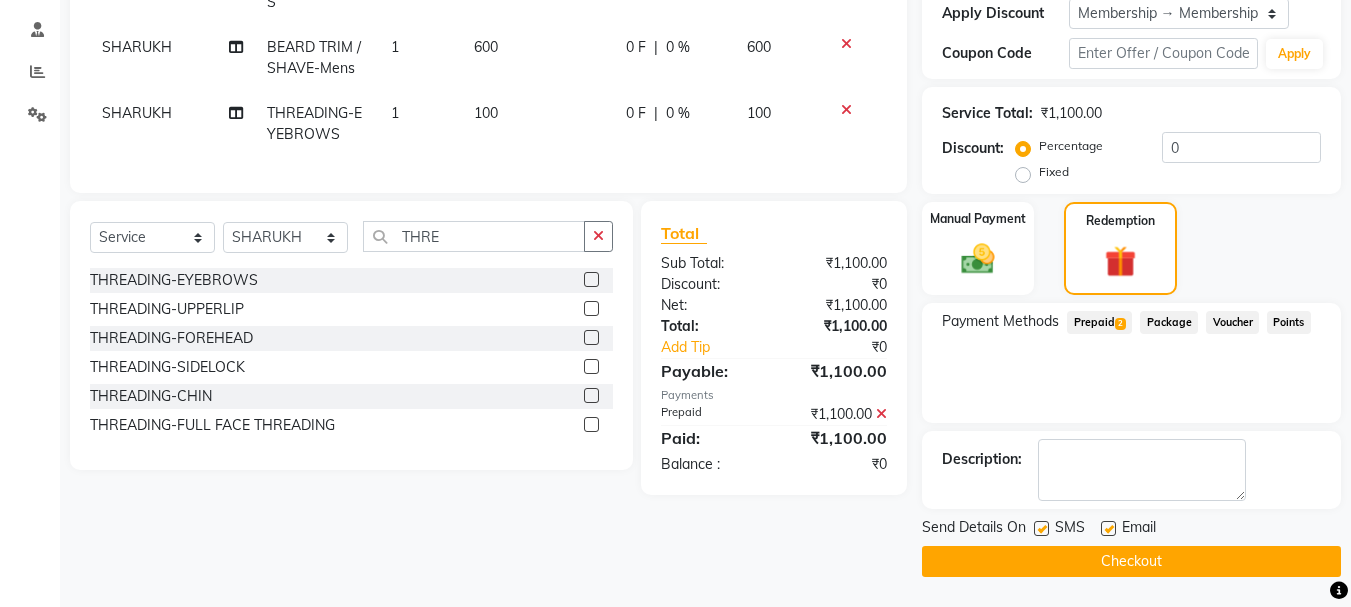 click on "Checkout" 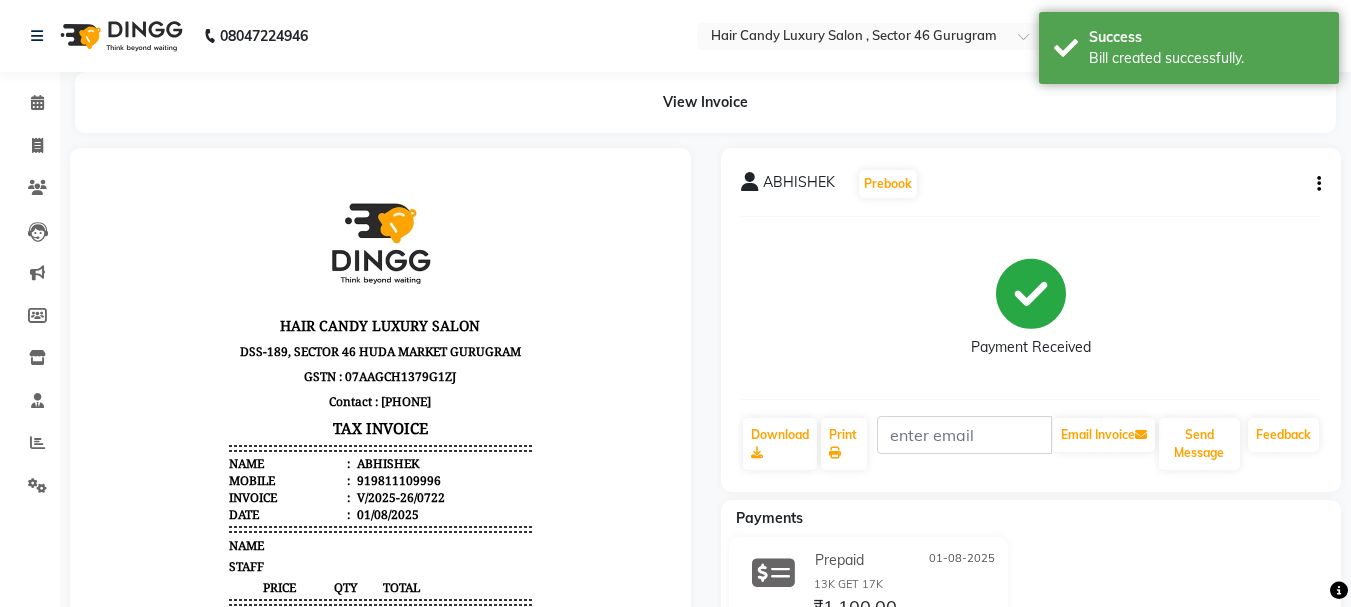 scroll, scrollTop: 0, scrollLeft: 0, axis: both 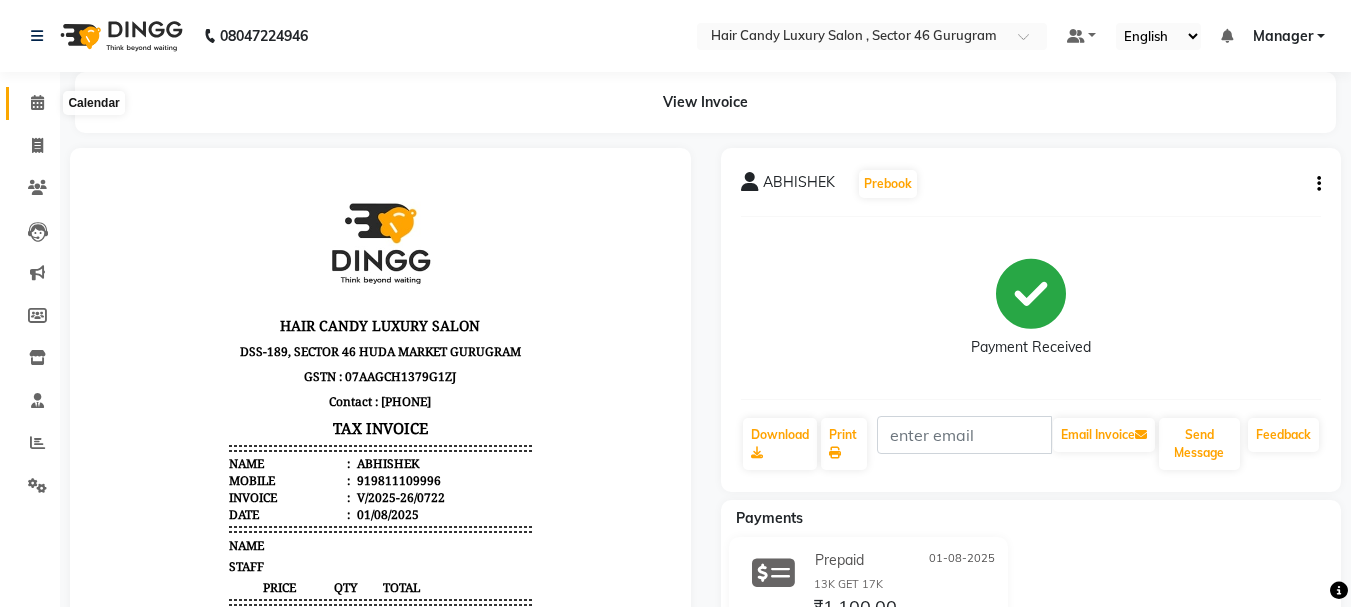 click 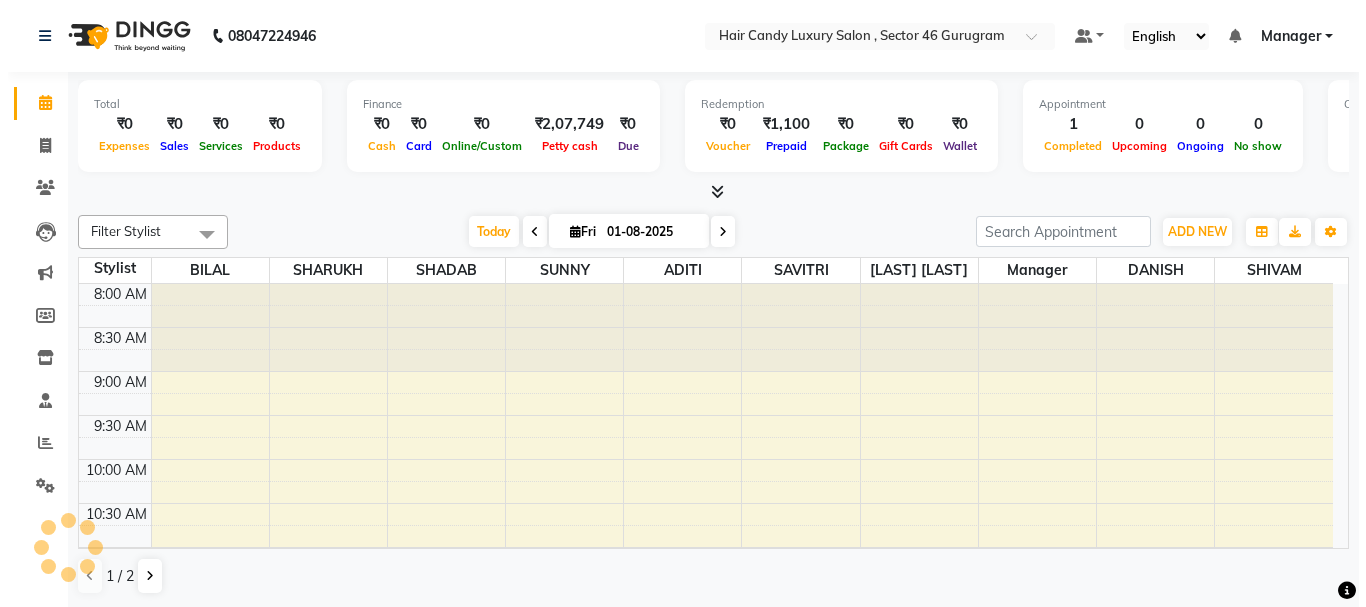 scroll, scrollTop: 0, scrollLeft: 0, axis: both 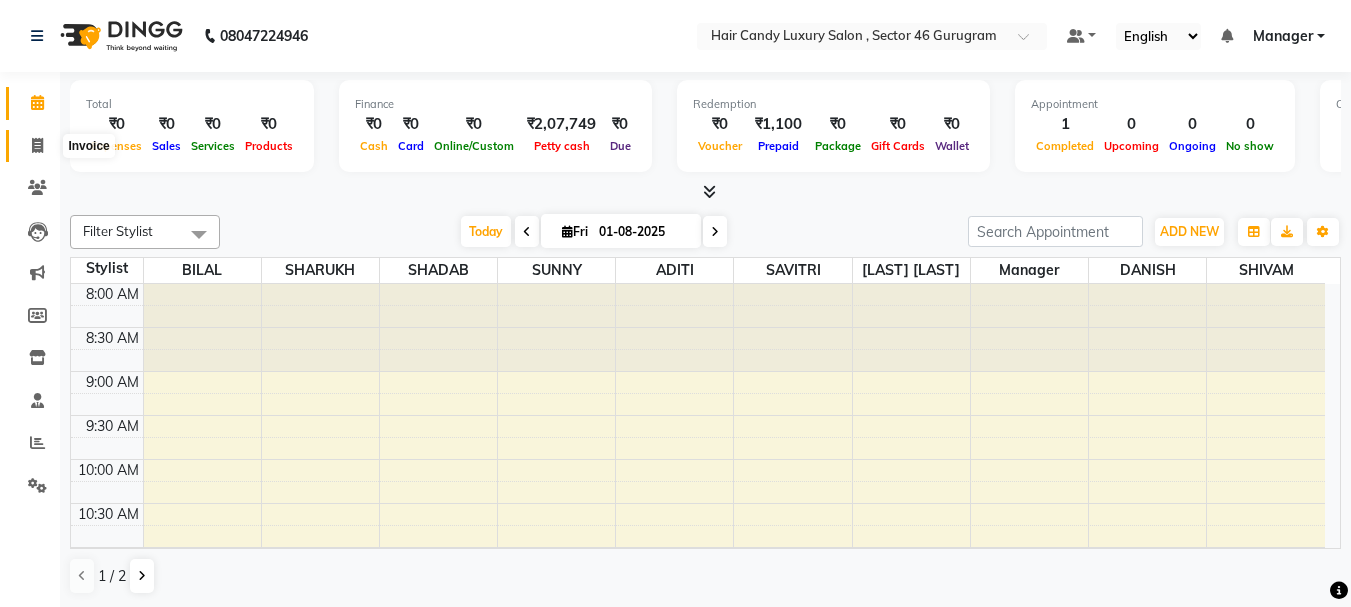 click 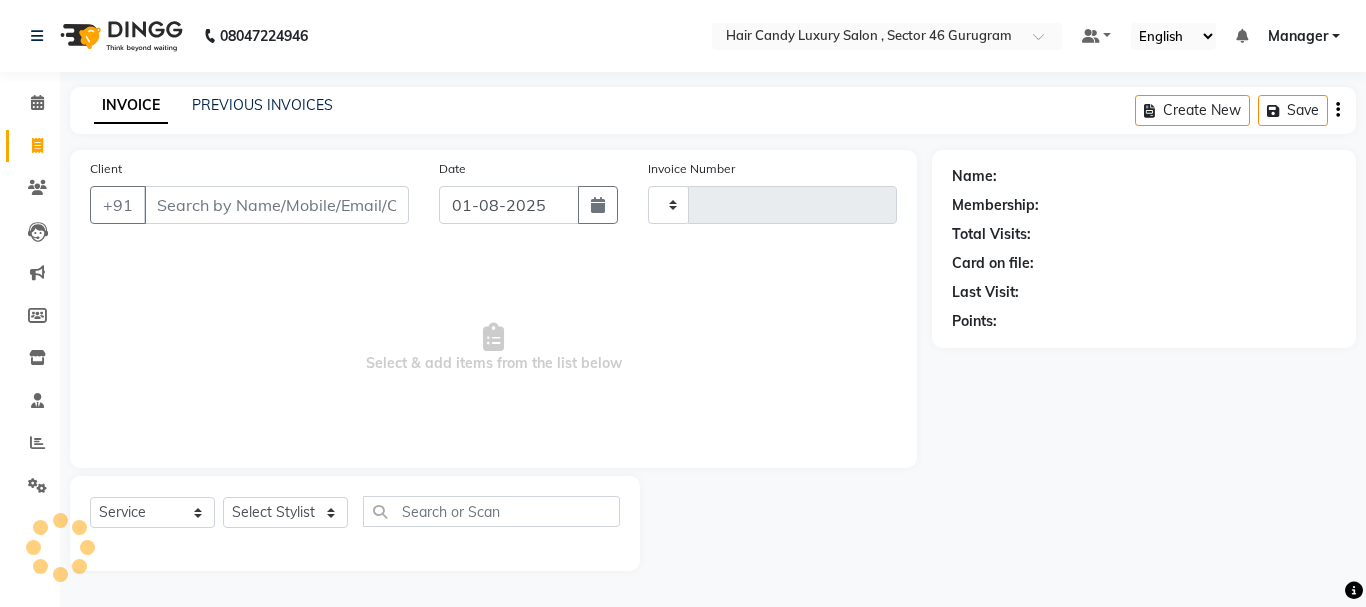 type on "0723" 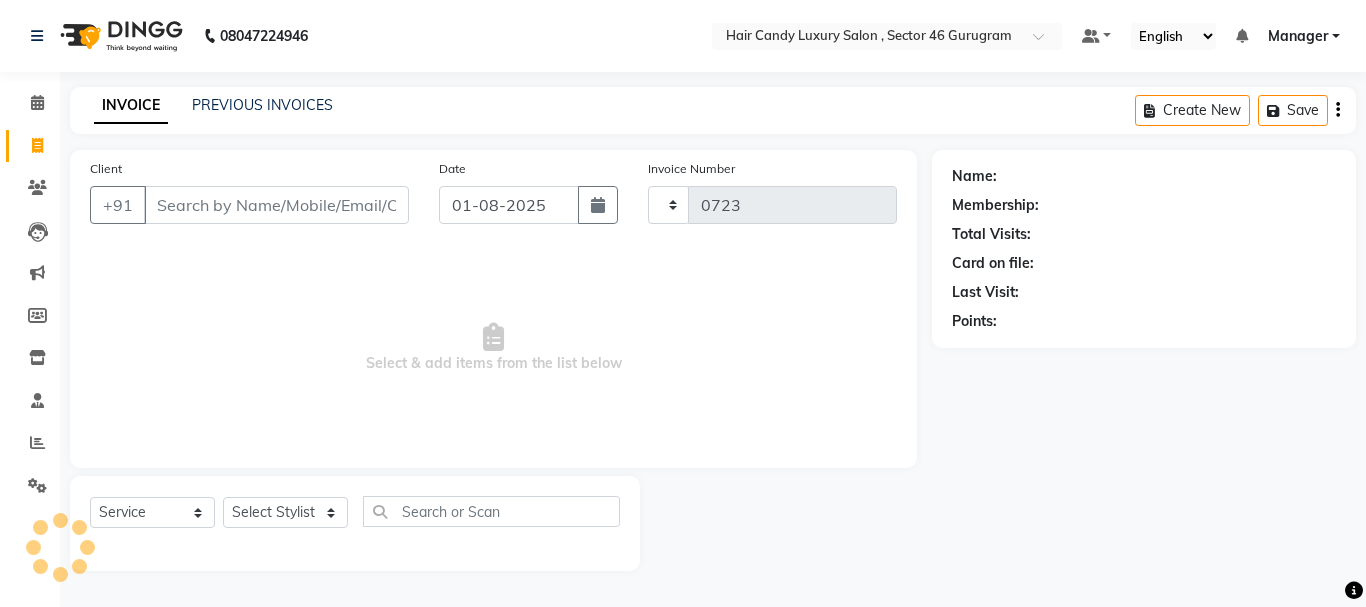 select on "8304" 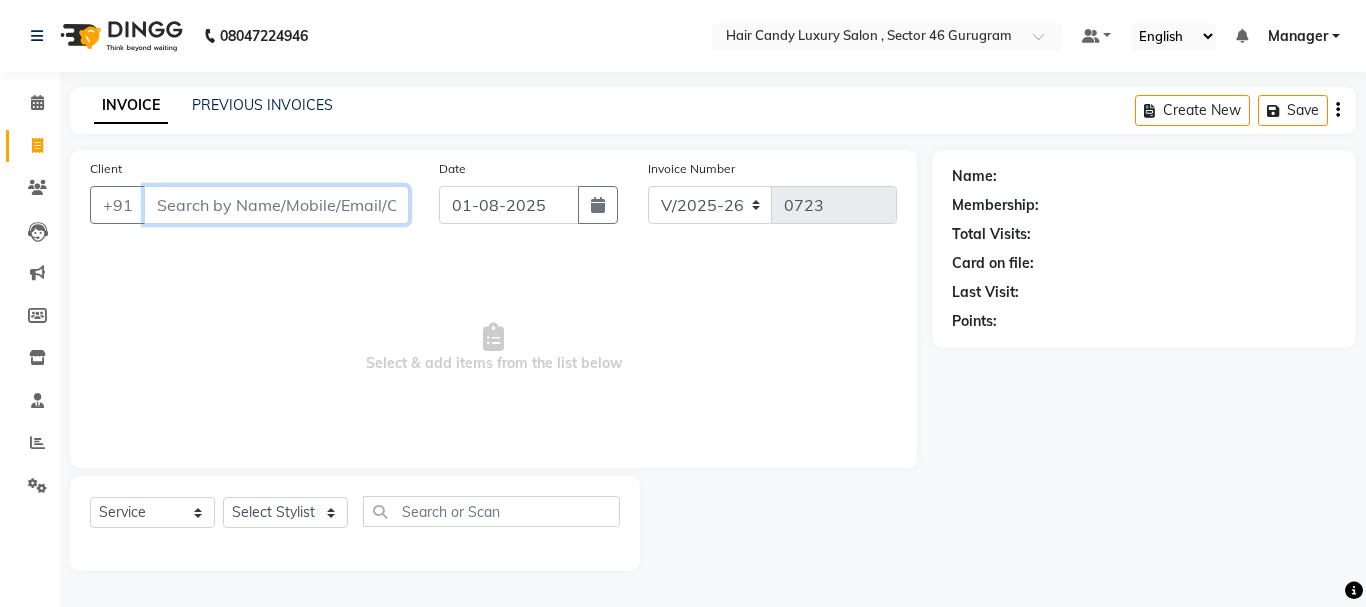 click on "Client" at bounding box center (276, 205) 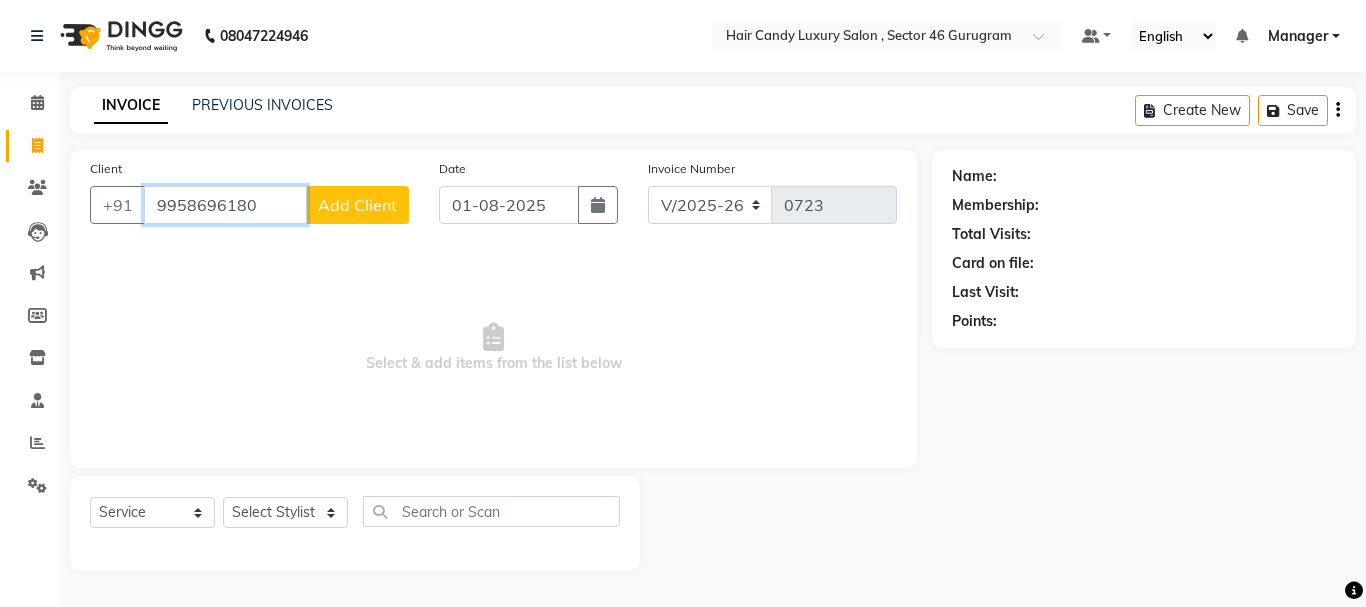type on "9958696180" 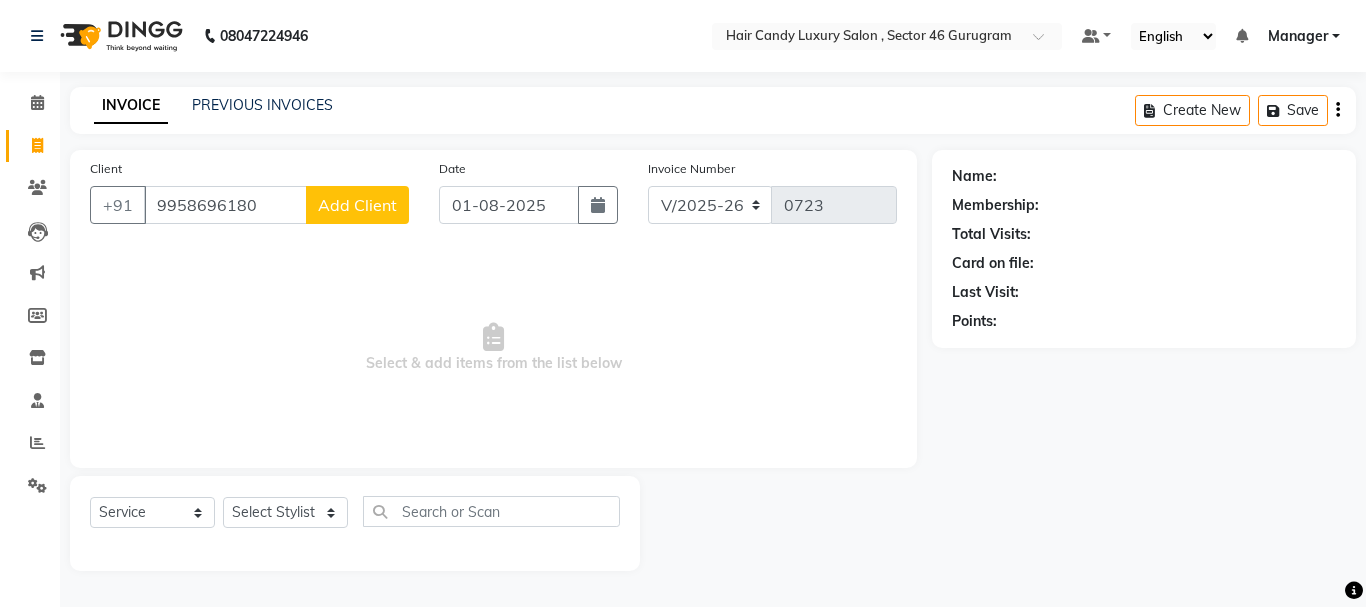 click on "Add Client" 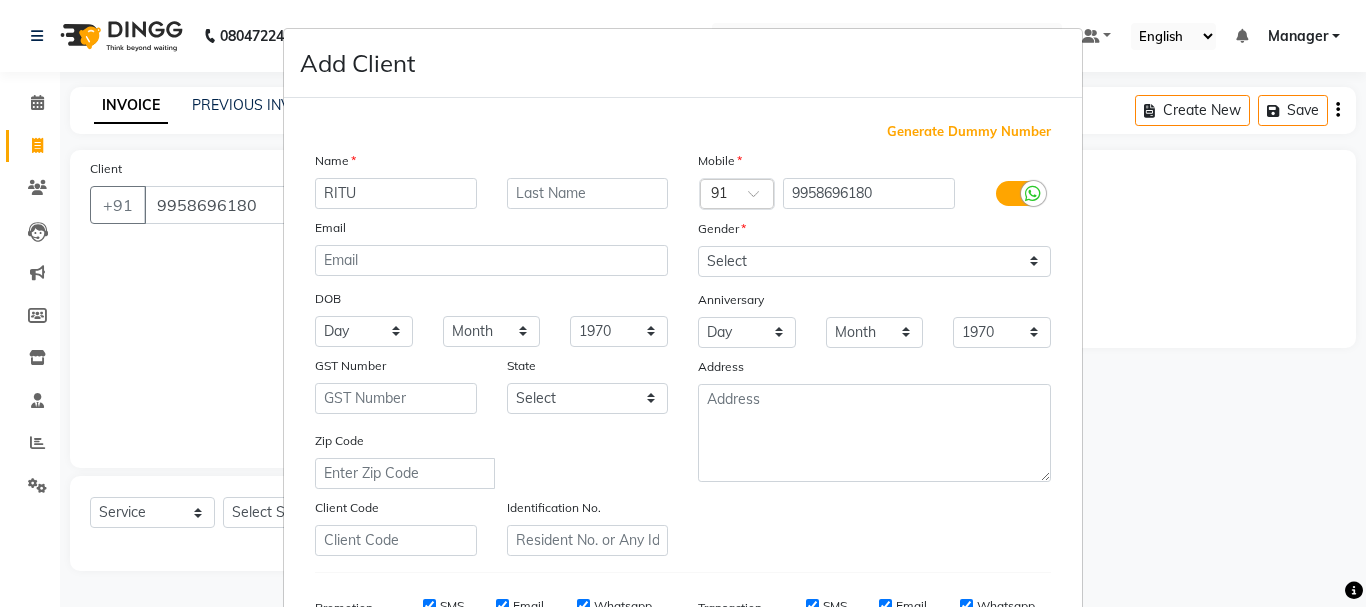type on "RITU" 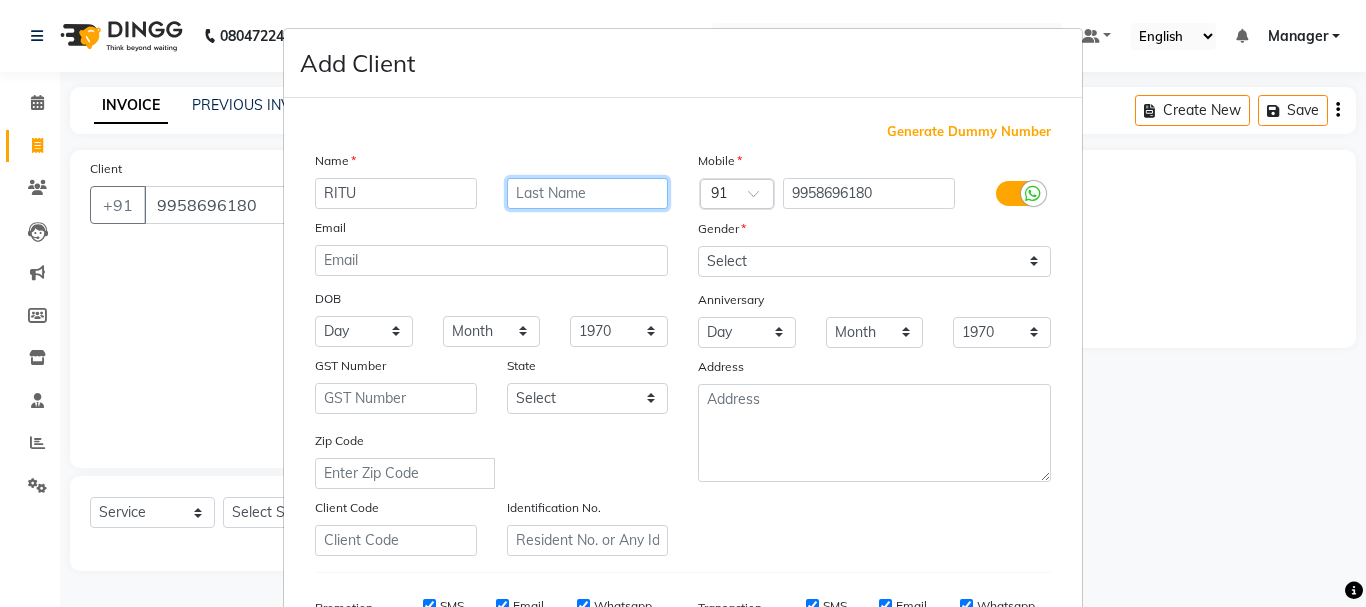 click at bounding box center (588, 193) 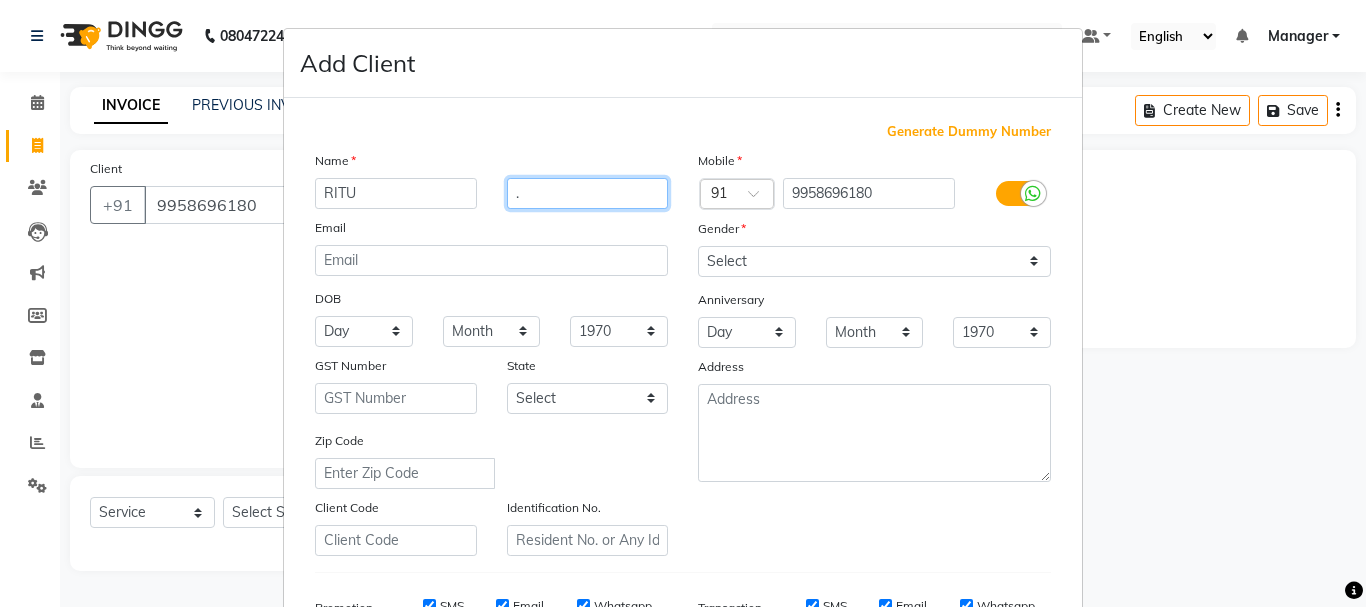 type on "." 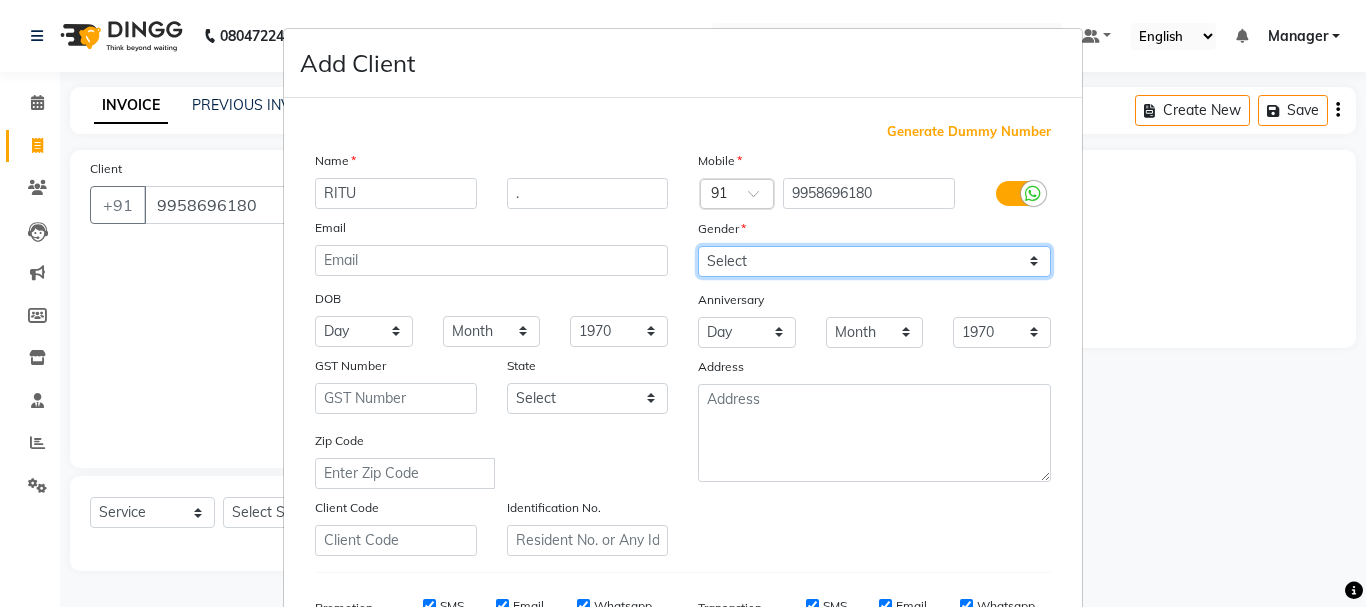 click on "Select Male Female Other Prefer Not To Say" at bounding box center [874, 261] 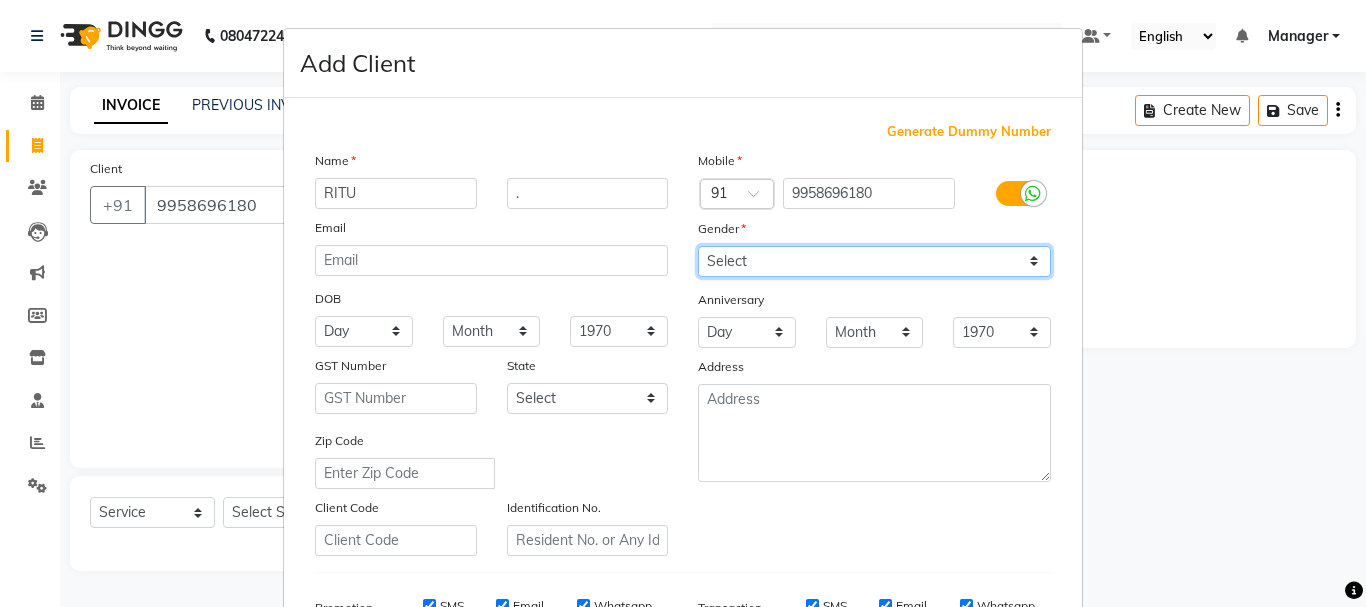 select on "female" 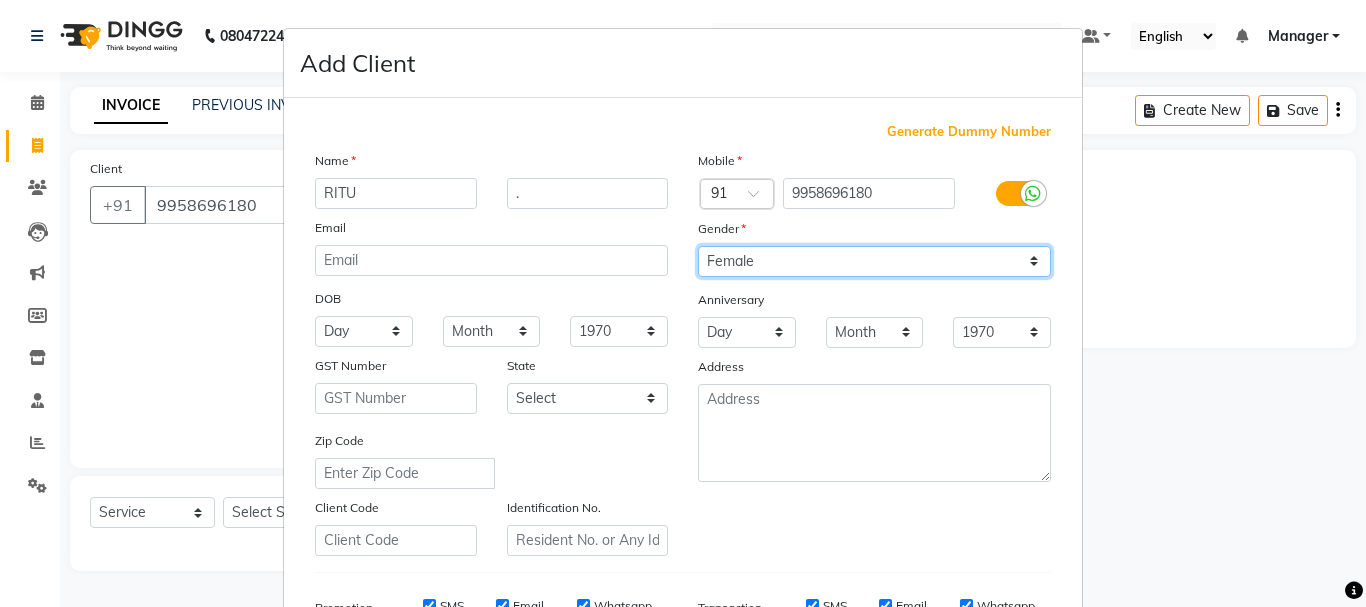 click on "Select Male Female Other Prefer Not To Say" at bounding box center [874, 261] 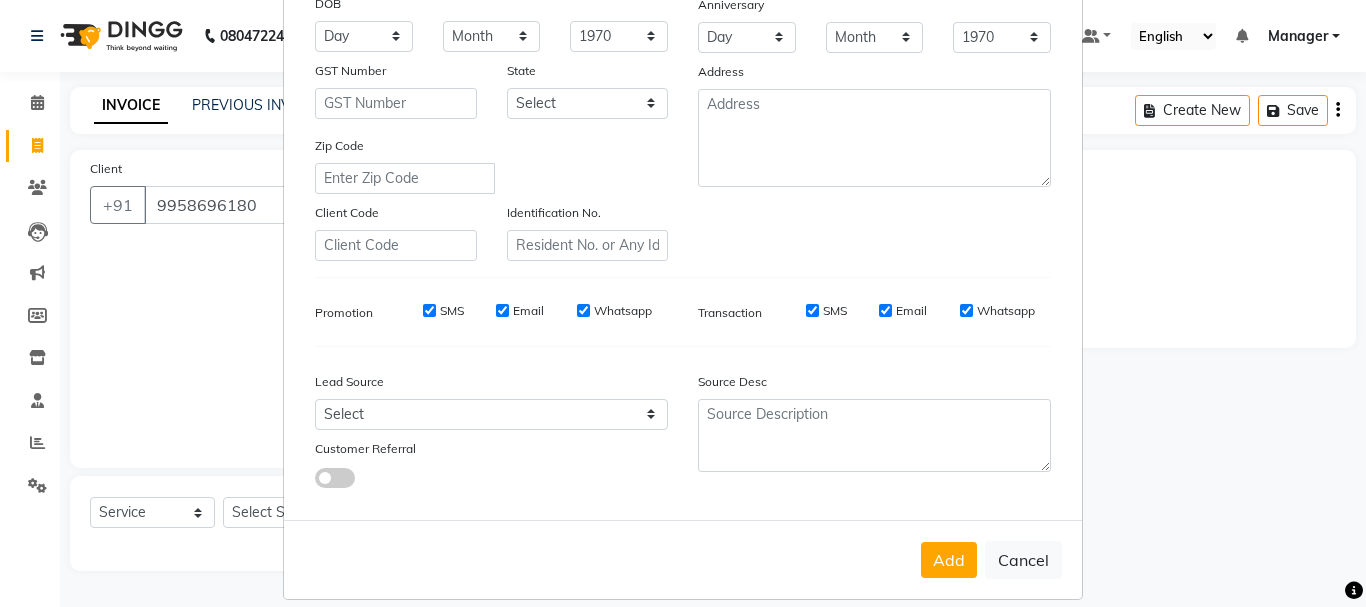scroll, scrollTop: 300, scrollLeft: 0, axis: vertical 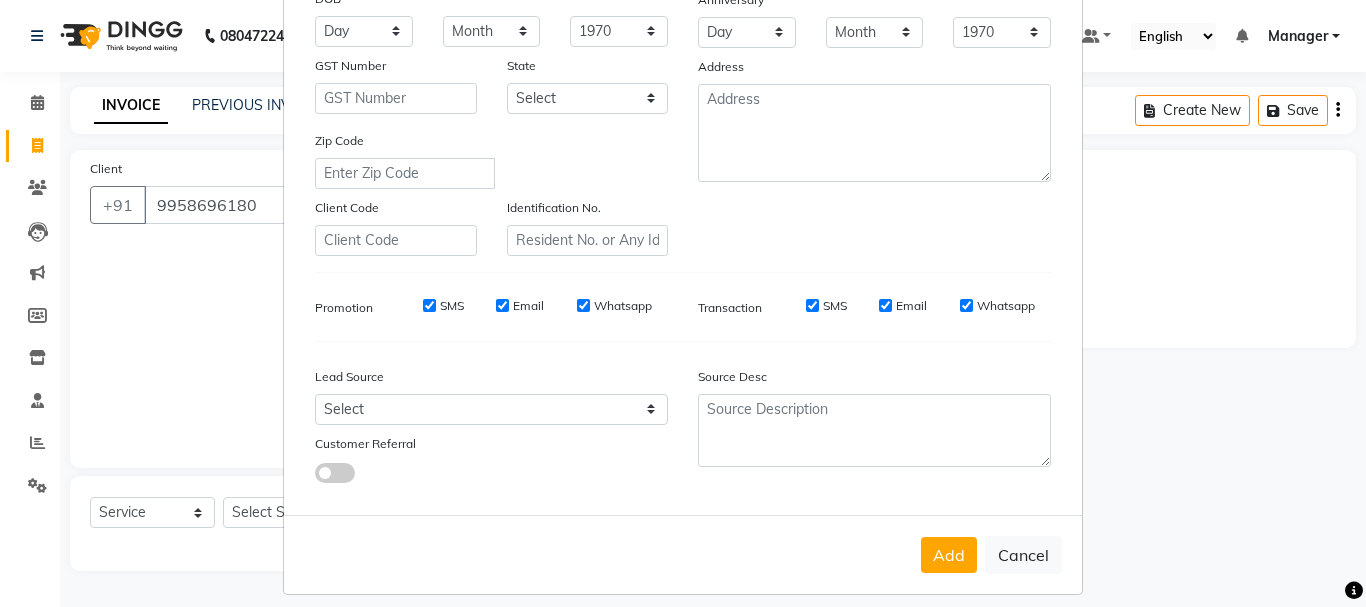 click on "Add" at bounding box center [949, 555] 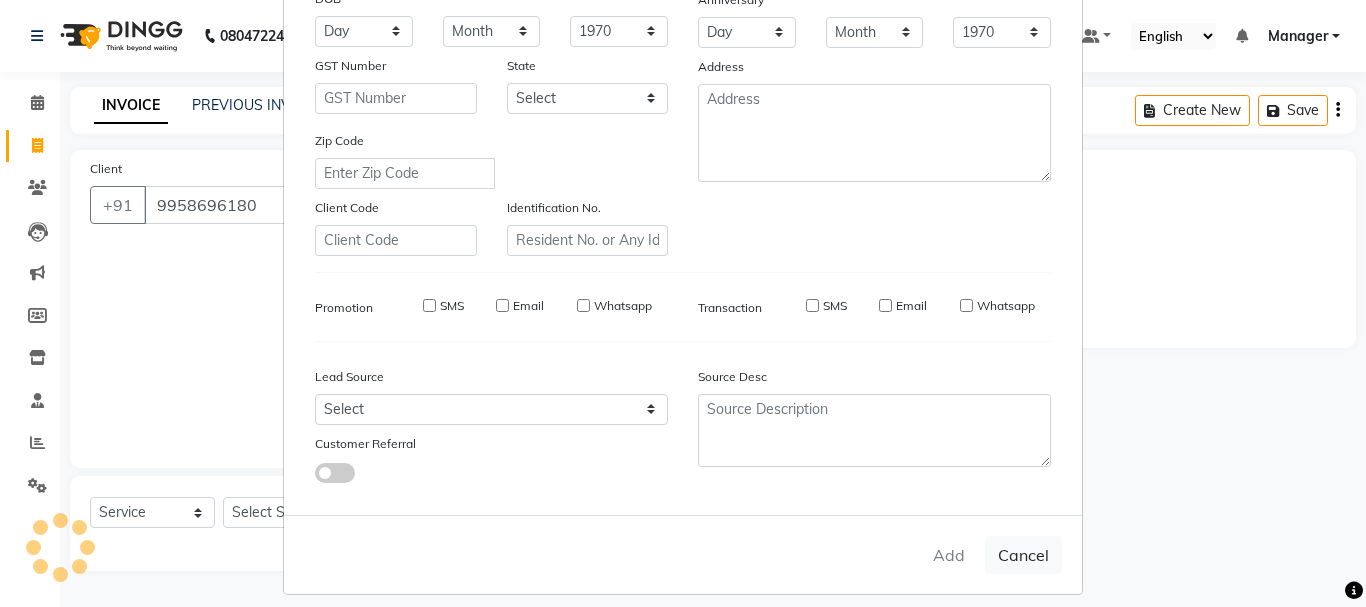 type 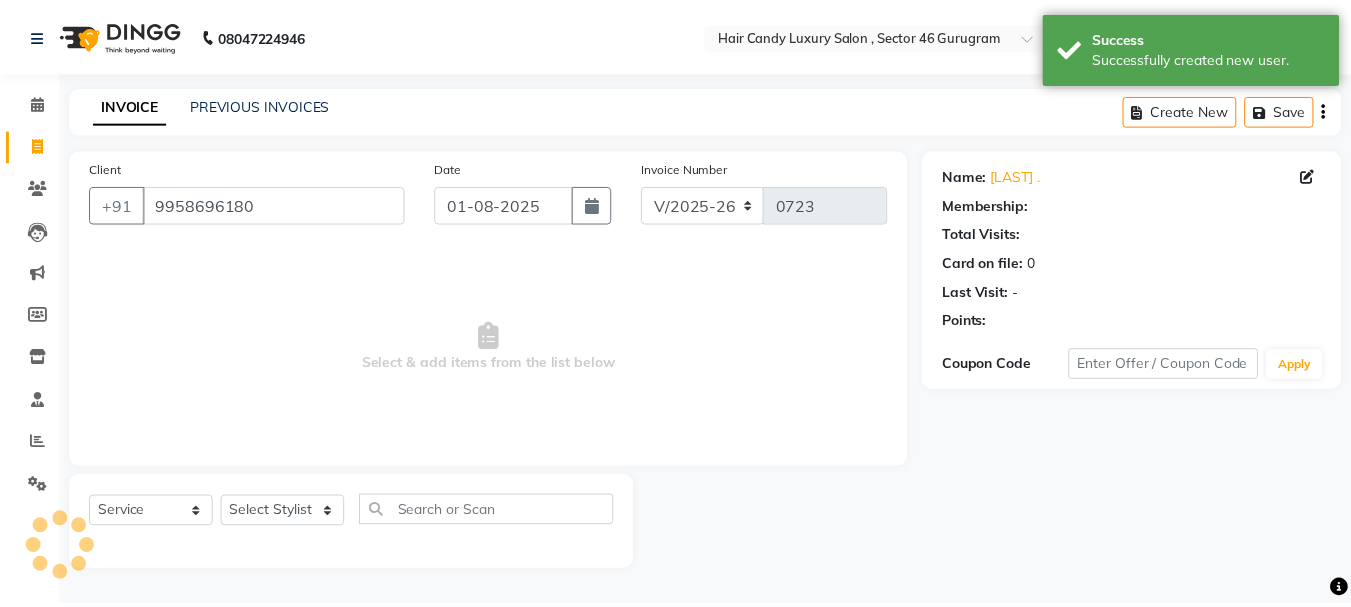 scroll, scrollTop: 0, scrollLeft: 0, axis: both 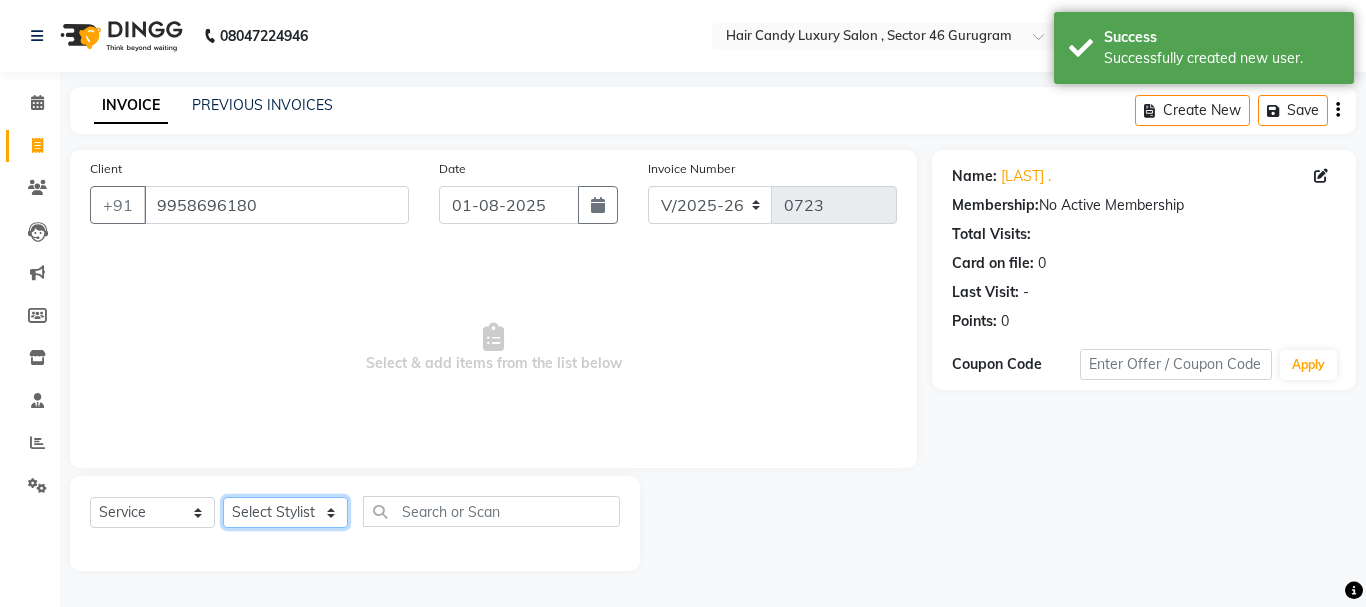 click on "Select Stylist ADITI BILAL DANISH Manager Manager  RINKI VALECHA SAVITRI SHADAB SHARUKH SHIVAM SUNNY UMESH" 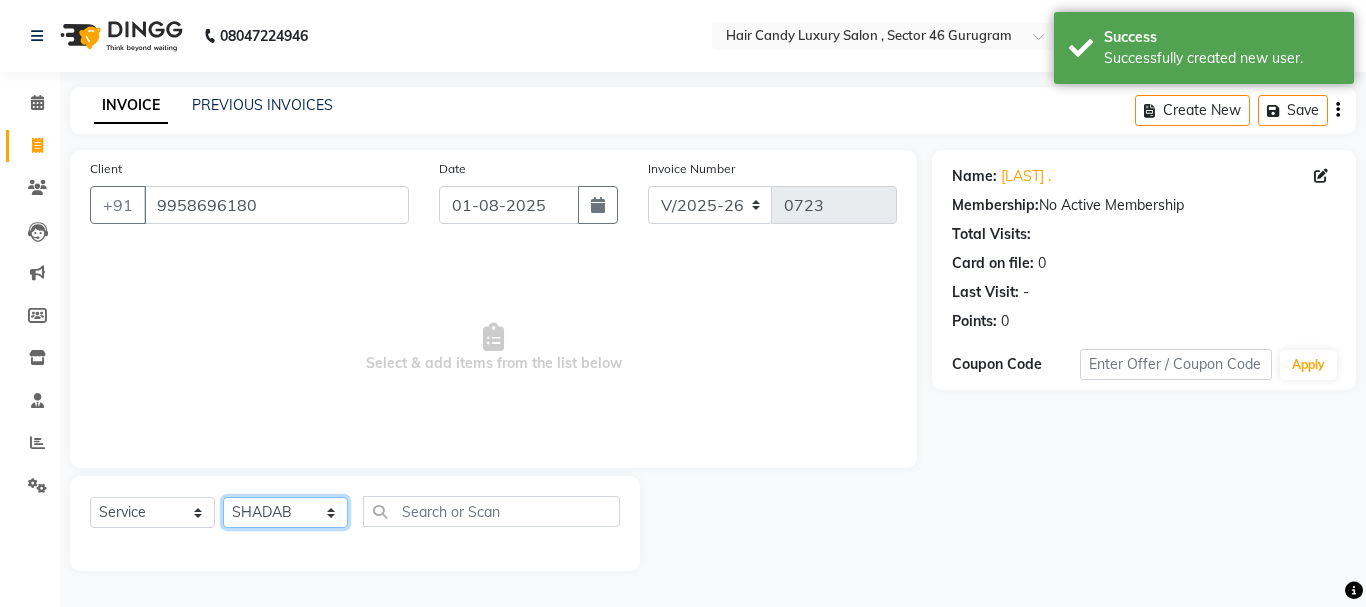 click on "Select Stylist ADITI BILAL DANISH Manager Manager  RINKI VALECHA SAVITRI SHADAB SHARUKH SHIVAM SUNNY UMESH" 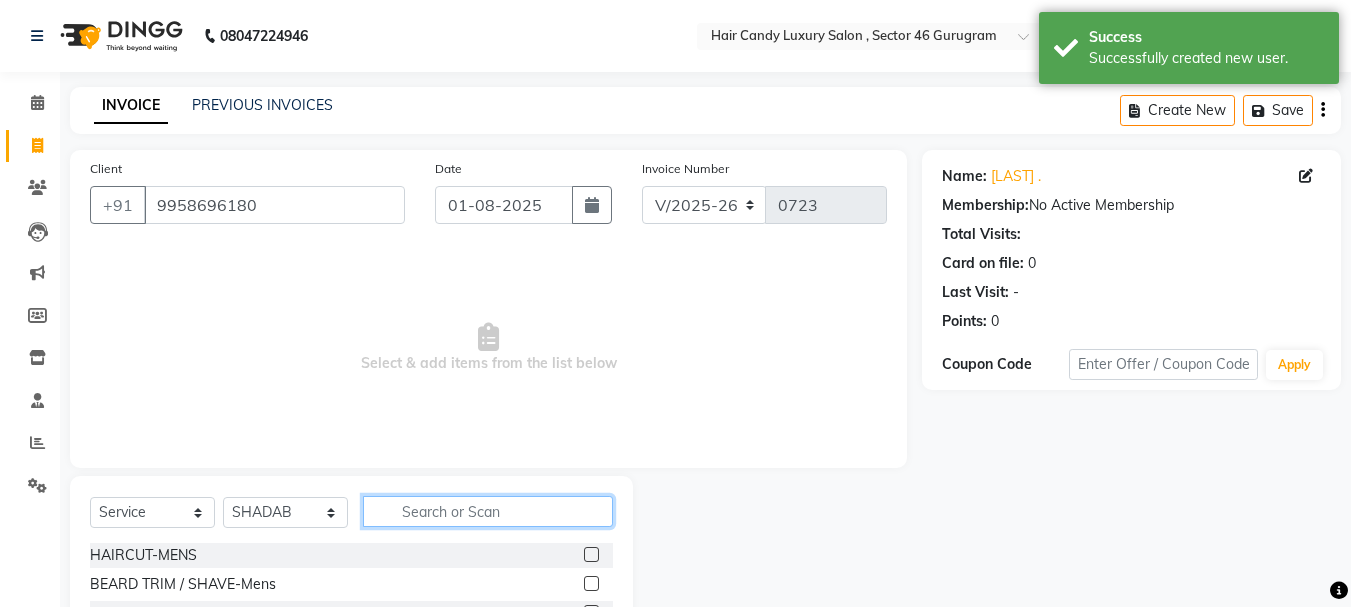 click 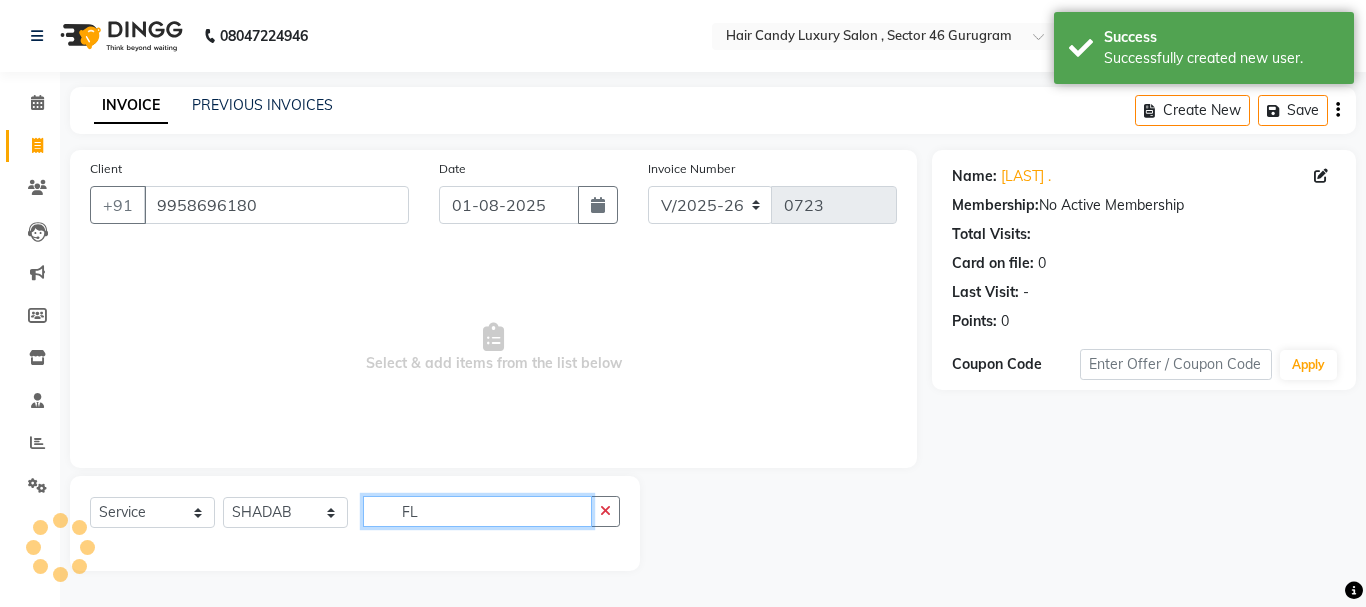 type on "F" 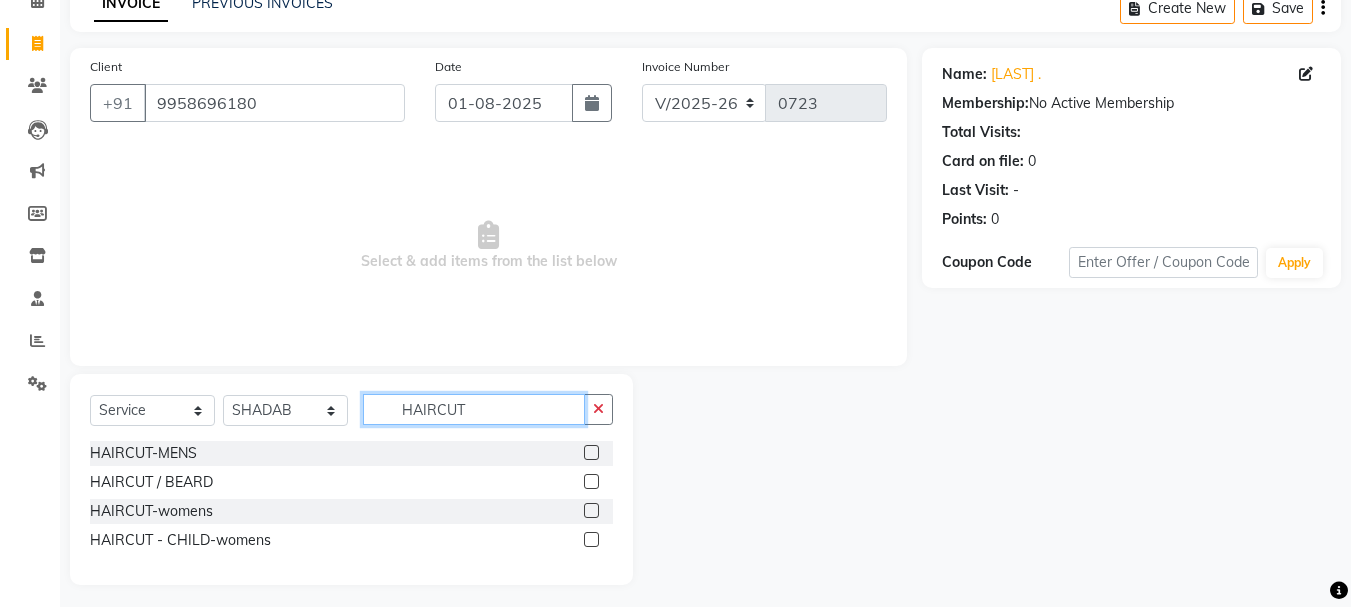 scroll, scrollTop: 110, scrollLeft: 0, axis: vertical 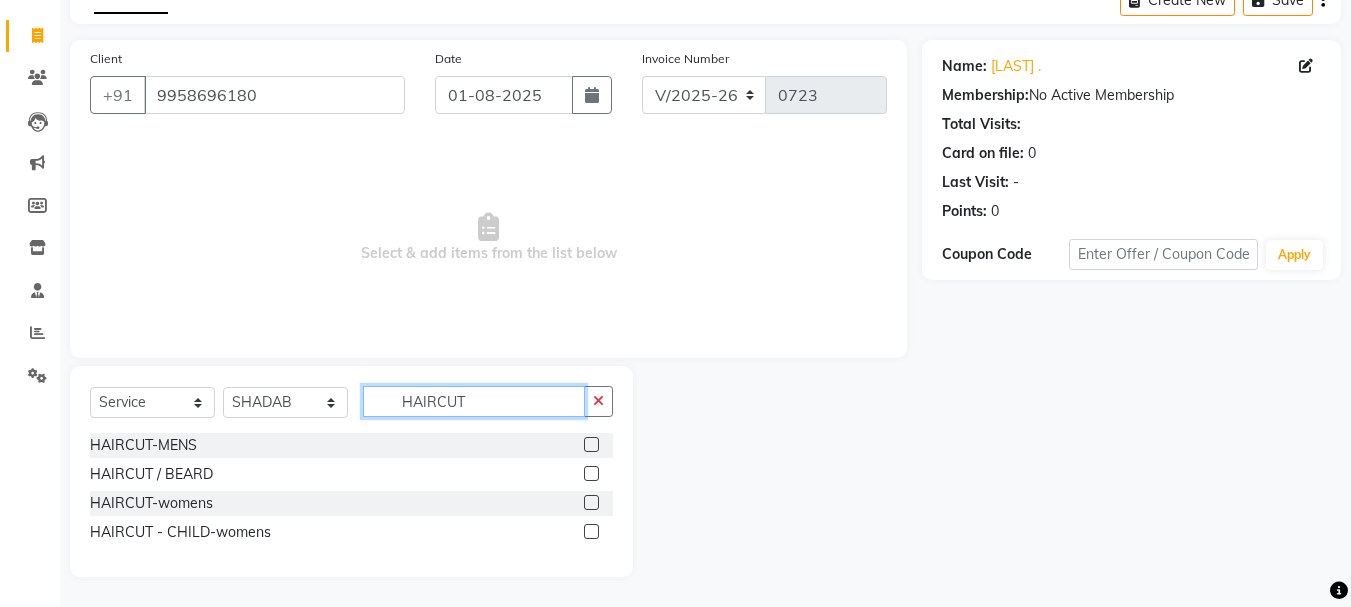 type on "HAIRCUT" 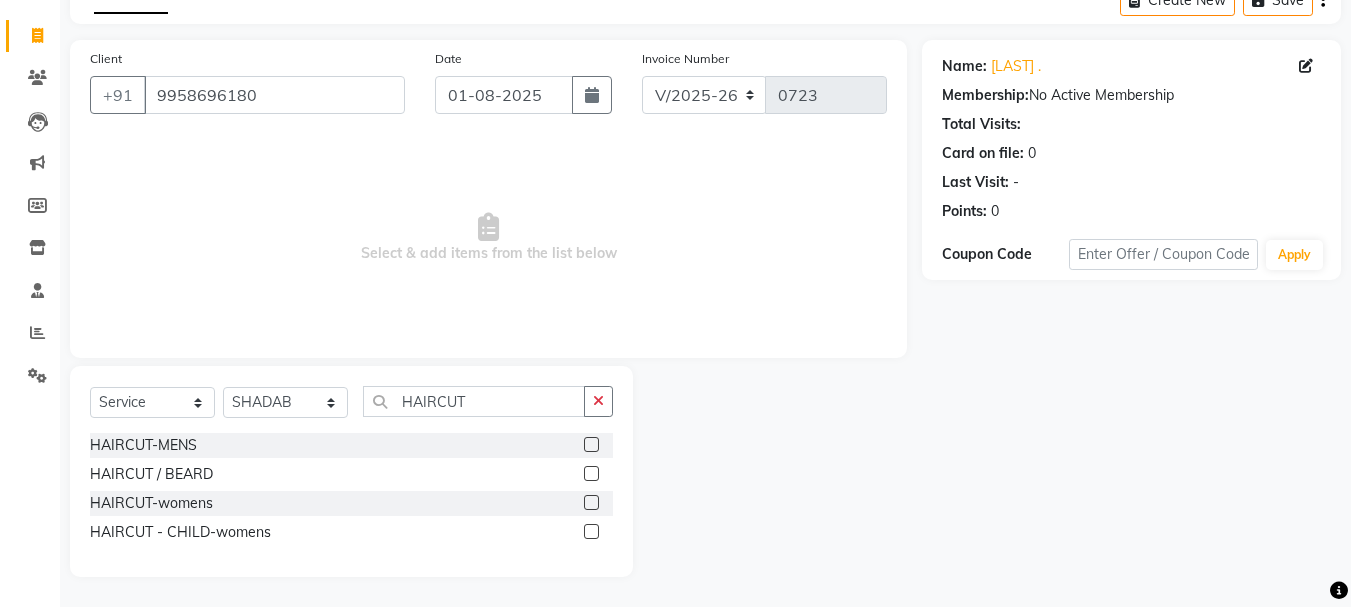click 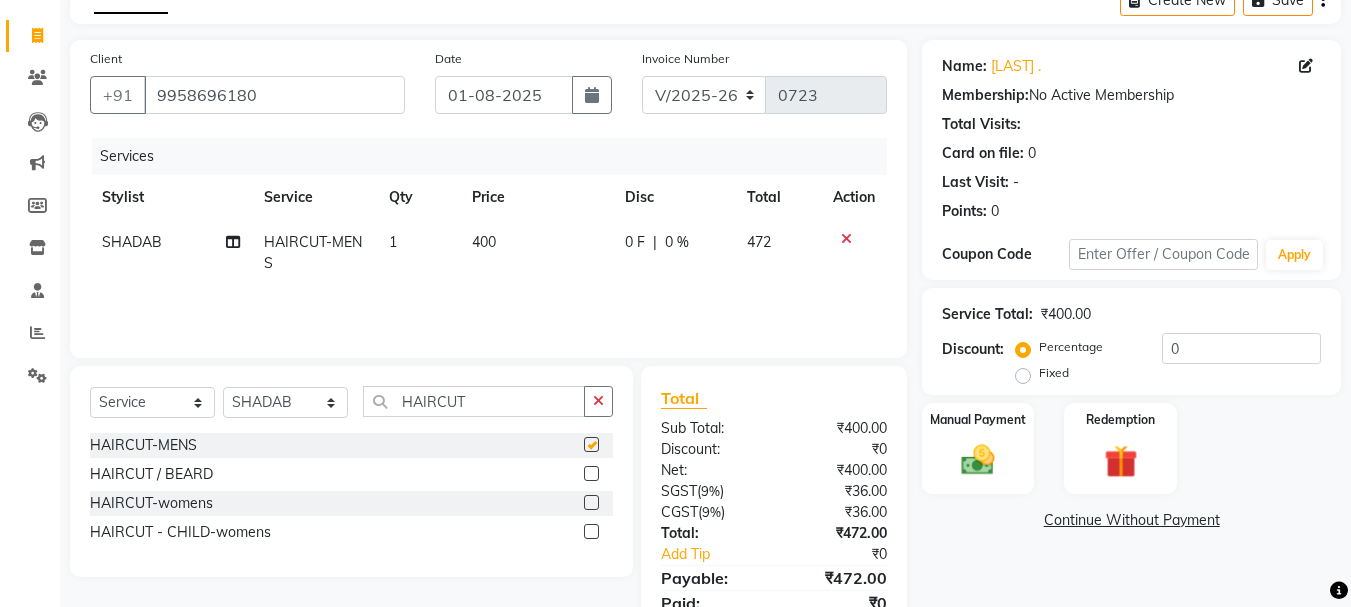 checkbox on "false" 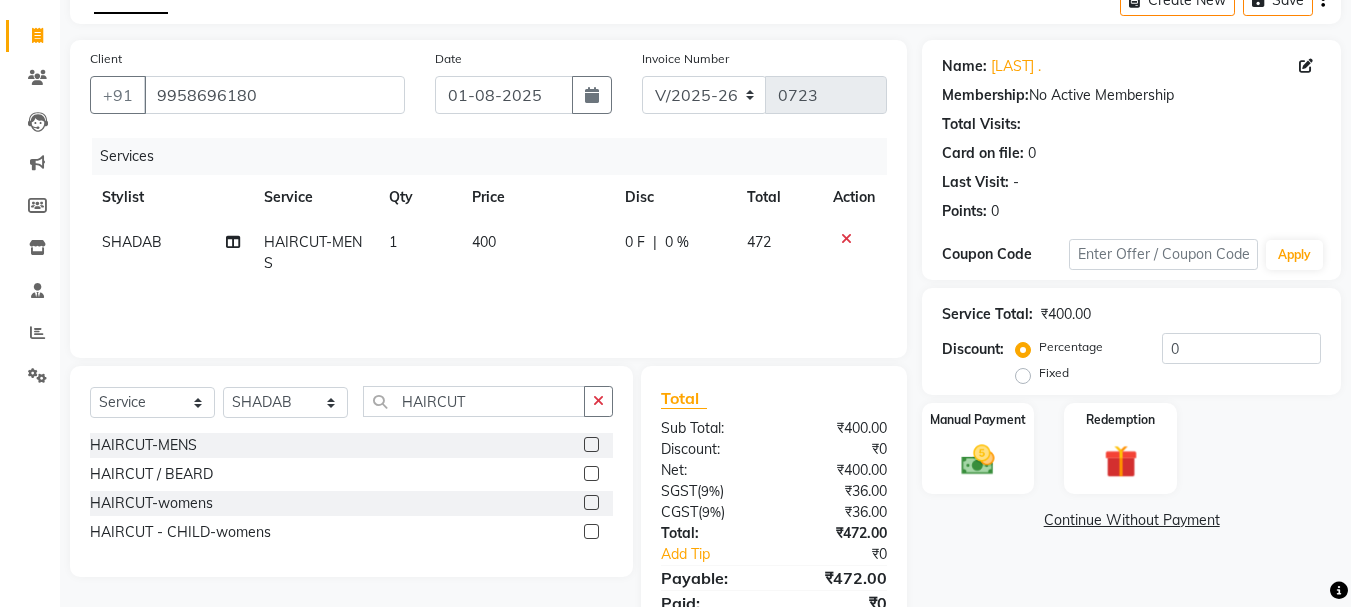 click on "400" 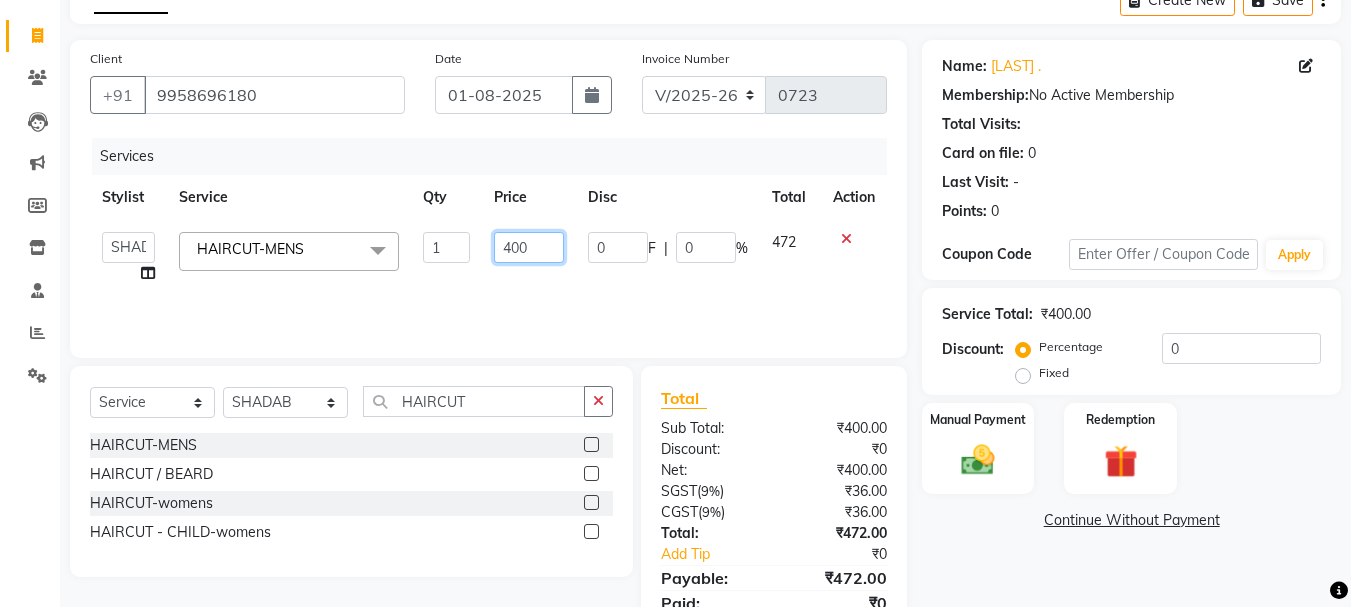 click on "ADITI BILAL DANISH Manager Manager RINKI VALECHA SAVITRI SHADAB SHARUKH SHIVAM SUNNY UMESH HAIRCUT-MENS x HAIRCUT-MENS BEARD TRIM / SHAVE-Mens BEARD COLOR-Mens MENS STYLING WAX FULL ARMS FULL LEGS DANDRUFF TREATMENT HAIR SPA REGULAR HAIRCUT / BEARD O3+ CLEANUP BRAZILIAN UPPERLIP/NOSE/FORHEAD SIDELOCKS WAX HAIR WASH LOREAL-Mens NASHI/MILKSHAKE WASH-Mens KERASTASE/ TREATMENT WASH-Mens HEAD MASSAGE-Mens ROOT TOUCH UP-Mens AMONIA FREE COLOR-Mens HIGHLIGHTS-Mens KERATIN-Mens HAIR SMOOTHENING-Mens HAIR REBONDING-womens HAIRCUT-womens HAIRCUT - CHILD-womens HAIR WASH LOREAL-womens PREMIUM WASH-womens HAIR CARE-BLOW DRY HAIR CARE-HAIR STRAIGHTENING HAIR CARE-IRON CURLS/TONG/CRIMPING HAIR CARE-HAIR STYLING / HAIRDOS HAIR CARE-HEAD MASSAGE COLOR SERVICES-TOUCH UP COLOR SERVICES-TOUCHUP INOA COLOR SERVICES-TOUCH UP SCHWARSKOPF COLOR SERVICES-GLOBAL COLOR SERVICES-HIGHLIGHTS COLOR SERVICES-BALYAGE COLOR SERVICES-OMBRE COLOR SERVICES-GLOBAL WITH BALYAGE COLOR SERVICES-COLOR CLEANSING 1 400 0 F" 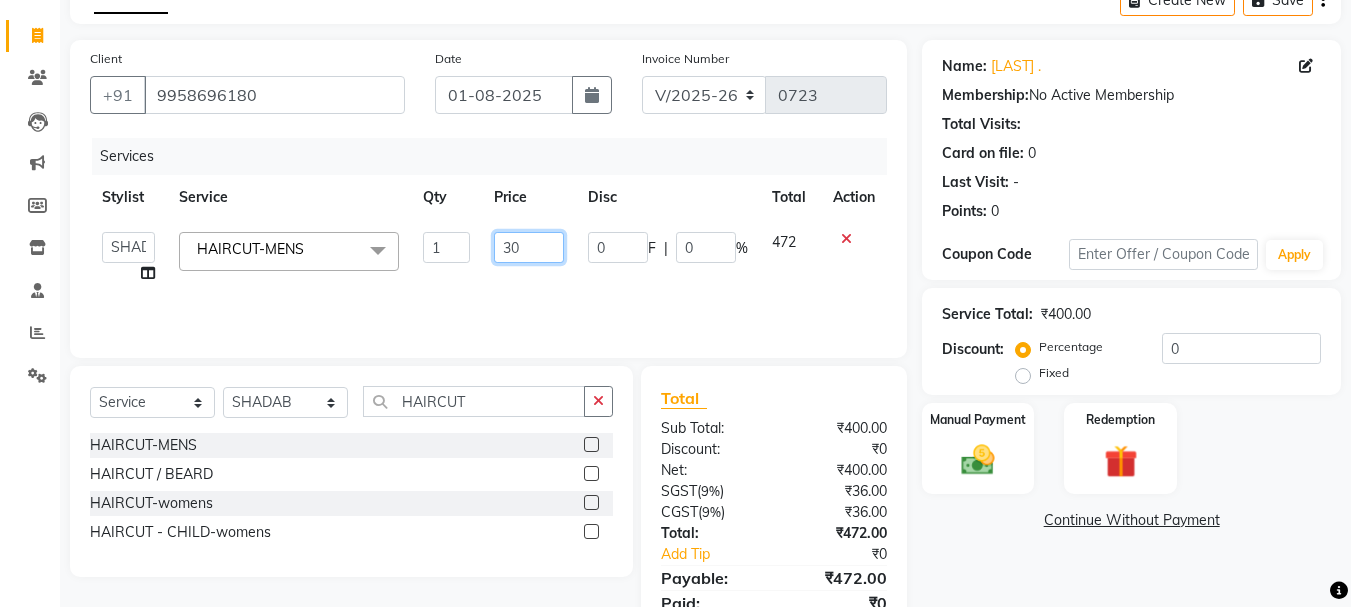 type on "300" 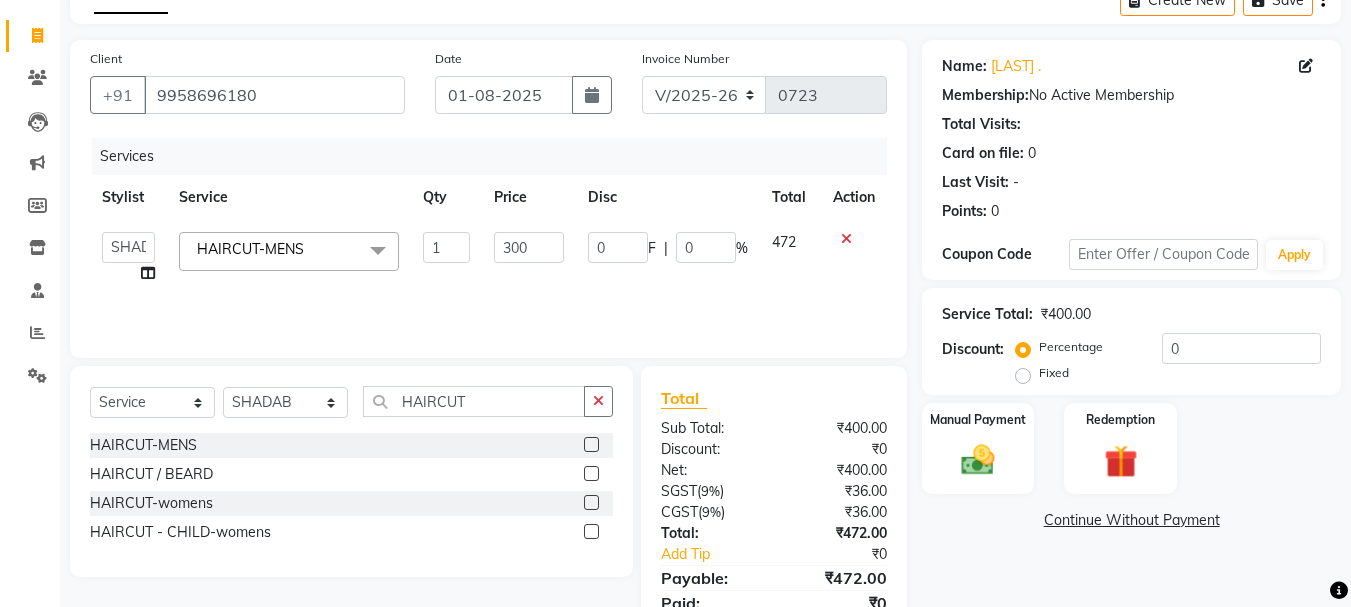 click on "Services Stylist Service Qty Price Disc Total Action ADITI BILAL DANISH Manager Manager RINKI VALECHA SAVITRI SHADAB SHARUKH SHIVAM SUNNY UMESH HAIRCUT-MENS x HAIRCUT-MENS BEARD TRIM / SHAVE-Mens BEARD COLOR-Mens MENS STYLING WAX FULL ARMS FULL LEGS DANDRUFF TREATMENT HAIR SPA REGULAR HAIRCUT / BEARD O3+ CLEANUP BRAZILIAN UPPERLIP/NOSE/FORHEAD SIDELOCKS WAX HAIR WASH LOREAL-Mens NASHI/MILKSHAKE WASH-Mens KERASTASE/ TREATMENT WASH-Mens HEAD MASSAGE-Mens ROOT TOUCH UP-Mens AMONIA FREE COLOR-Mens HIGHLIGHTS-Mens KERATIN-Mens HAIR SMOOTHENING-Mens HAIR REBONDING-womens HAIRCUT-womens HAIRCUT - CHILD-womens HAIR WASH LOREAL-womens PREMIUM WASH-womens HAIR CARE-BLOW DRY HAIR CARE-HAIR STRAIGHTENING HAIR CARE-IRON CURLS/TONG/CRIMPING HAIR CARE-HAIR STYLING / HAIRDOS HAIR CARE-HEAD MASSAGE COLOR SERVICES-TOUCH UP COLOR SERVICES-TOUCHUP INOA COLOR SERVICES-TOUCH UP SCHWARSKOPF COLOR SERVICES-GLOBAL COLOR SERVICES-HIGHLIGHTS COLOR SERVICES-BALYAGE COLOR SERVICES-OMBRE TEXTURE-KERATIN 1 300 0" 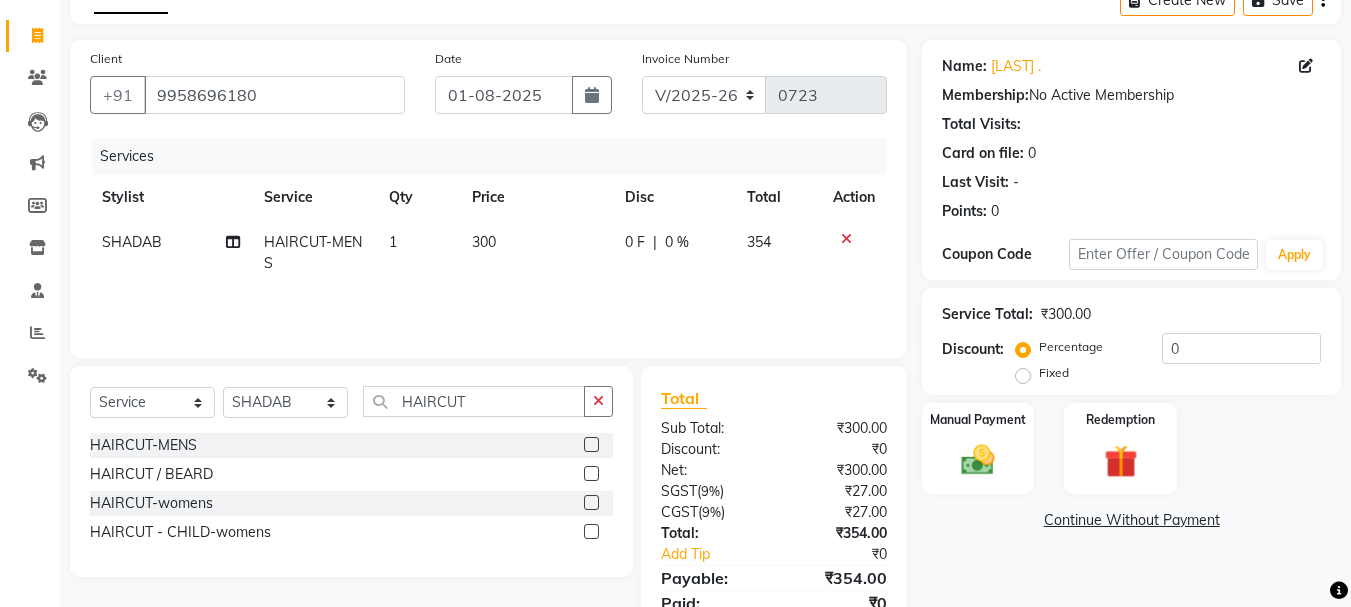 scroll, scrollTop: 193, scrollLeft: 0, axis: vertical 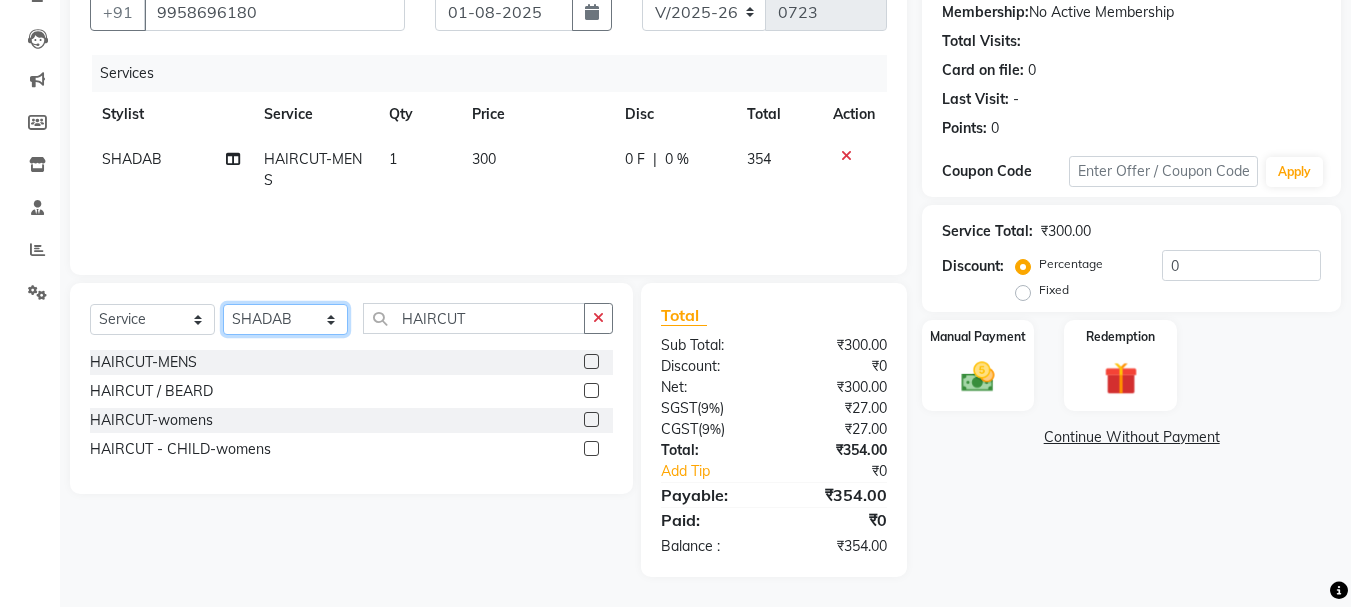 click on "Select Stylist ADITI BILAL DANISH Manager Manager  RINKI VALECHA SAVITRI SHADAB SHARUKH SHIVAM SUNNY UMESH" 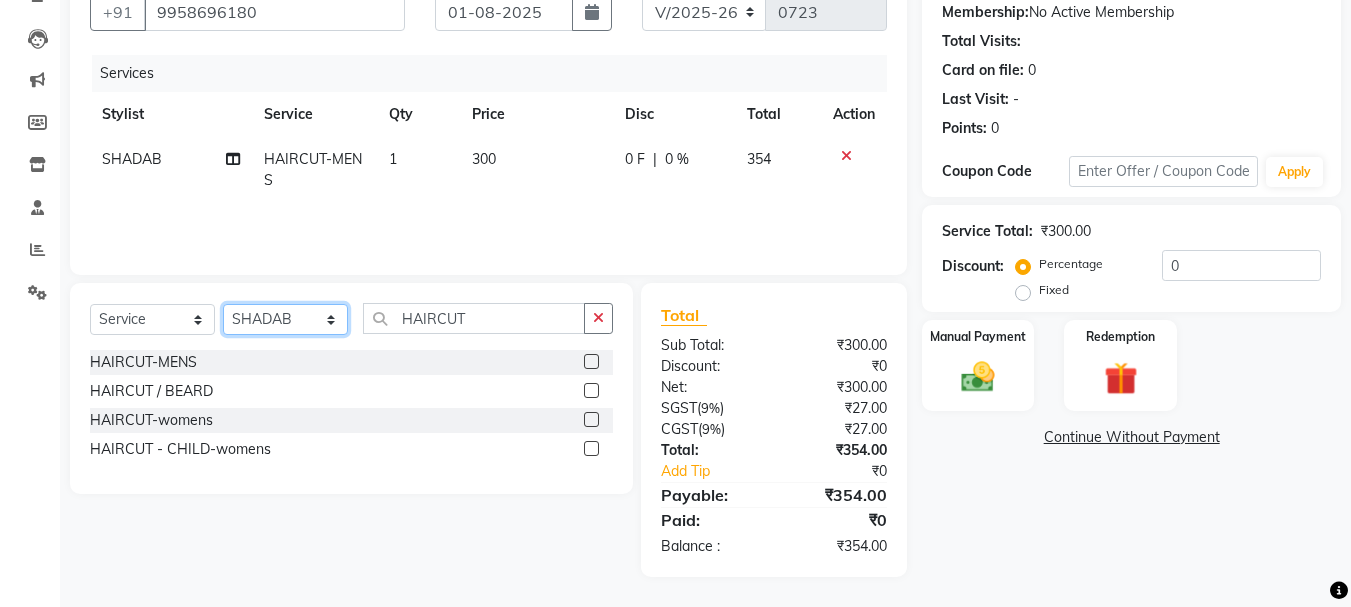 select on "80581" 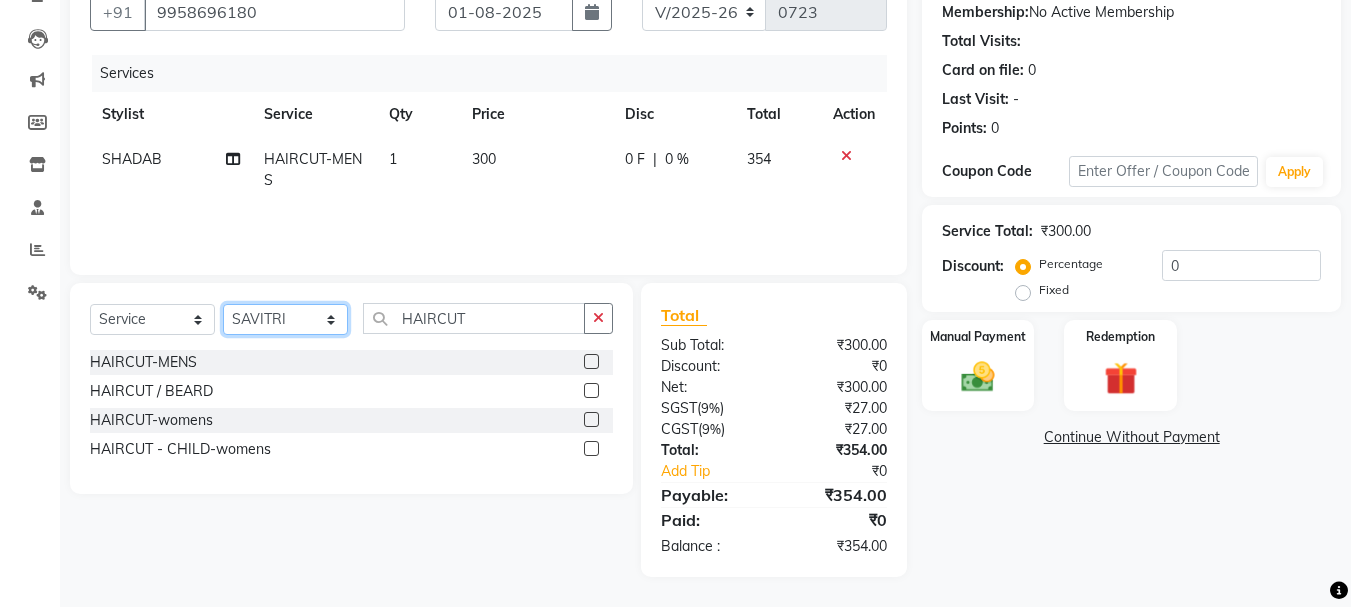click on "Select Stylist ADITI BILAL DANISH Manager Manager  RINKI VALECHA SAVITRI SHADAB SHARUKH SHIVAM SUNNY UMESH" 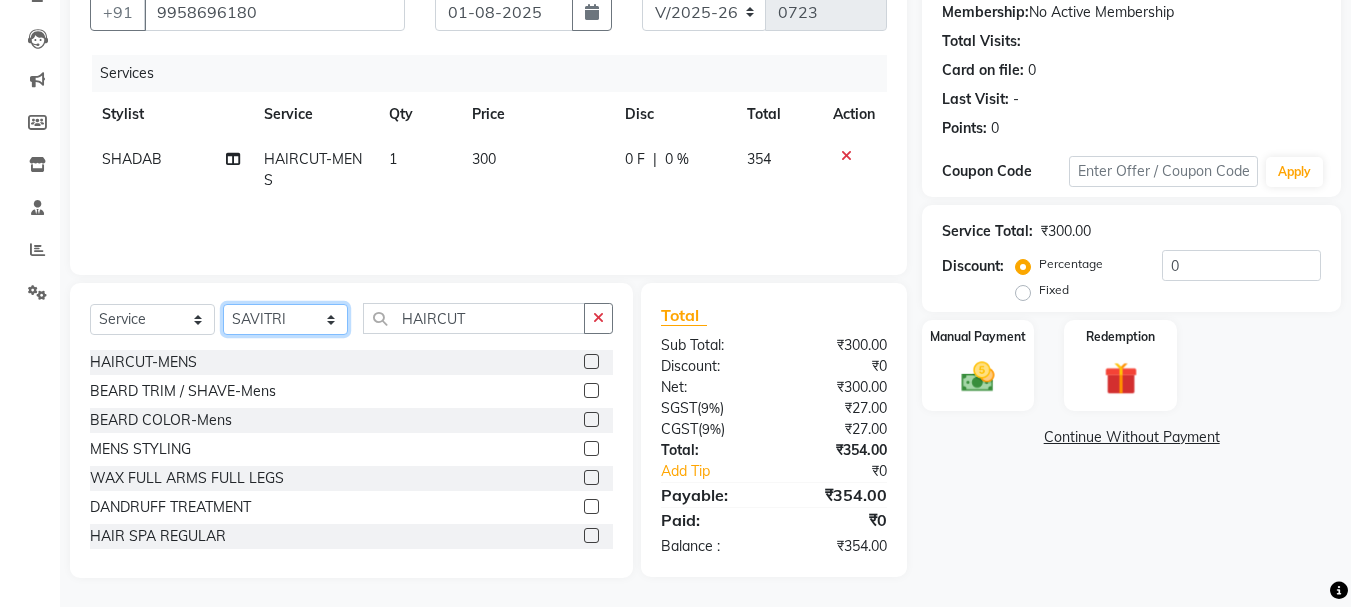 scroll, scrollTop: 0, scrollLeft: 0, axis: both 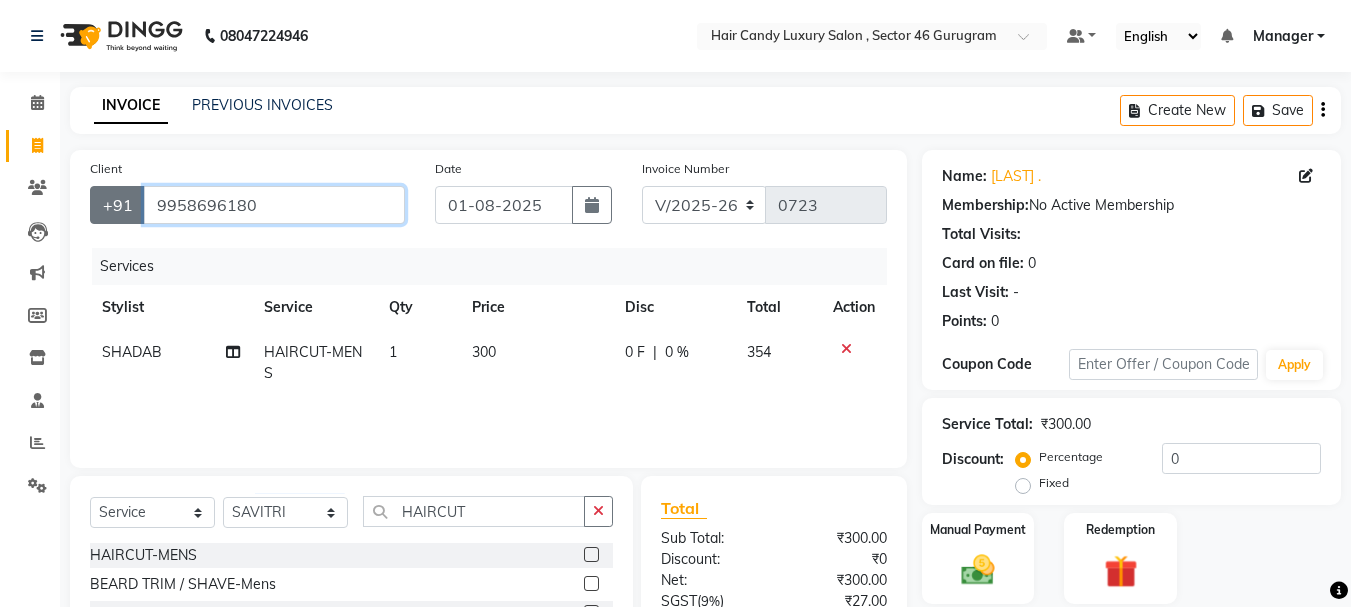drag, startPoint x: 289, startPoint y: 196, endPoint x: 97, endPoint y: 199, distance: 192.02344 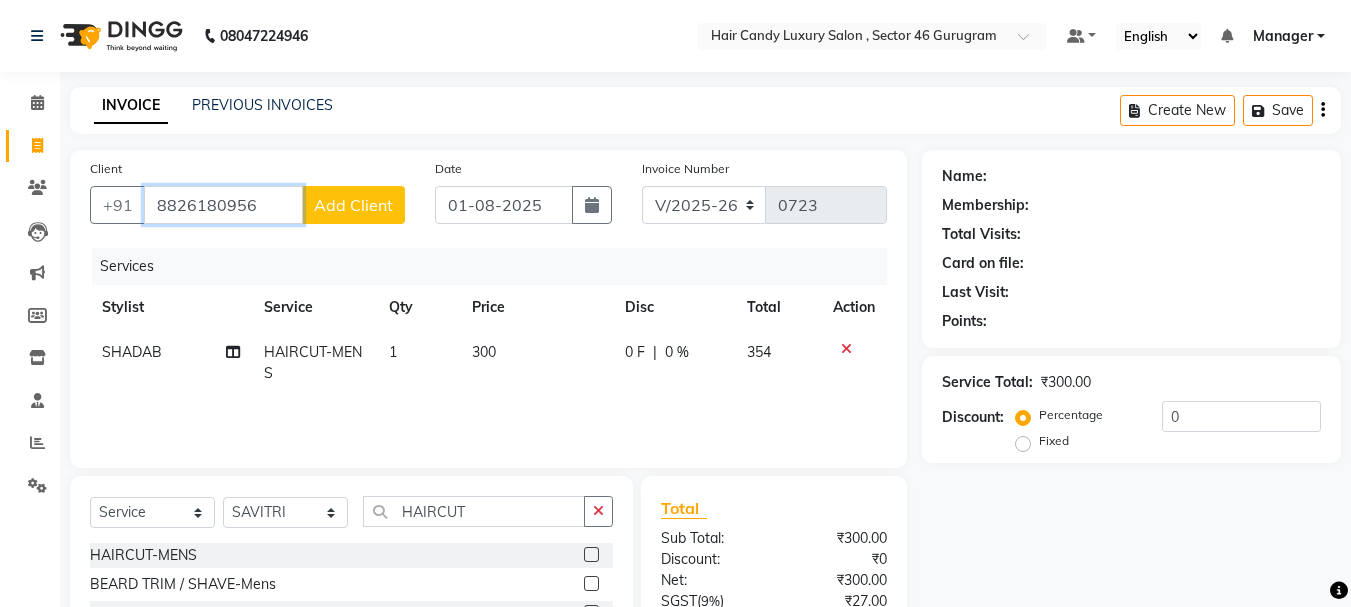 drag, startPoint x: 294, startPoint y: 199, endPoint x: 171, endPoint y: 201, distance: 123.01626 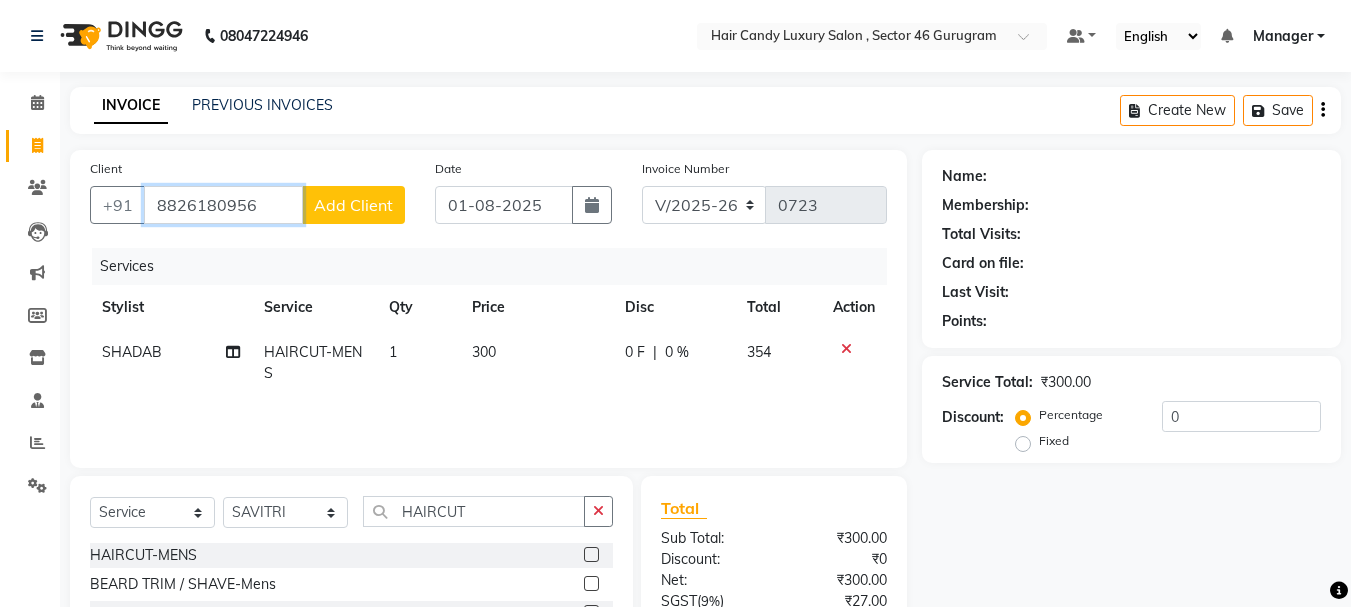 click on "8826180956" at bounding box center [223, 205] 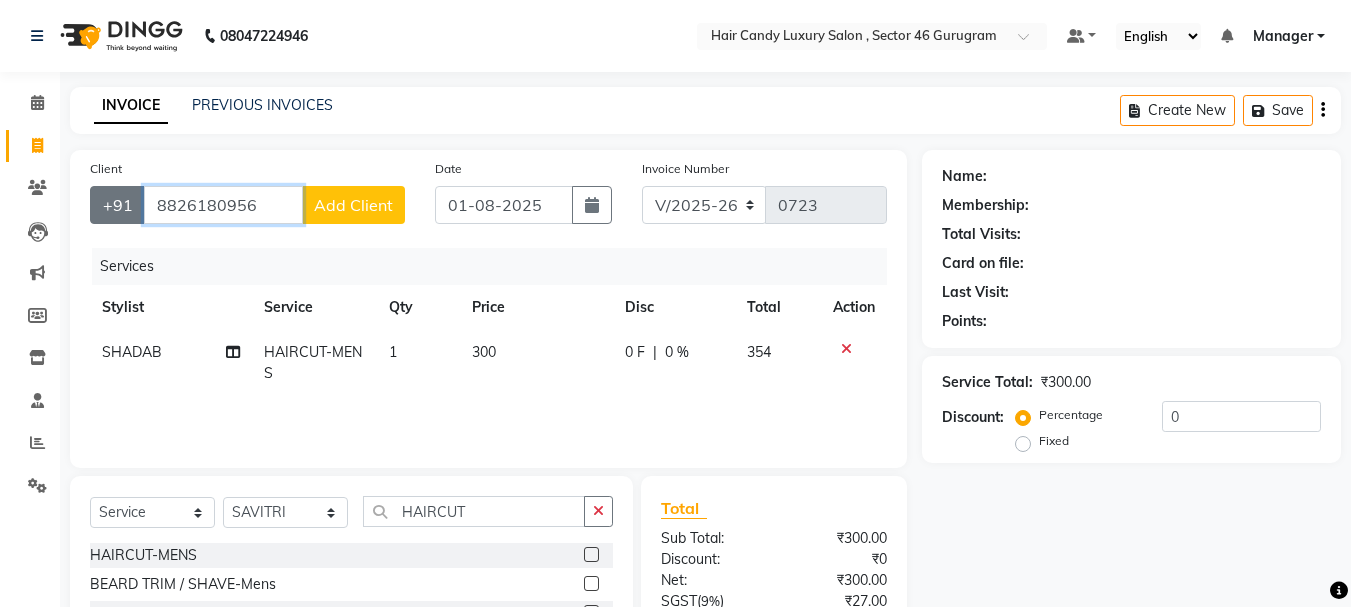 drag, startPoint x: 271, startPoint y: 200, endPoint x: 131, endPoint y: 205, distance: 140.08926 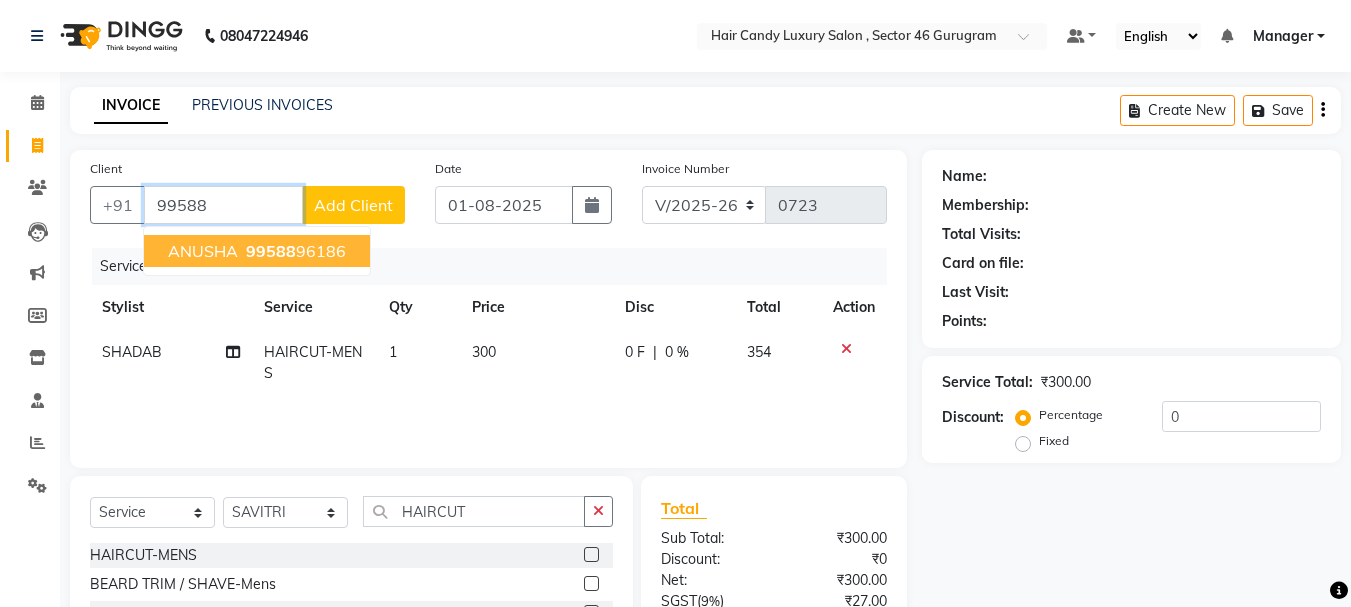 click on "99588" at bounding box center [271, 251] 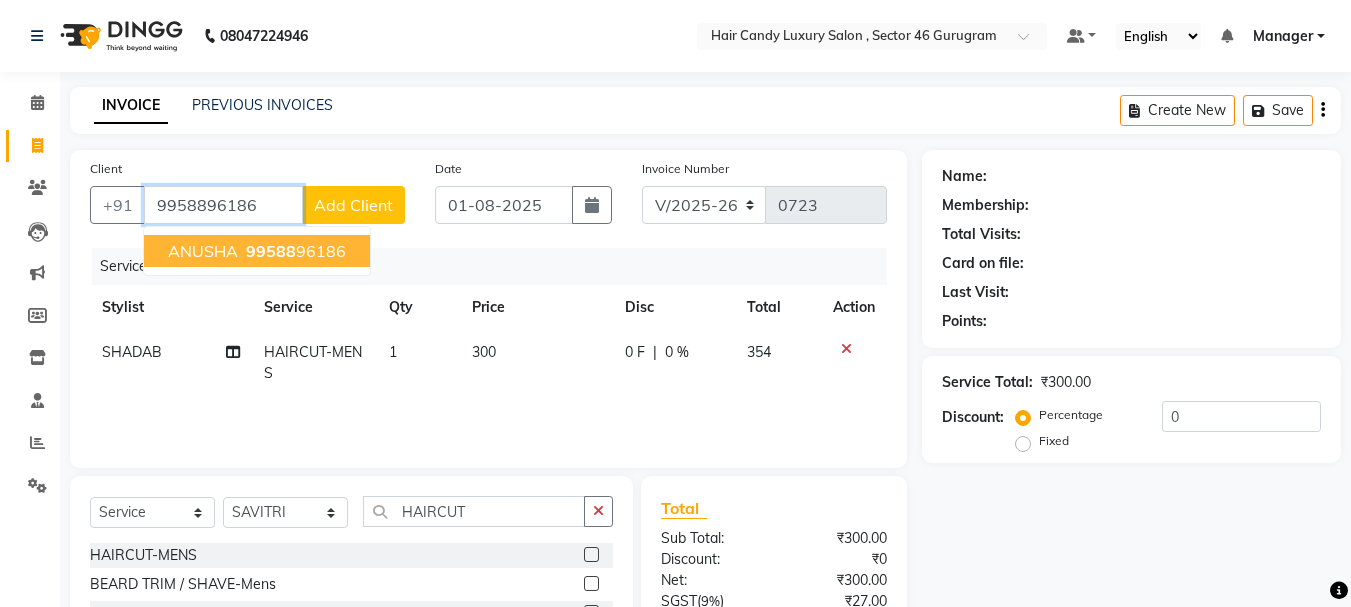 type on "9958896186" 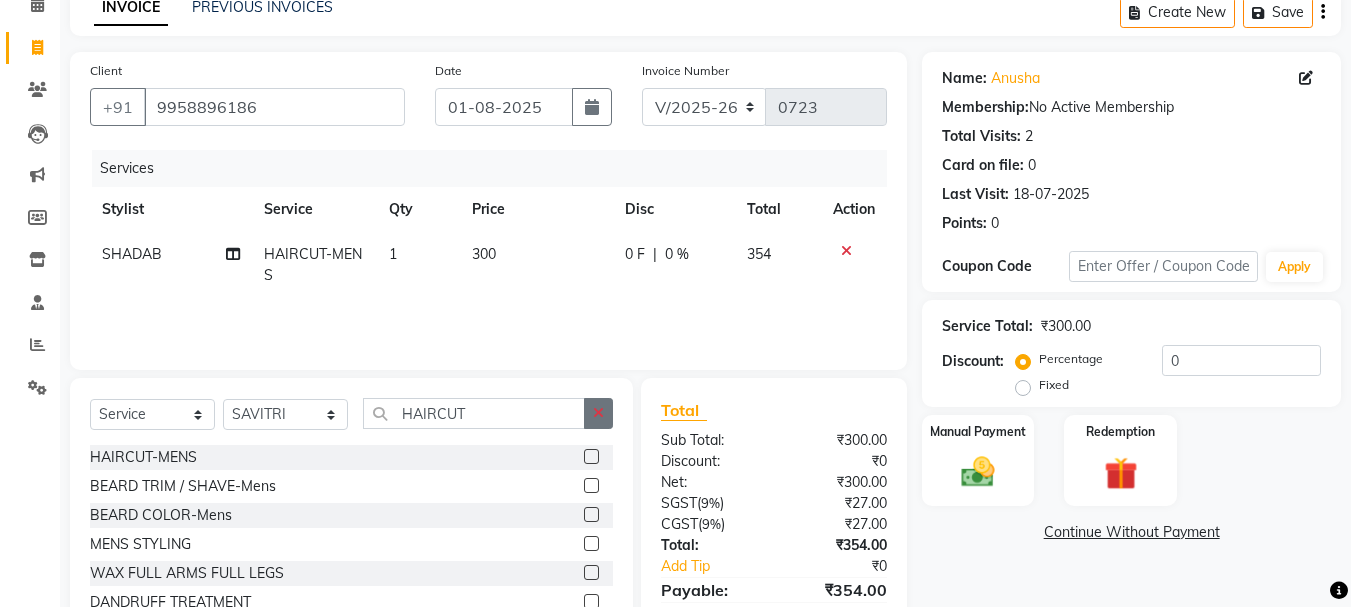 scroll, scrollTop: 100, scrollLeft: 0, axis: vertical 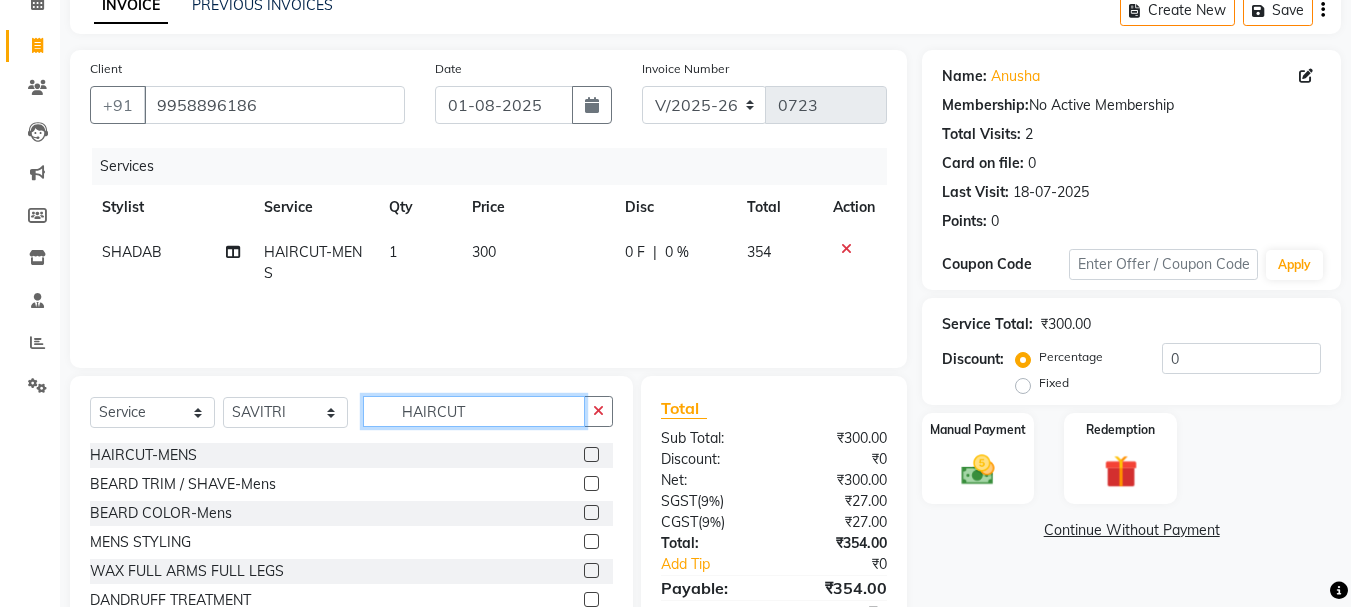 click on "HAIRCUT" 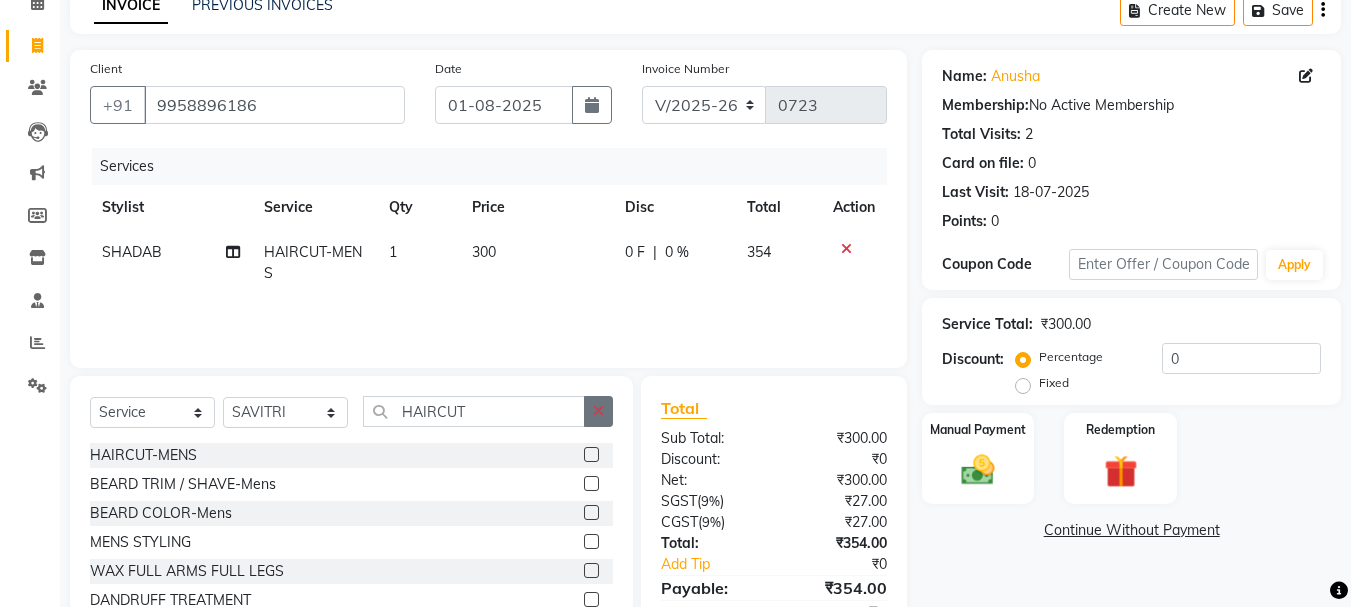 click 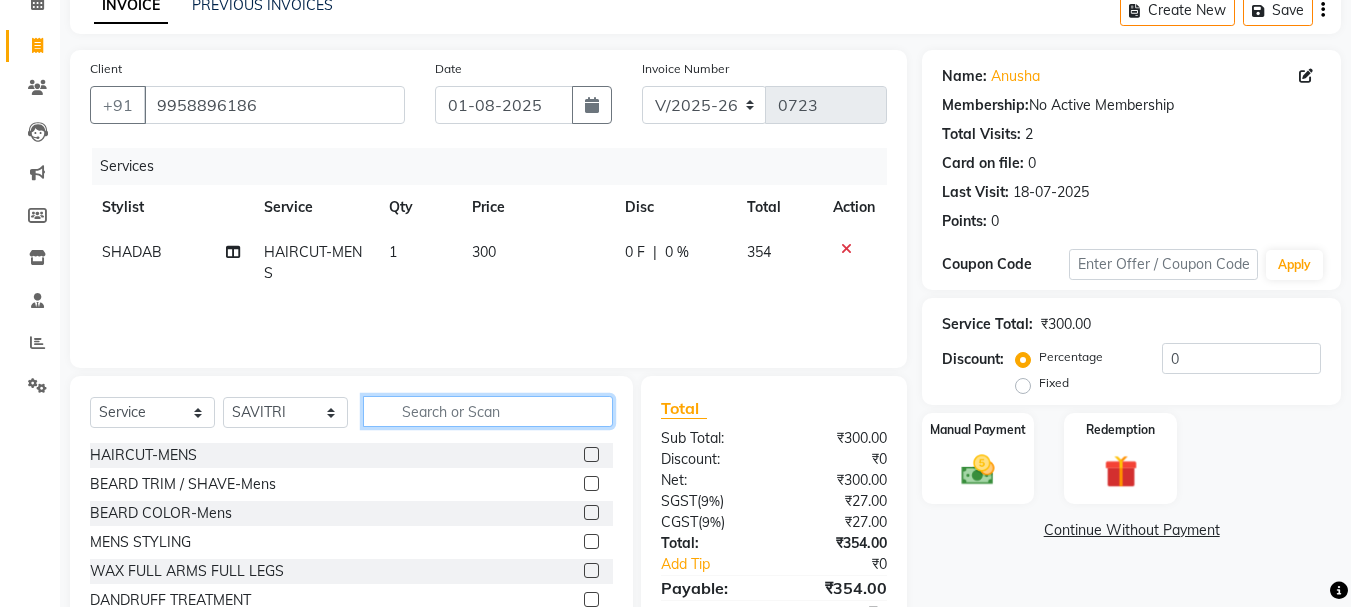 click 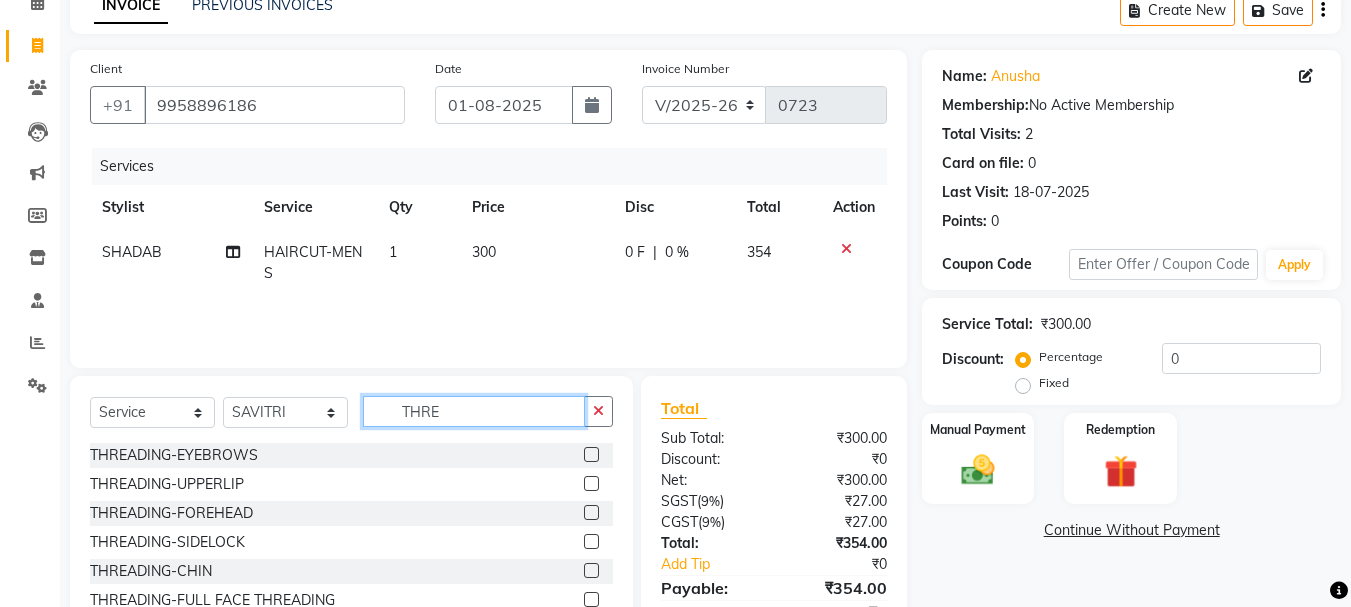 type on "THRE" 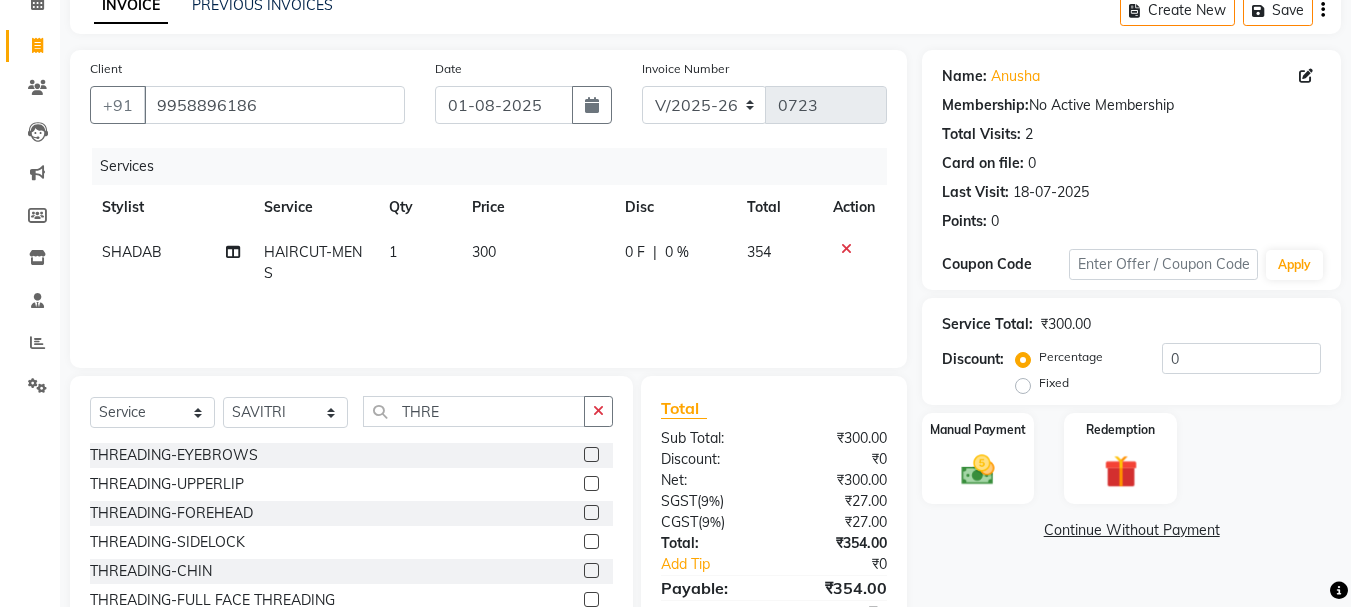 click 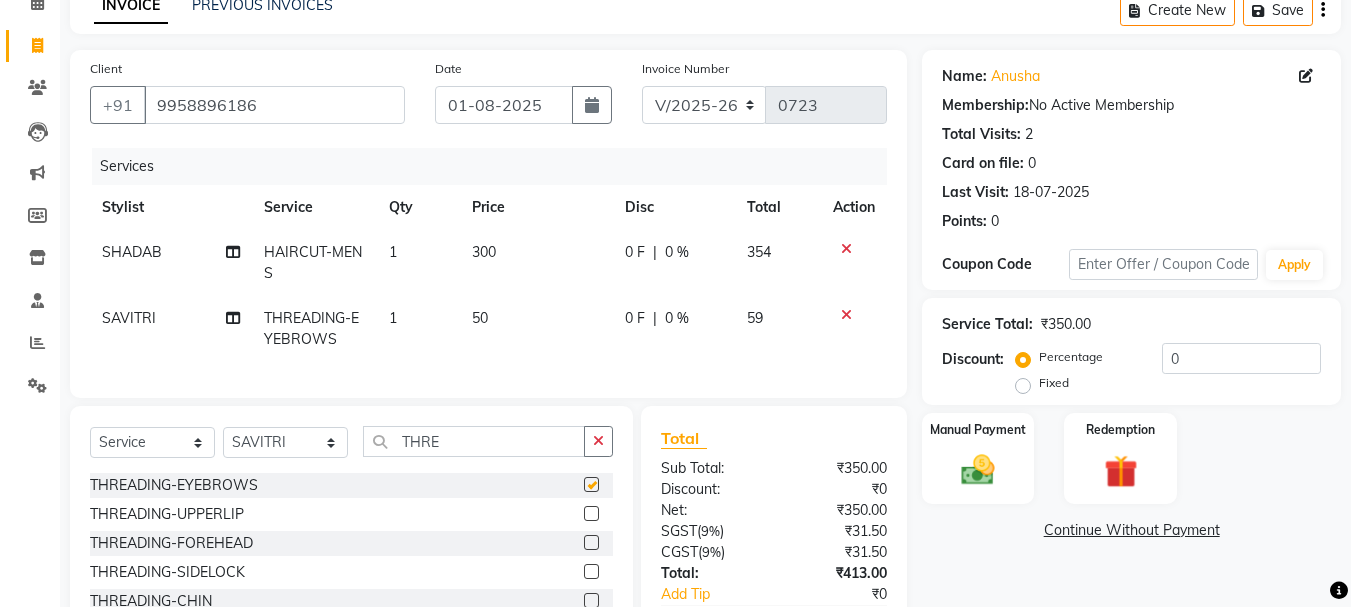 checkbox on "false" 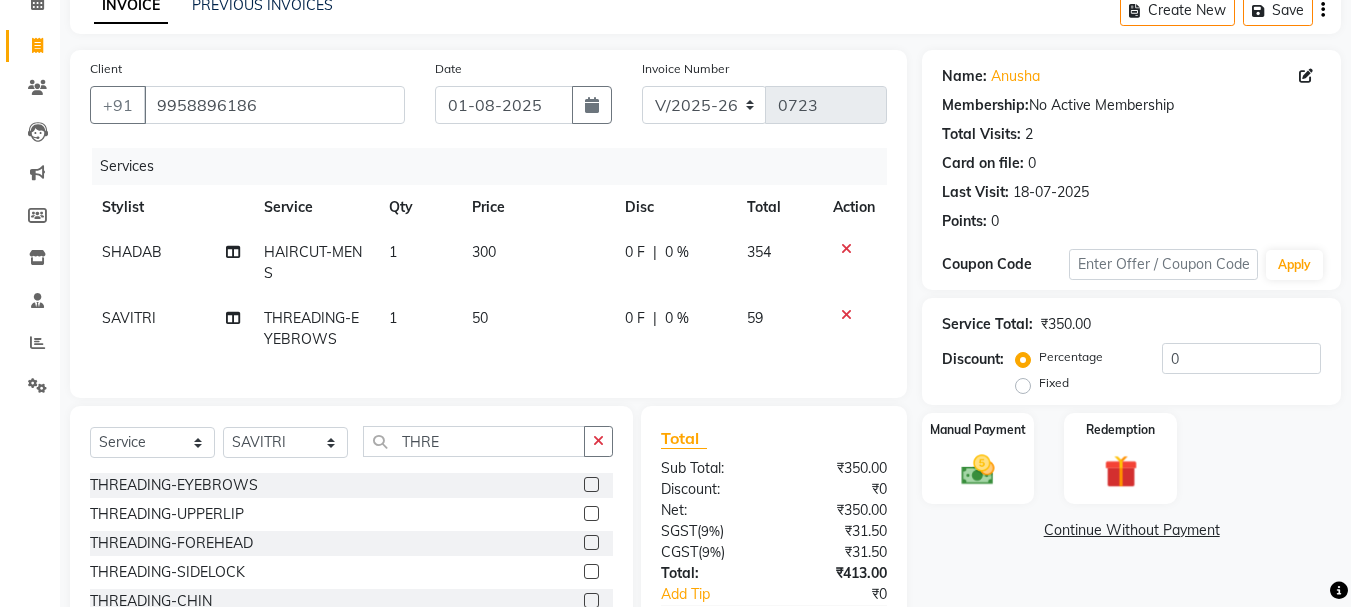 scroll, scrollTop: 238, scrollLeft: 0, axis: vertical 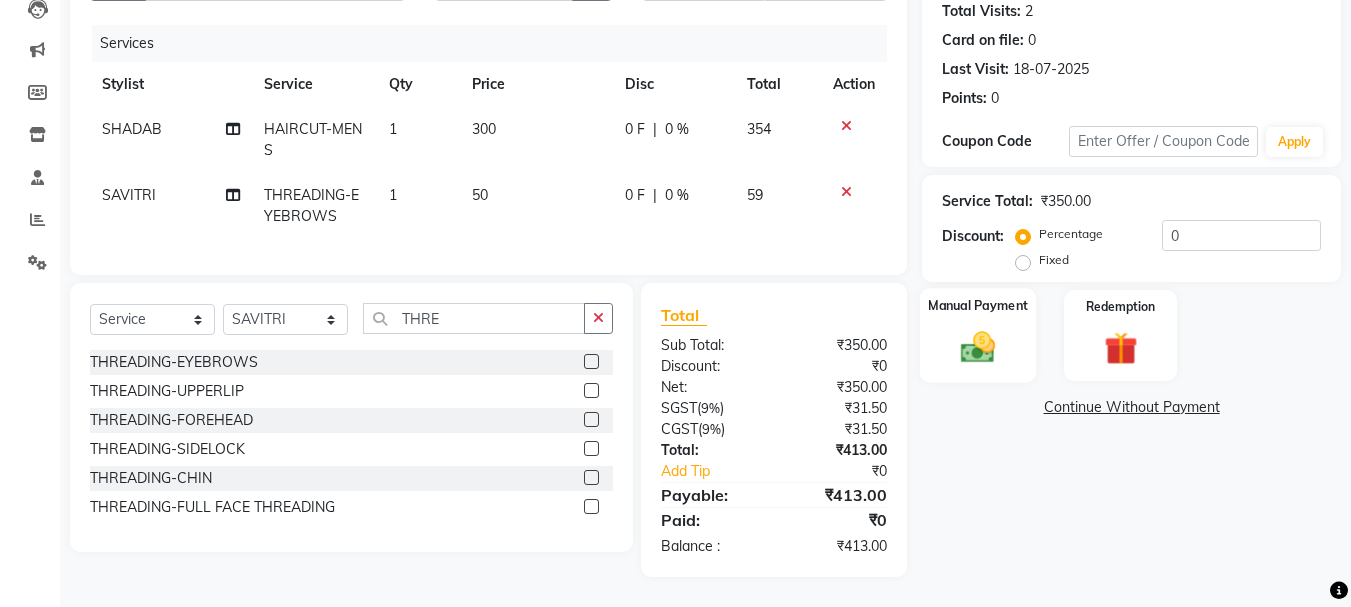 click on "Manual Payment" 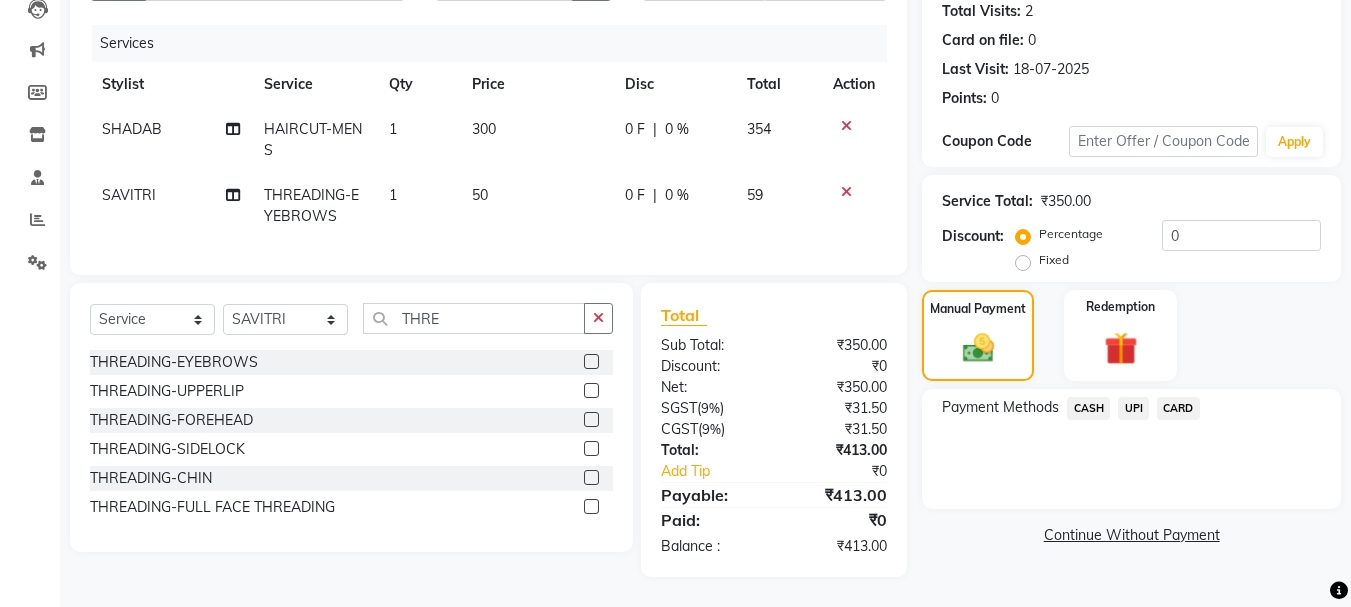 click on "UPI" 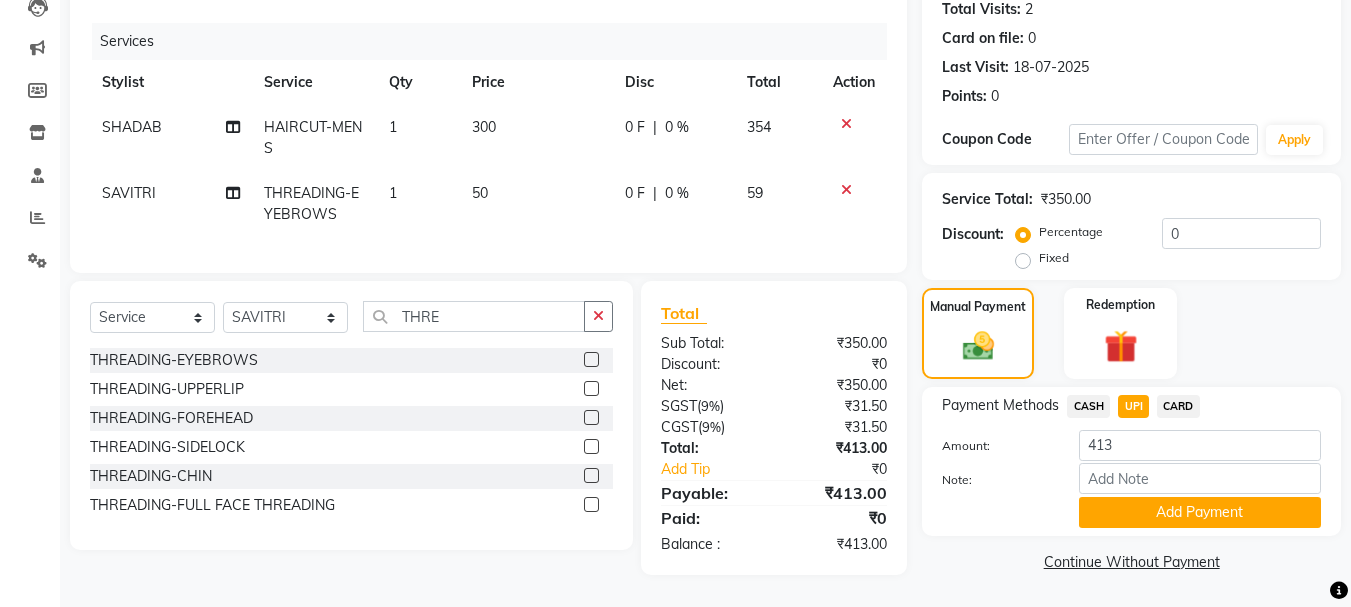 click on "Add Payment" 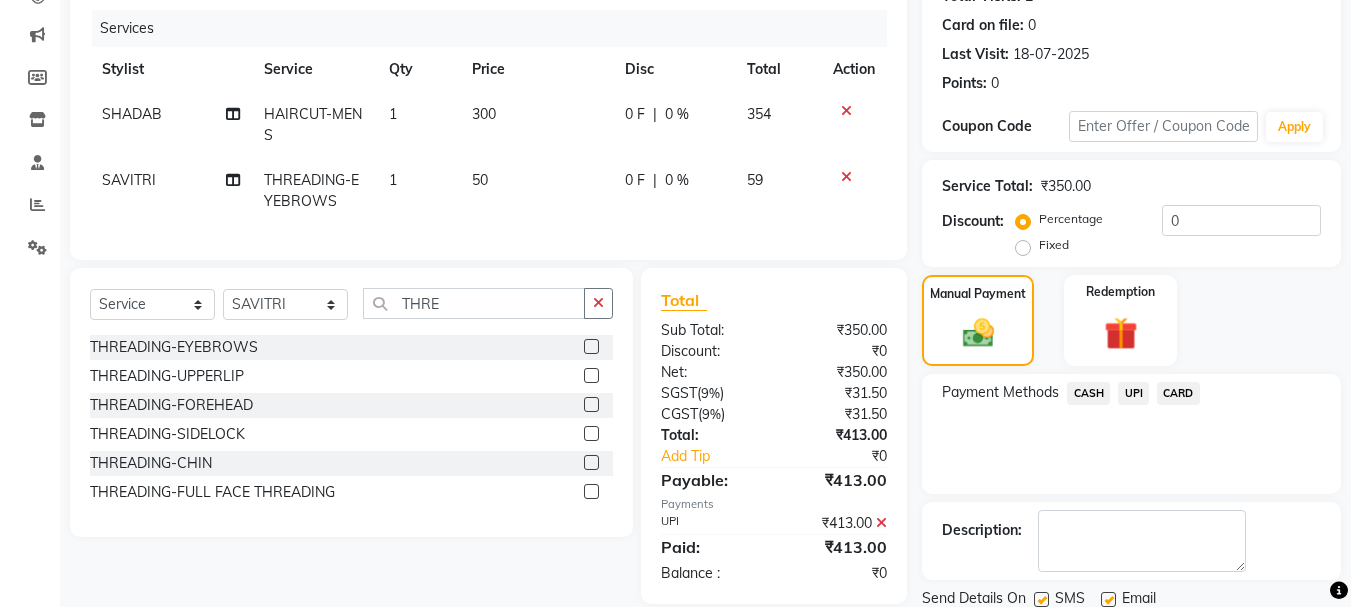 scroll, scrollTop: 309, scrollLeft: 0, axis: vertical 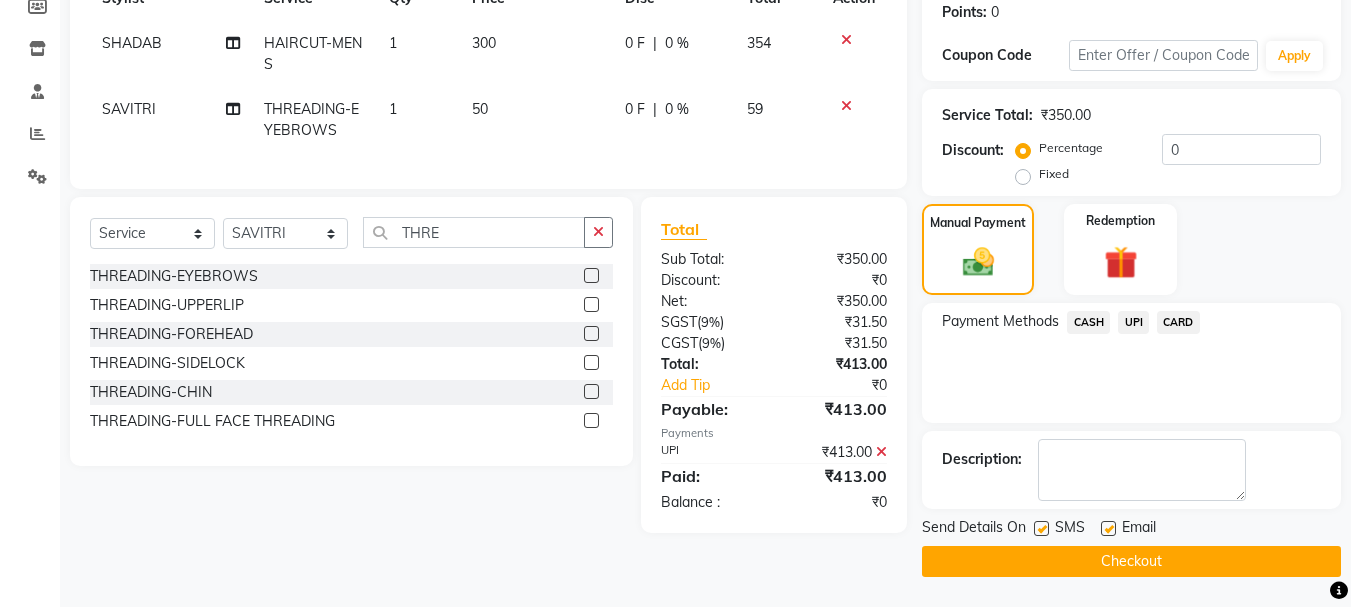 click on "Checkout" 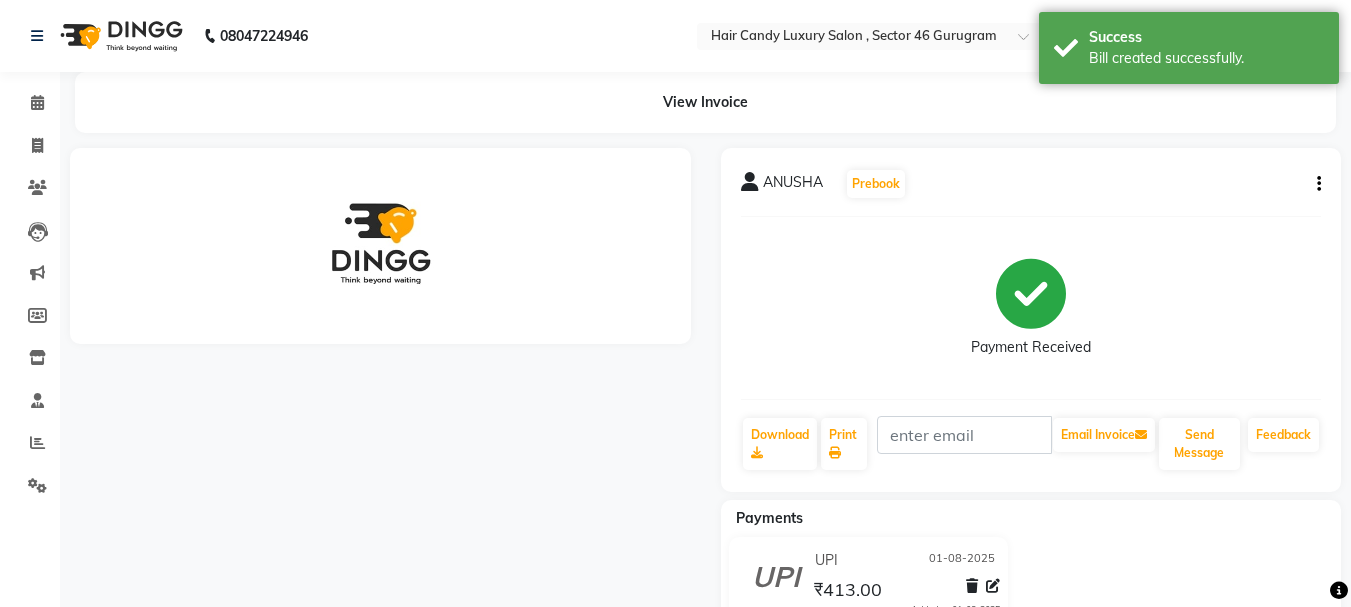 scroll, scrollTop: 0, scrollLeft: 0, axis: both 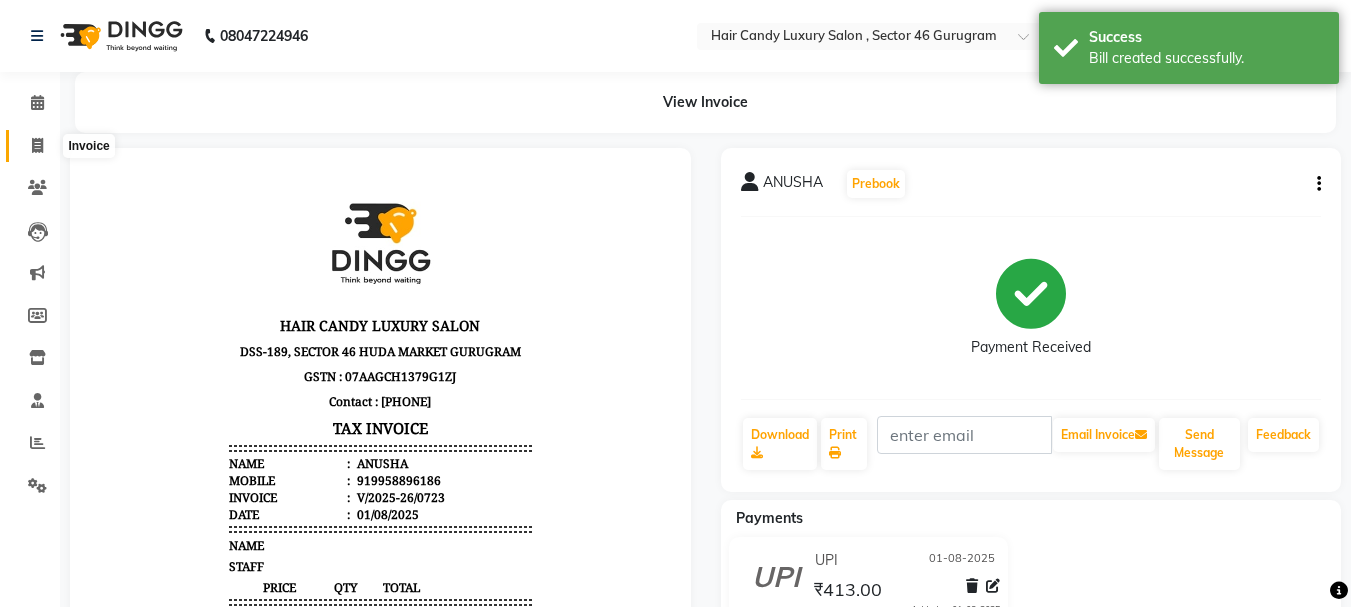 click 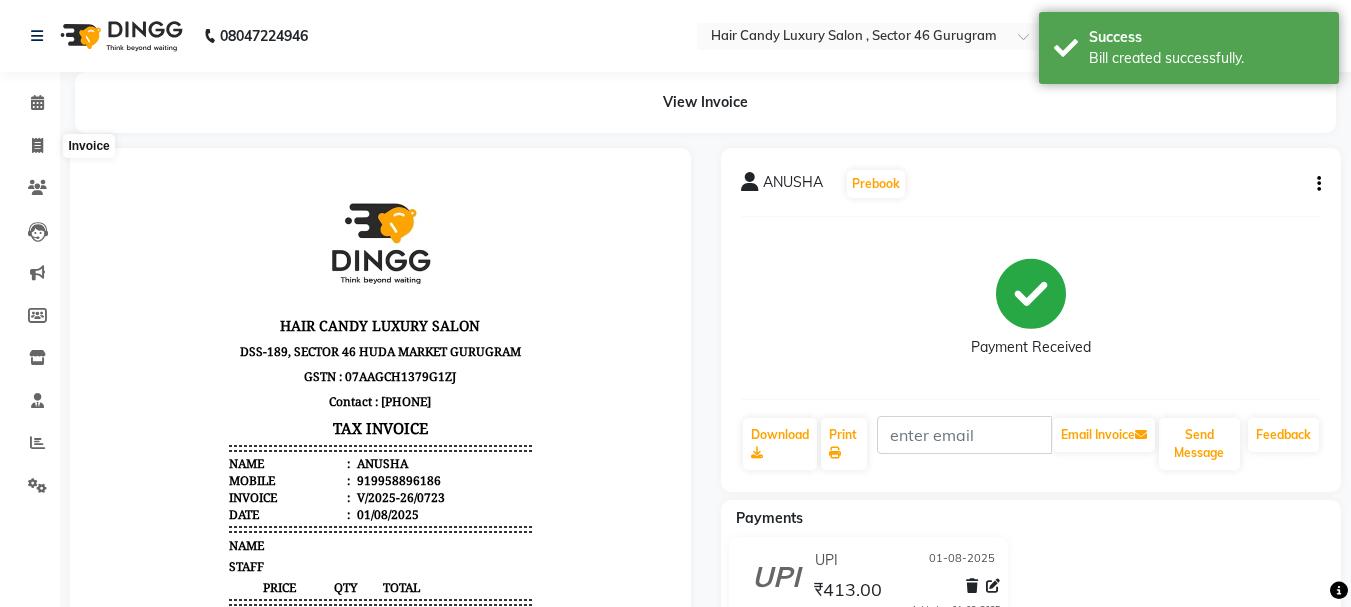 select on "service" 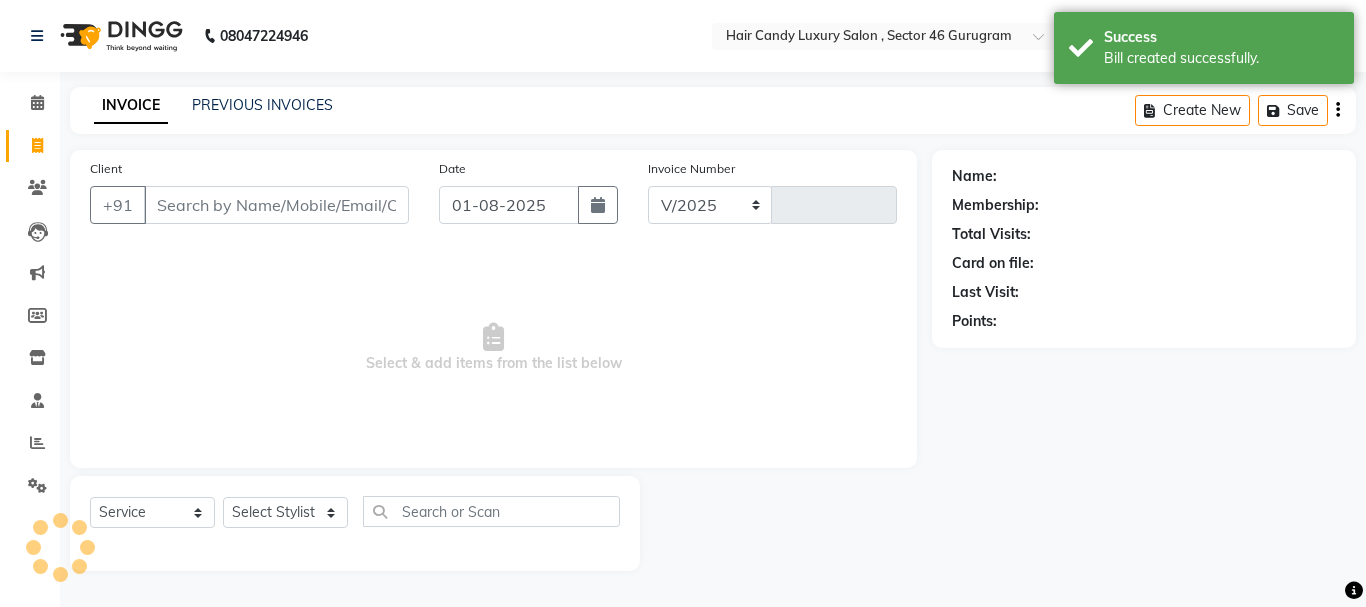select on "8304" 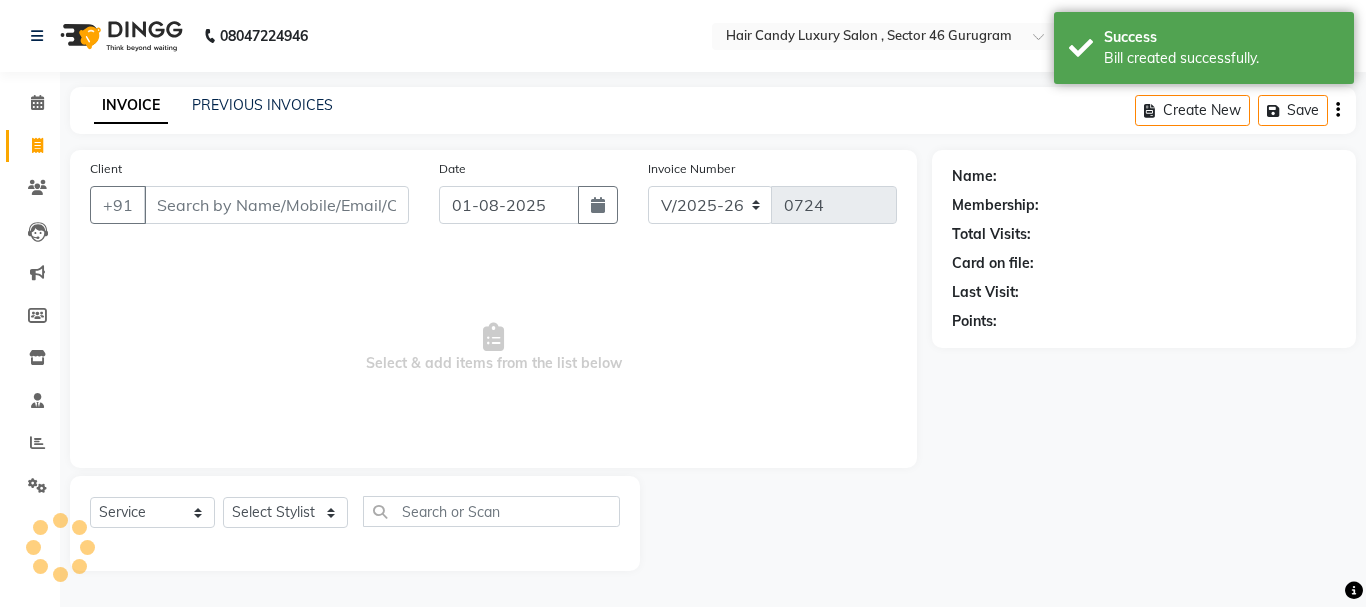 click on "Client" at bounding box center [276, 205] 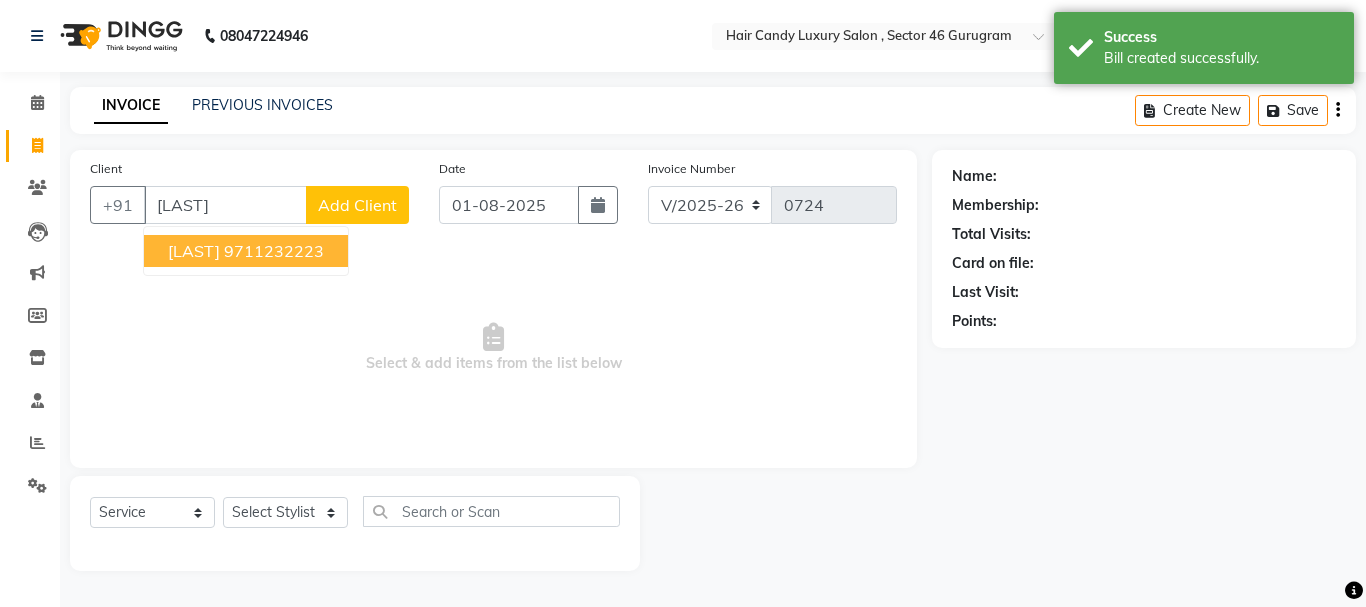 click on "9711232223" at bounding box center (274, 251) 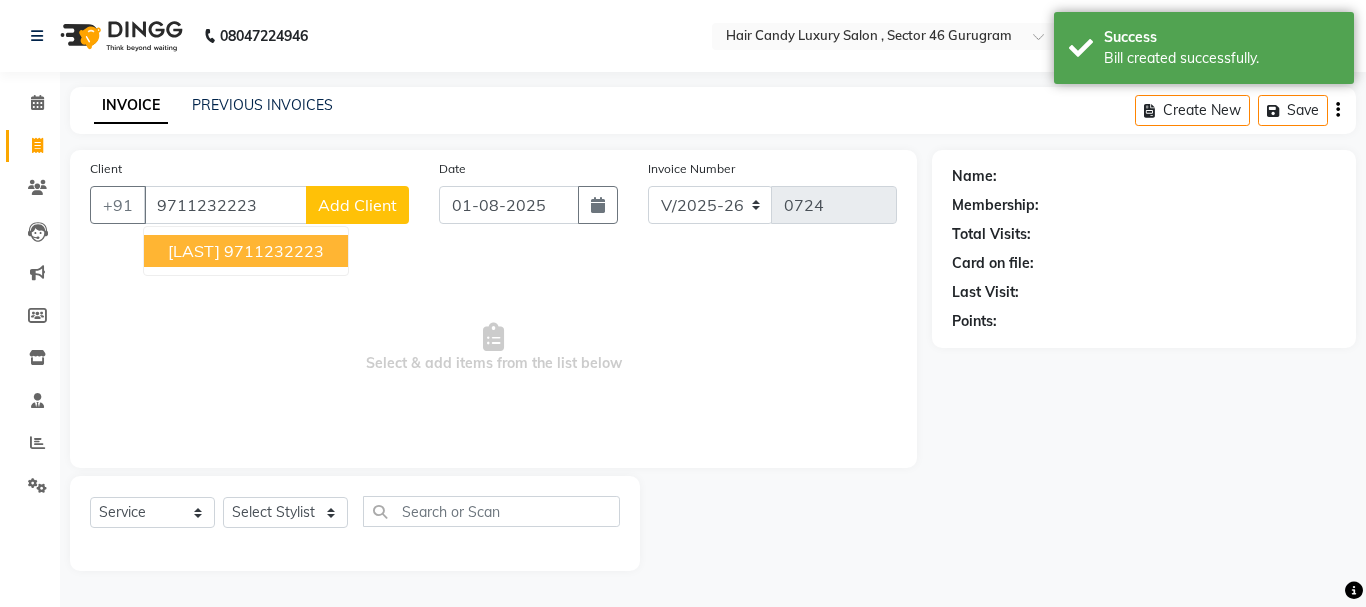 type on "9711232223" 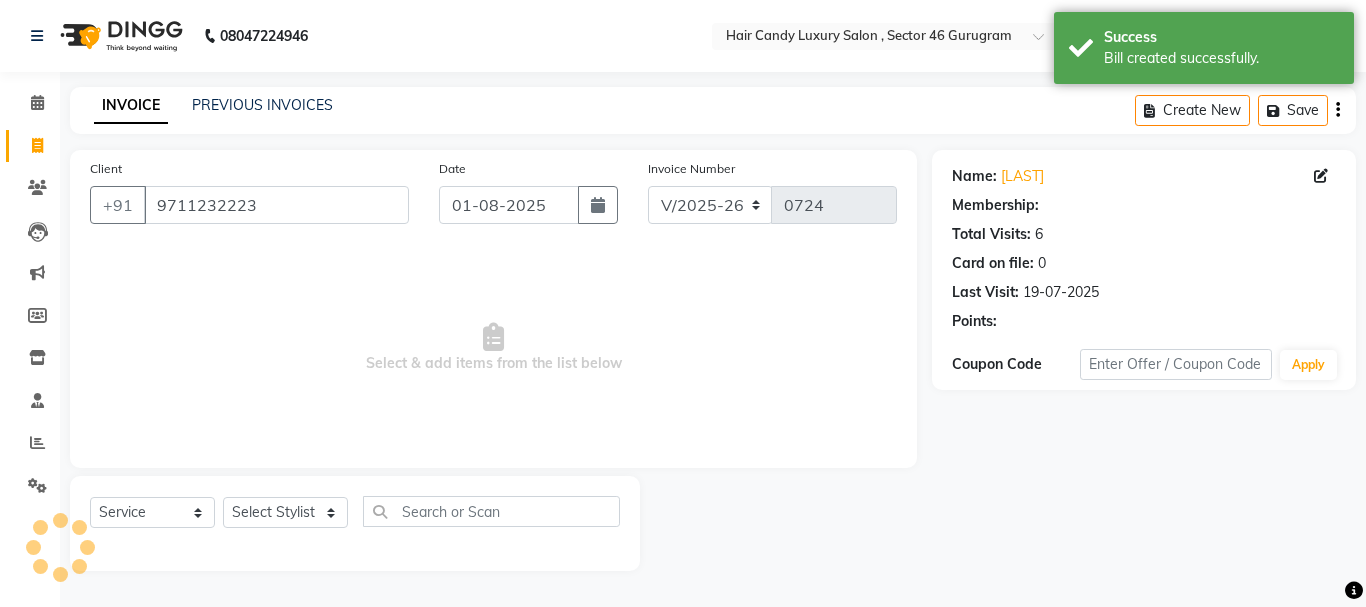 select on "1: Object" 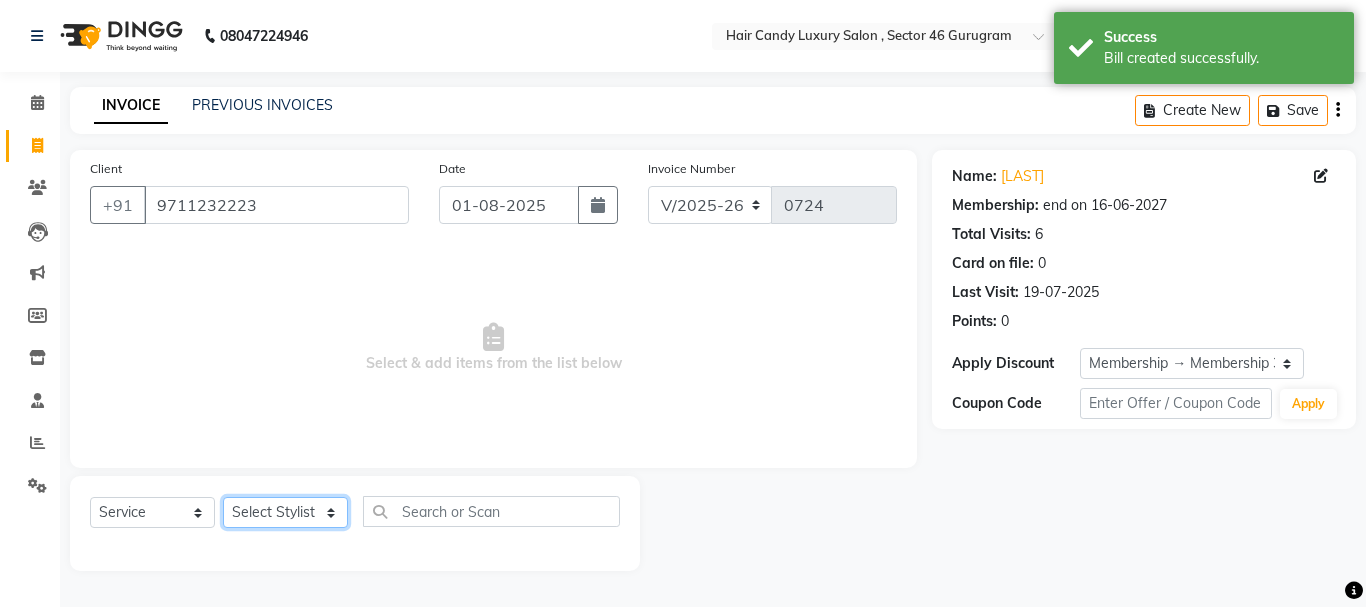 click on "Select Stylist ADITI BILAL DANISH Manager Manager  RINKI VALECHA SAVITRI SHADAB SHARUKH SHIVAM SUNNY UMESH" 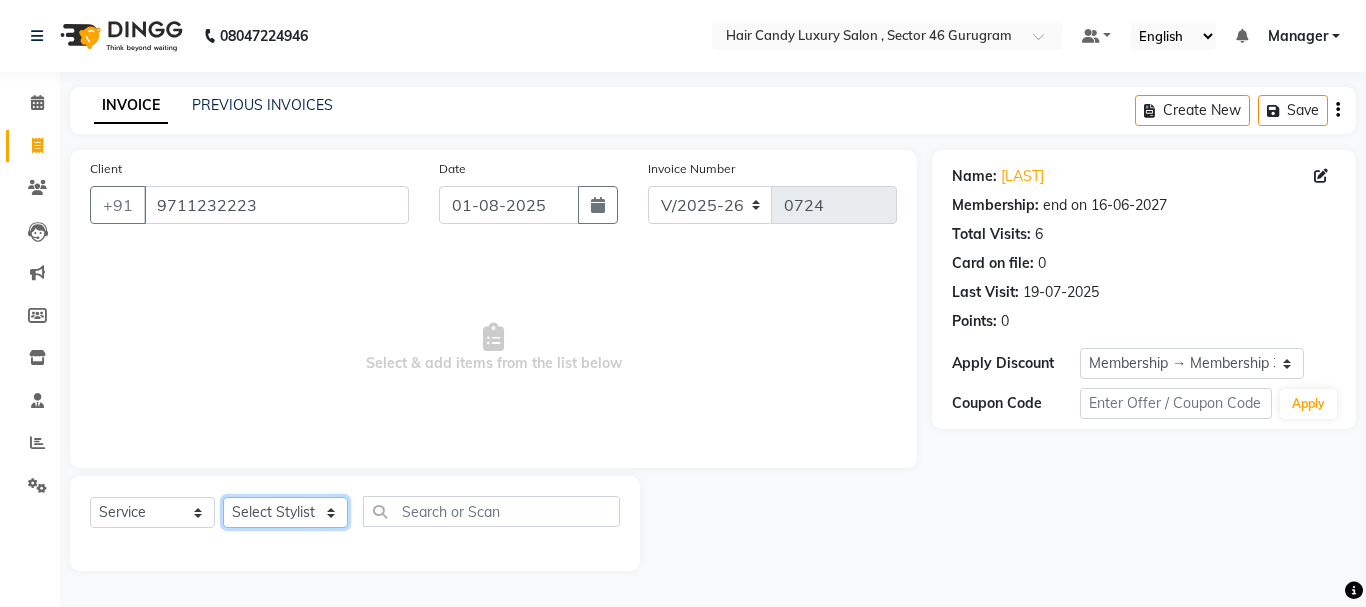 select on "84022" 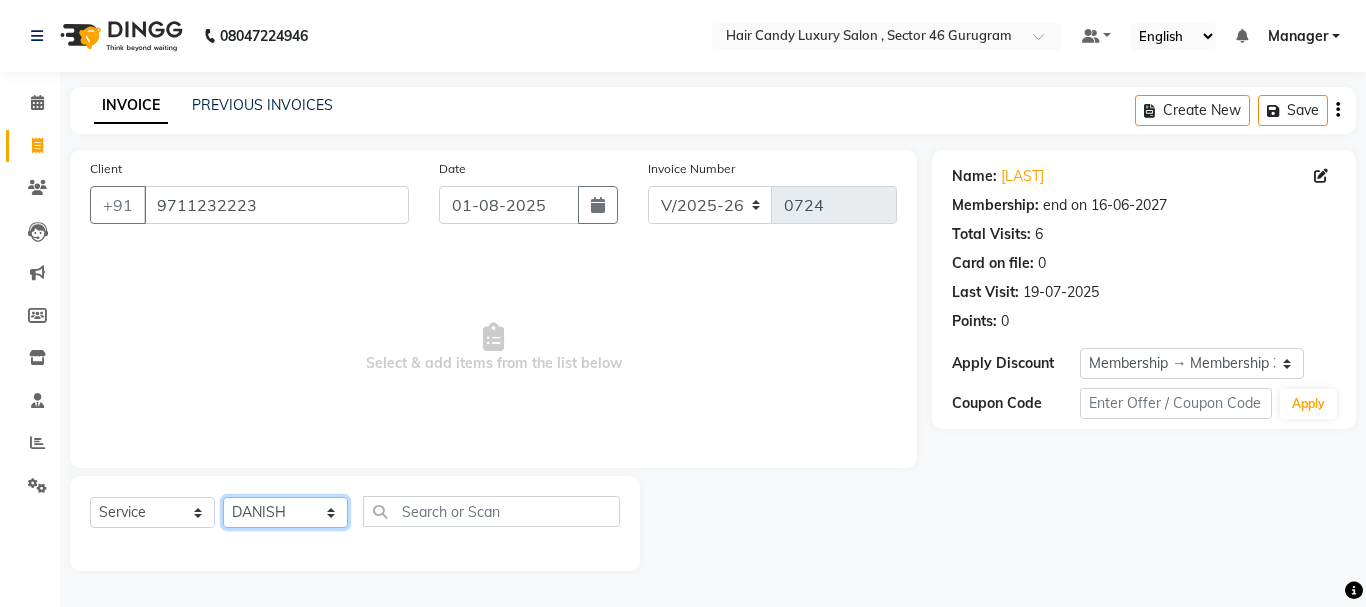 click on "Select Stylist ADITI BILAL DANISH Manager Manager  RINKI VALECHA SAVITRI SHADAB SHARUKH SHIVAM SUNNY UMESH" 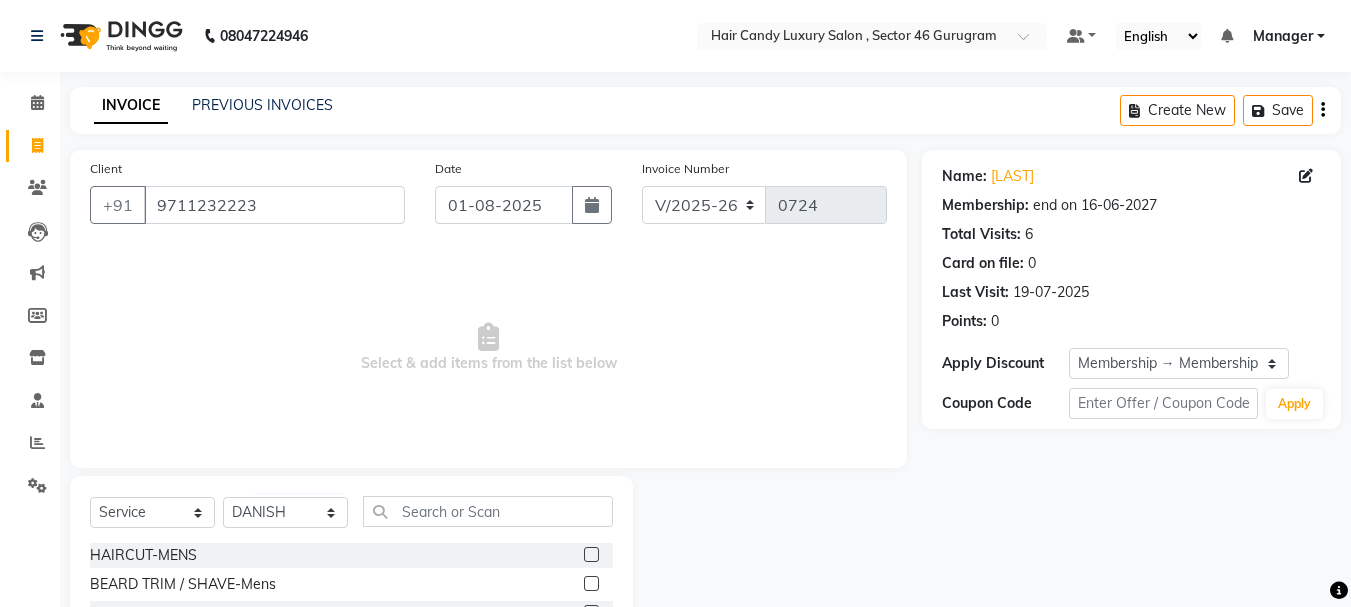click 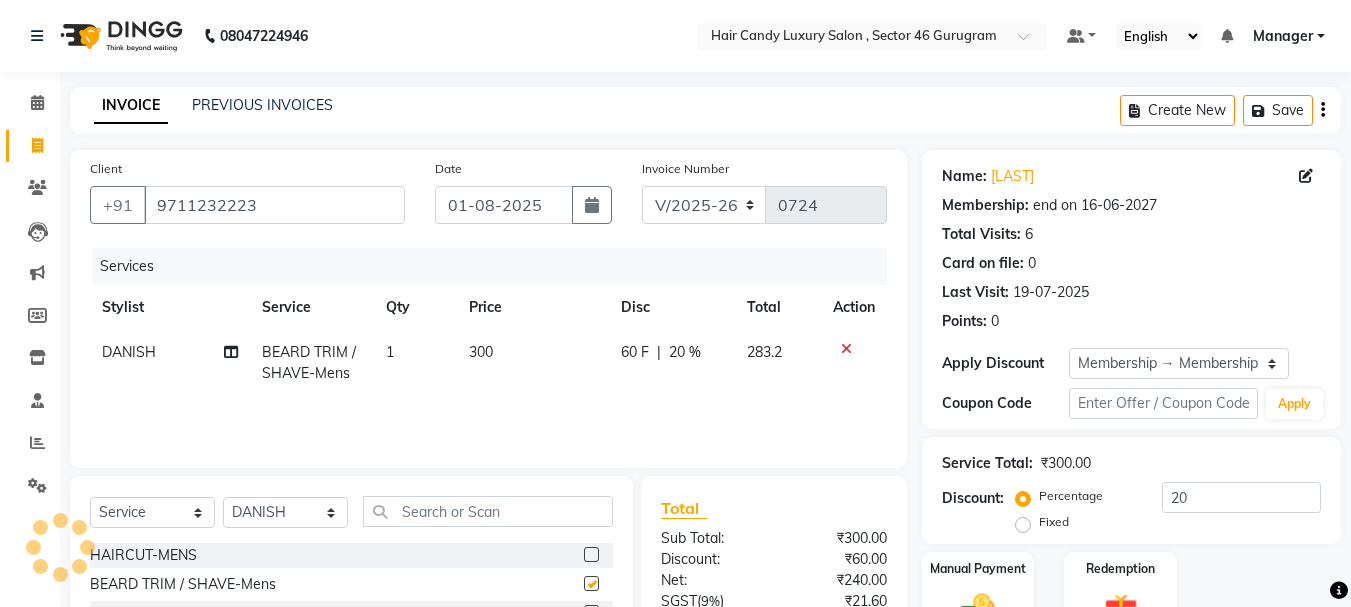 checkbox on "false" 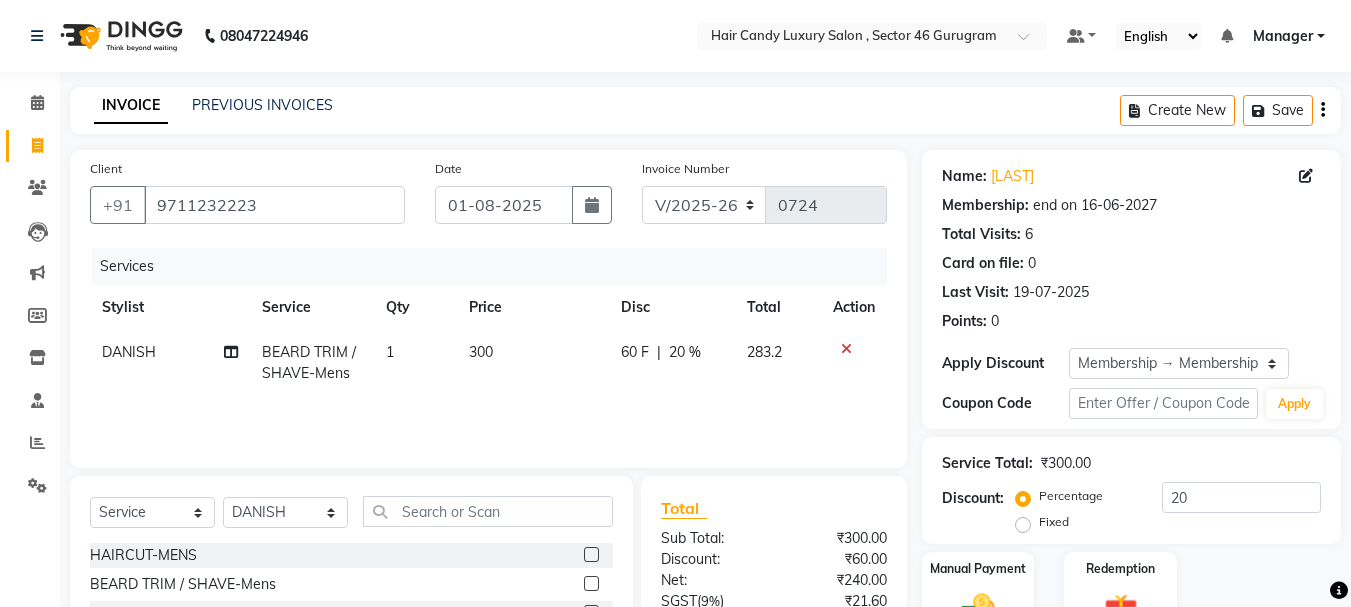 scroll, scrollTop: 194, scrollLeft: 0, axis: vertical 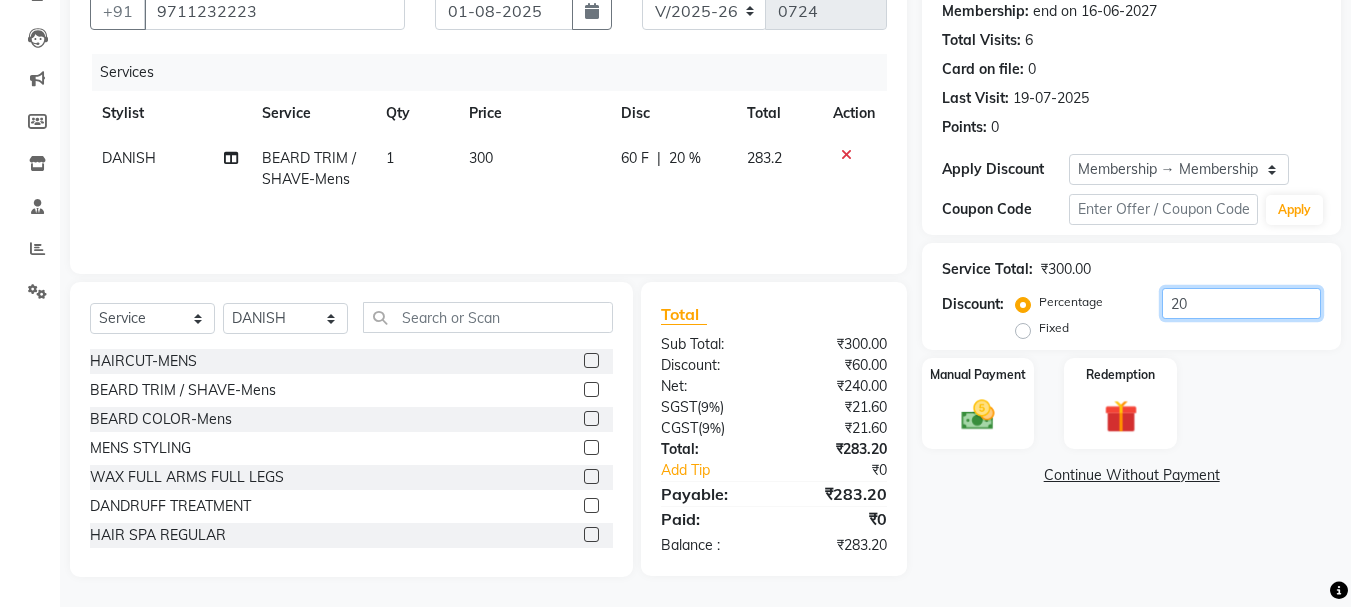 drag, startPoint x: 1237, startPoint y: 302, endPoint x: 1007, endPoint y: 311, distance: 230.17603 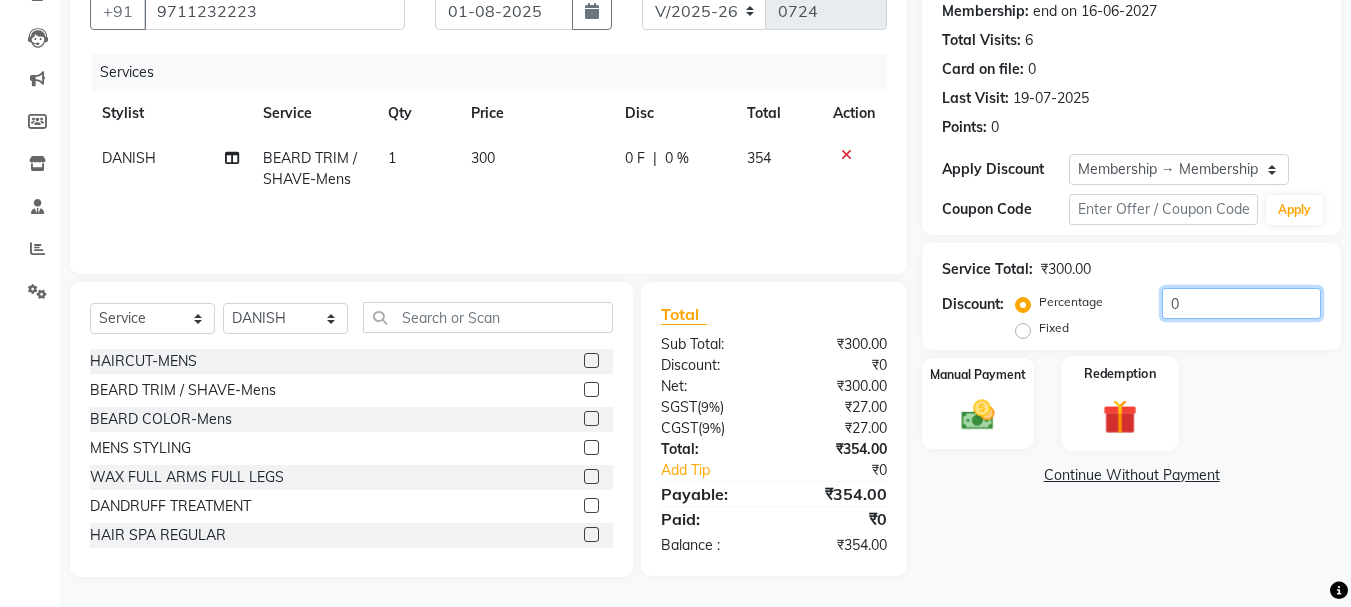 type on "0" 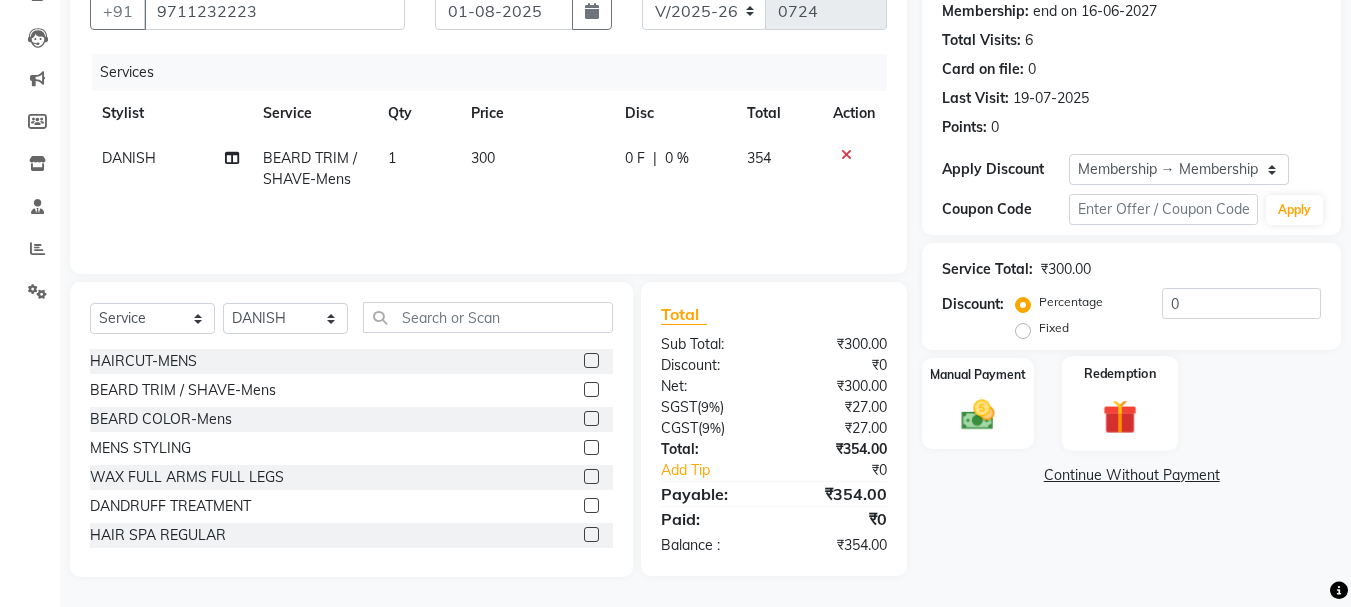 click 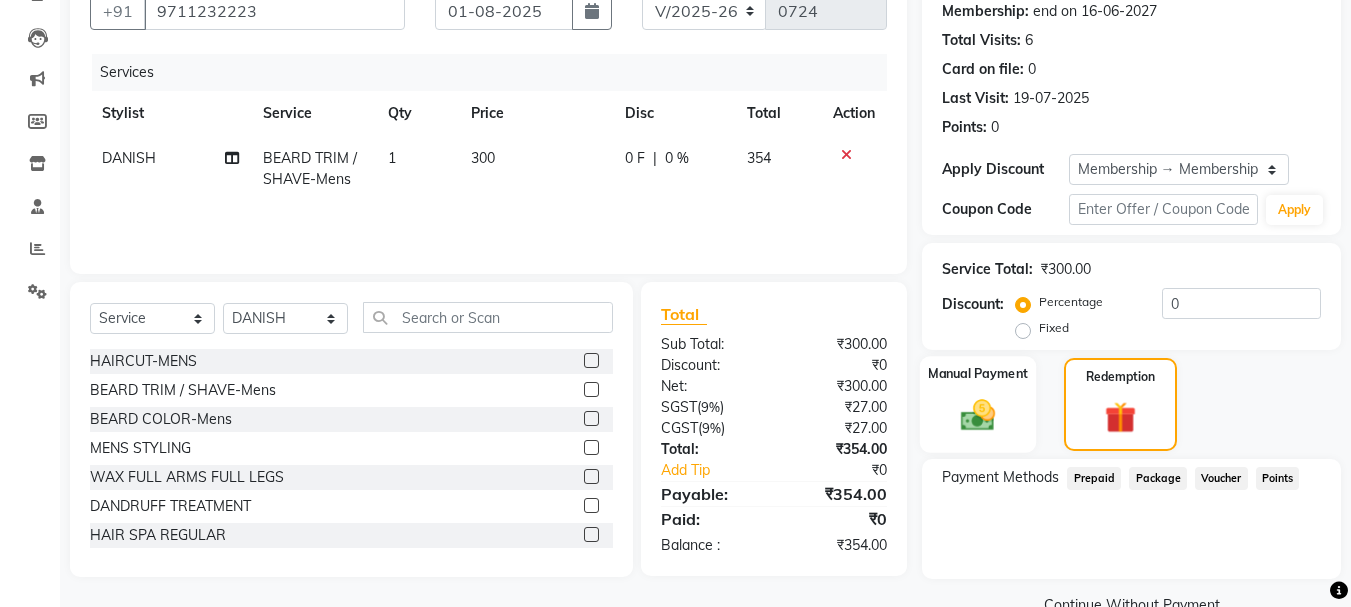 click on "Manual Payment" 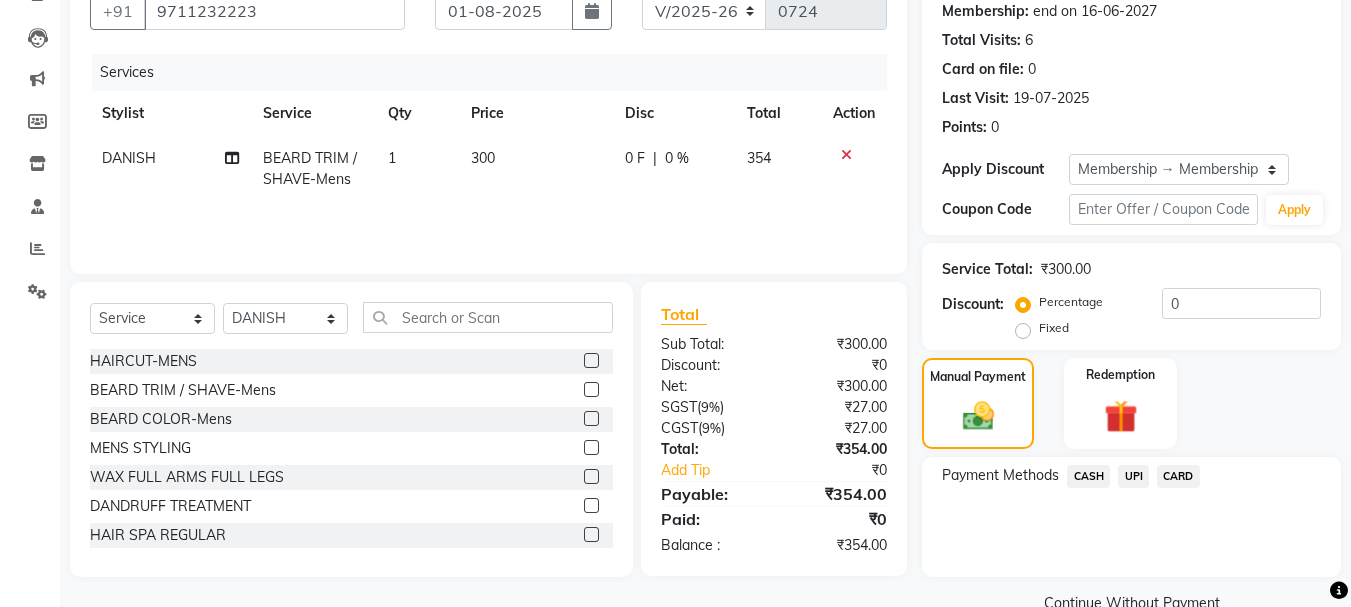 click on "CARD" 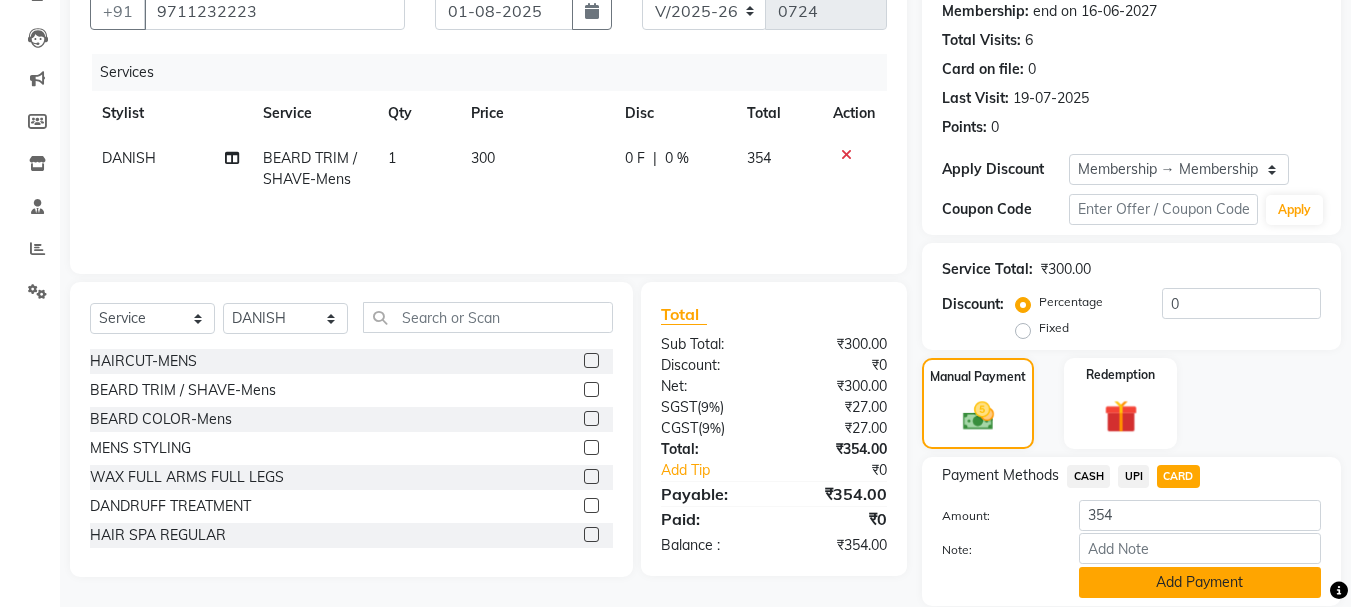scroll, scrollTop: 264, scrollLeft: 0, axis: vertical 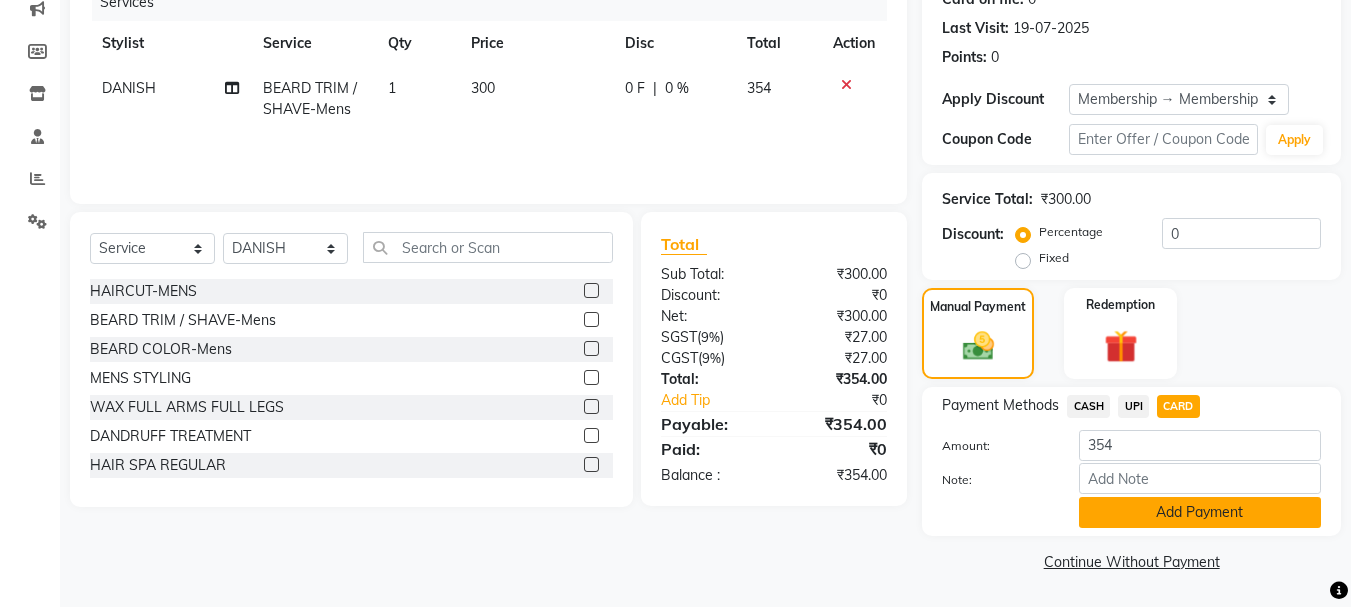 click on "Add Payment" 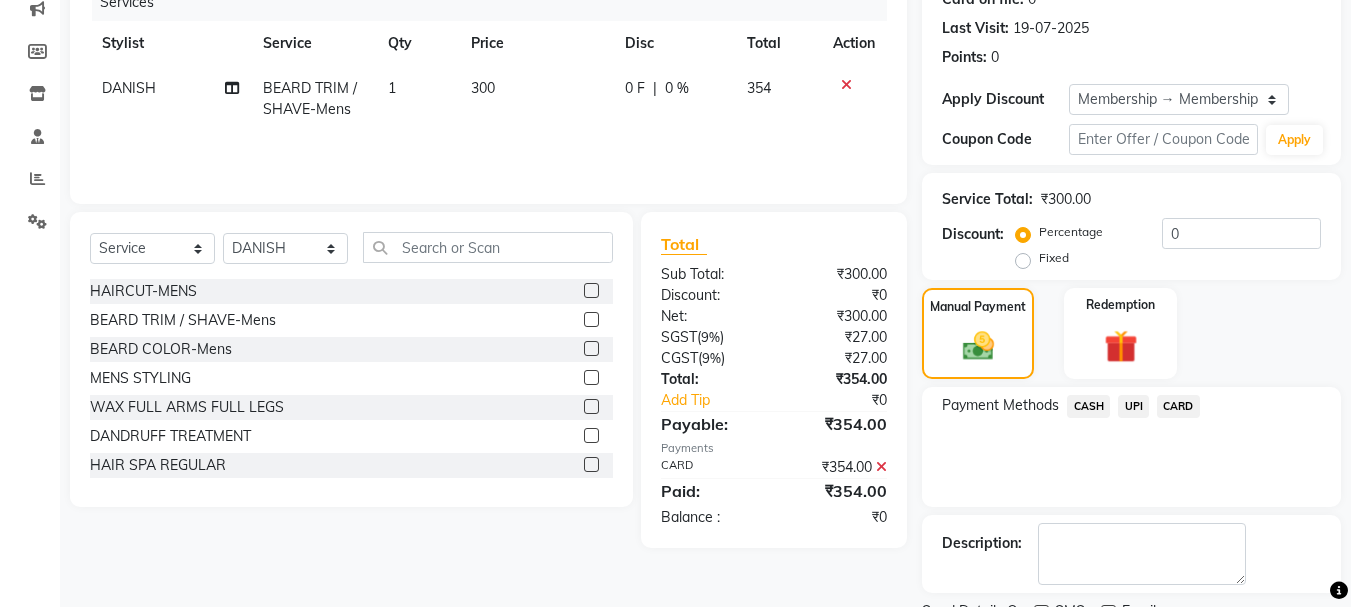 scroll, scrollTop: 348, scrollLeft: 0, axis: vertical 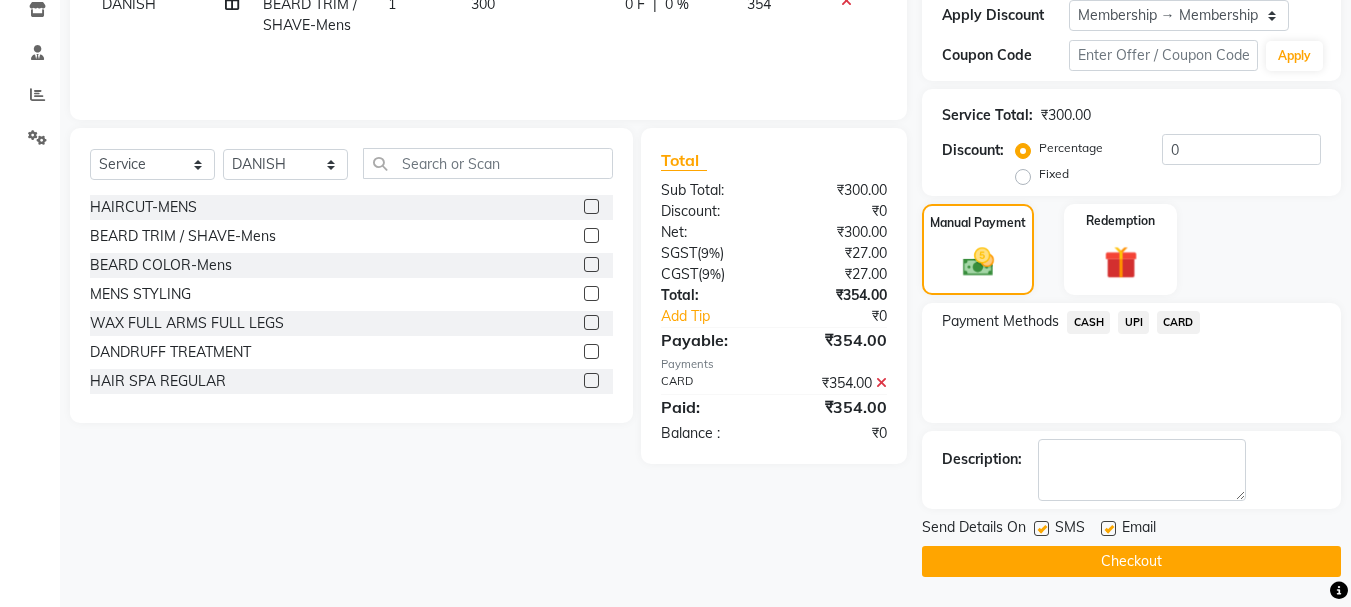 click on "Checkout" 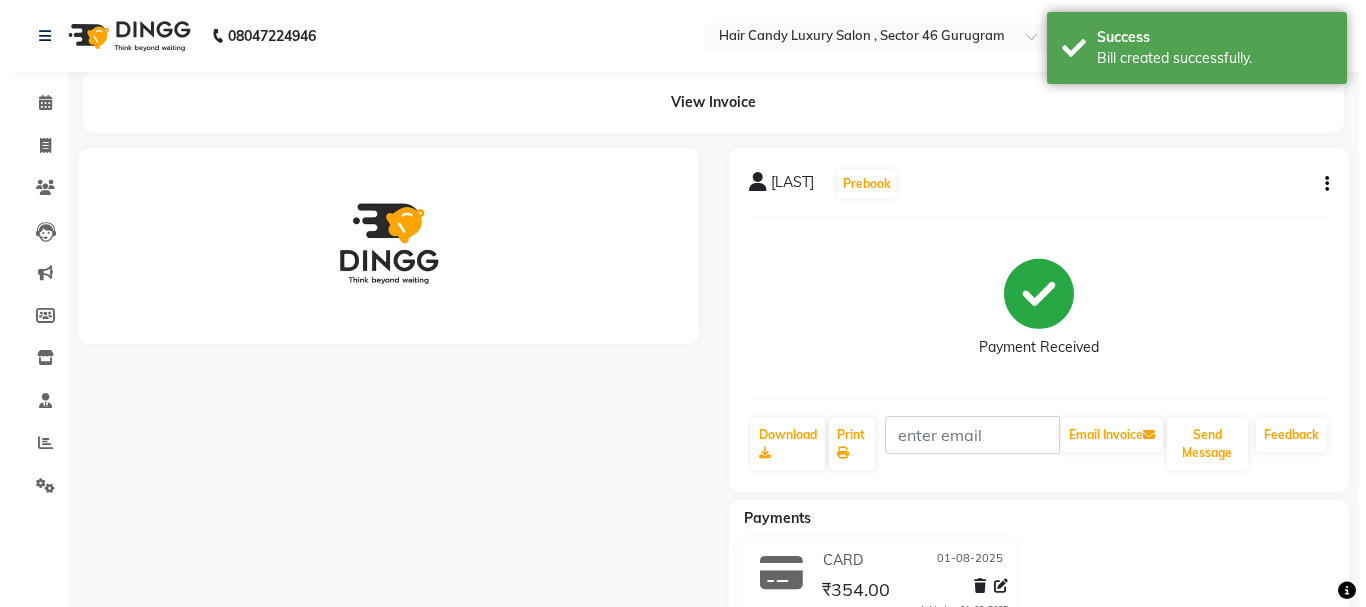 scroll, scrollTop: 0, scrollLeft: 0, axis: both 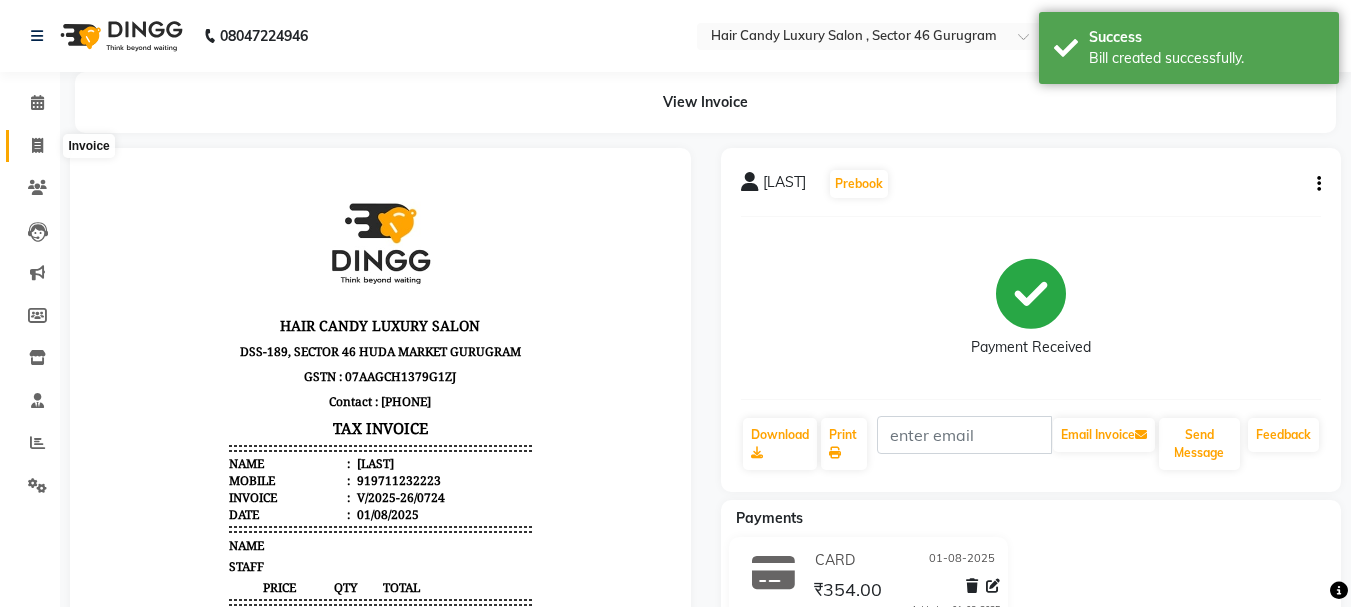 click 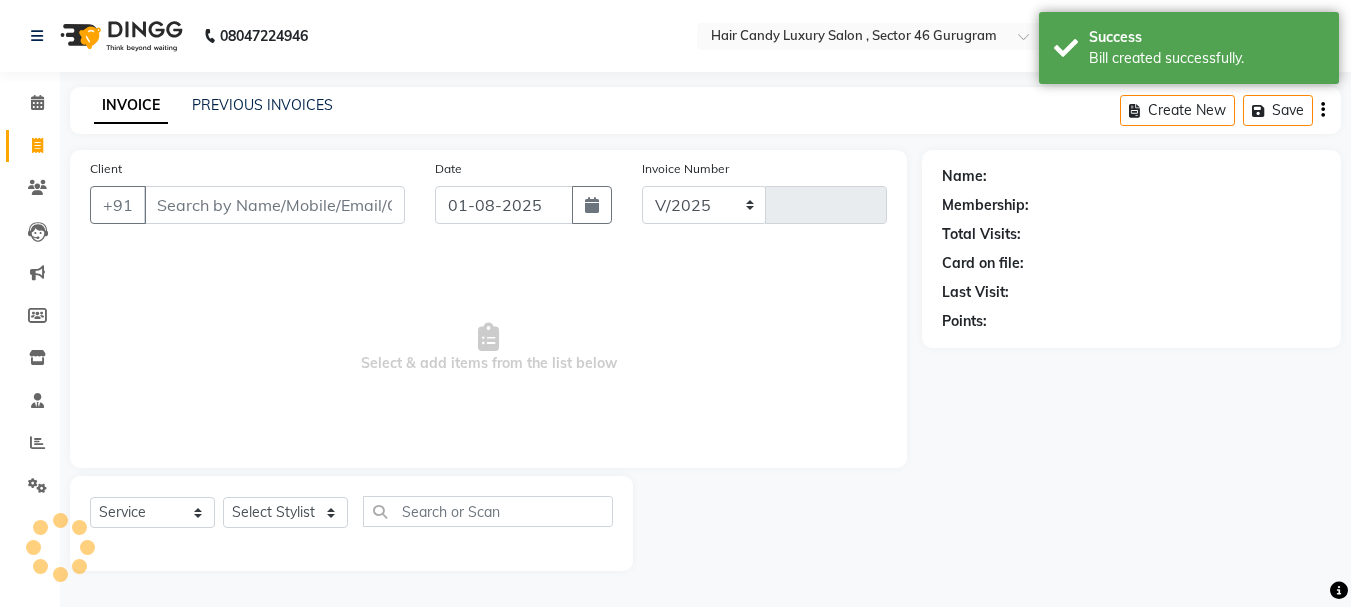 select on "8304" 